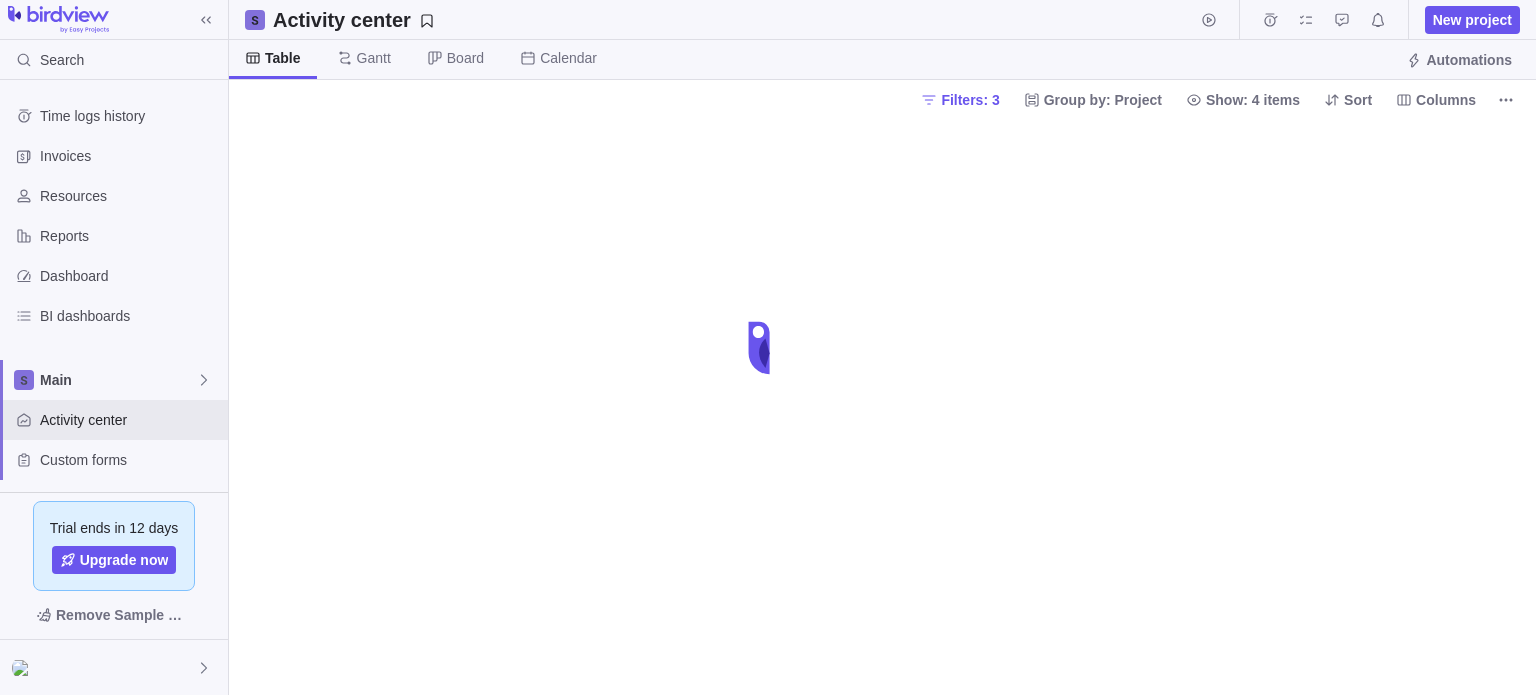 scroll, scrollTop: 0, scrollLeft: 0, axis: both 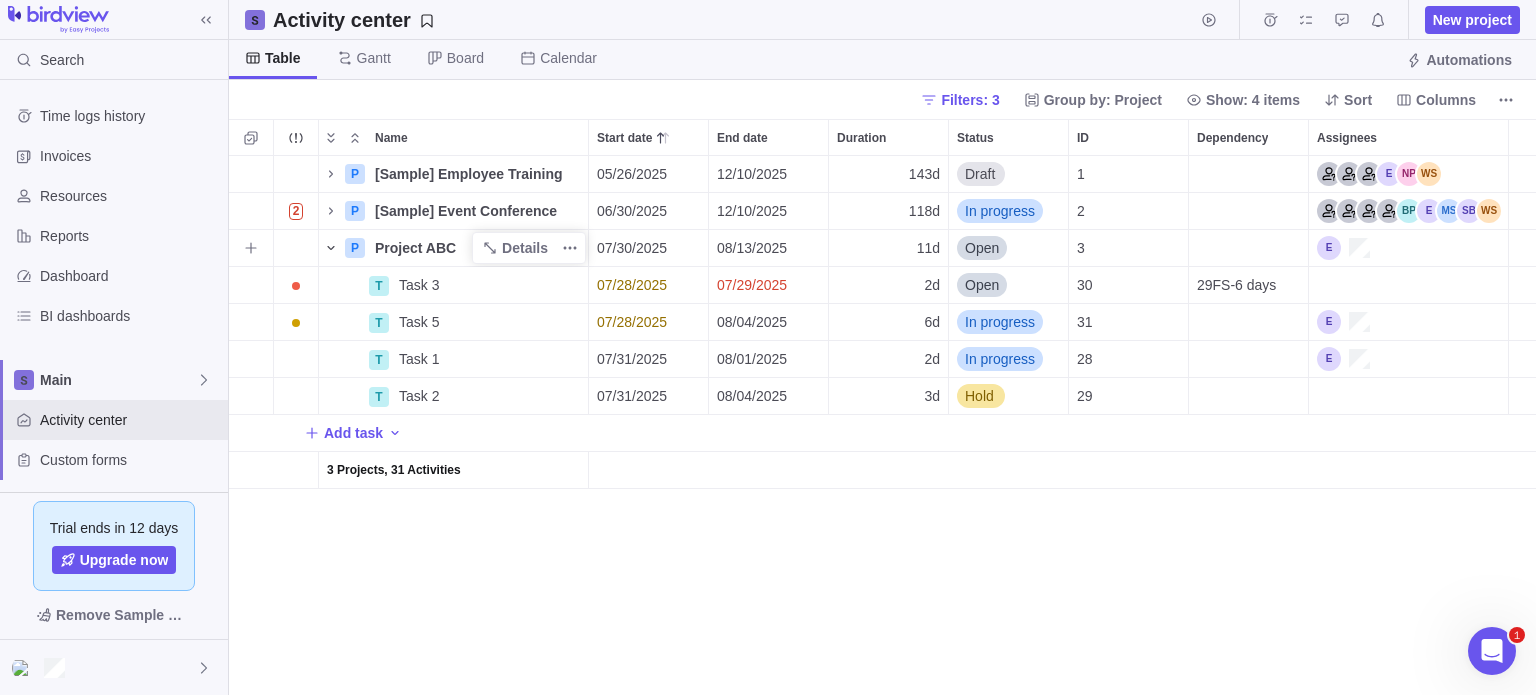 click 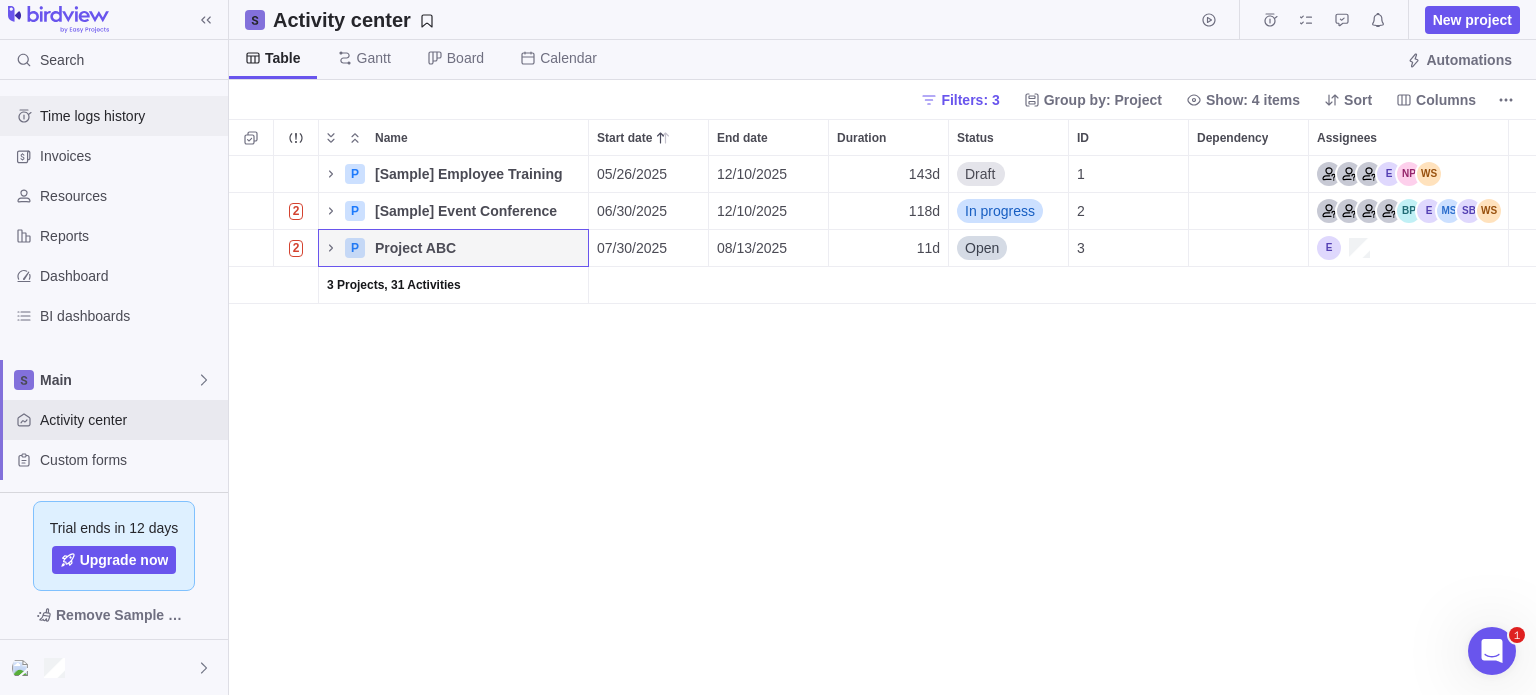 click on "Time logs history" at bounding box center [130, 116] 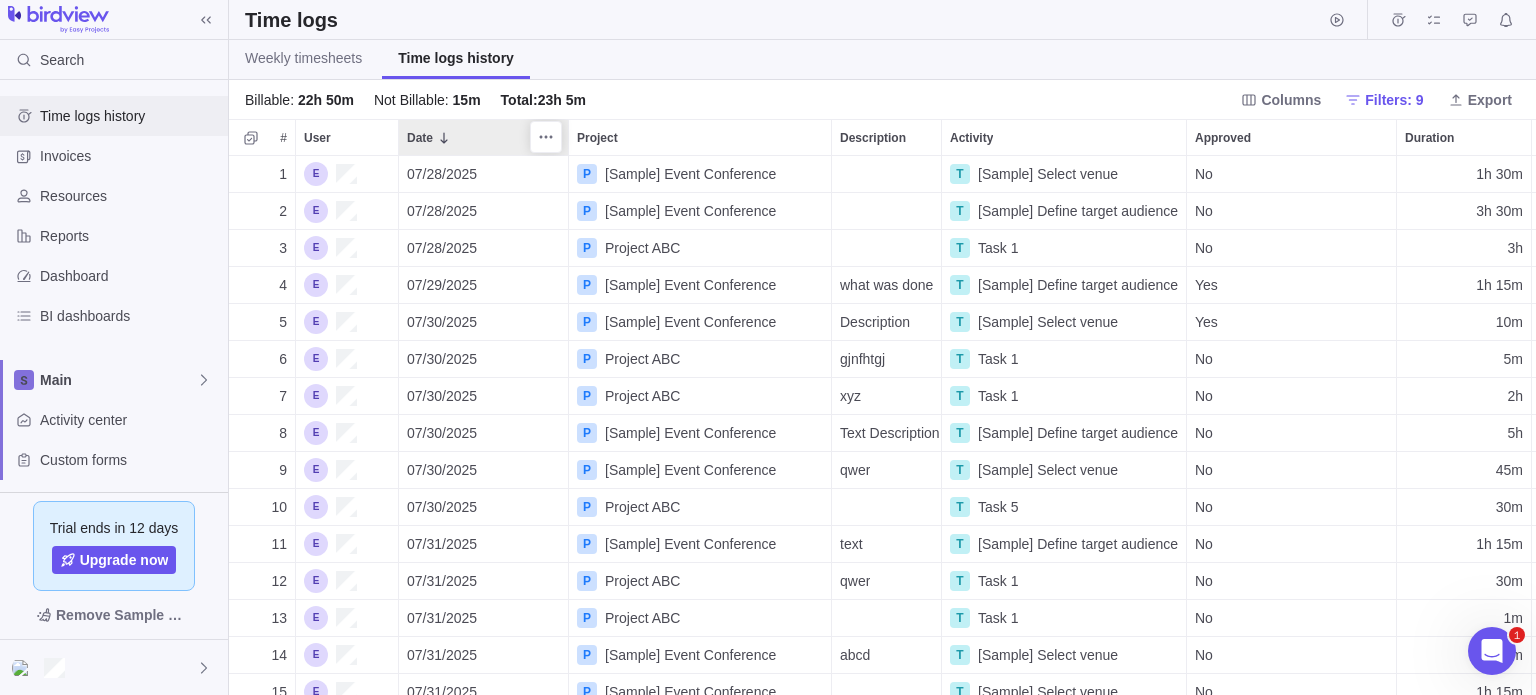 scroll, scrollTop: 16, scrollLeft: 16, axis: both 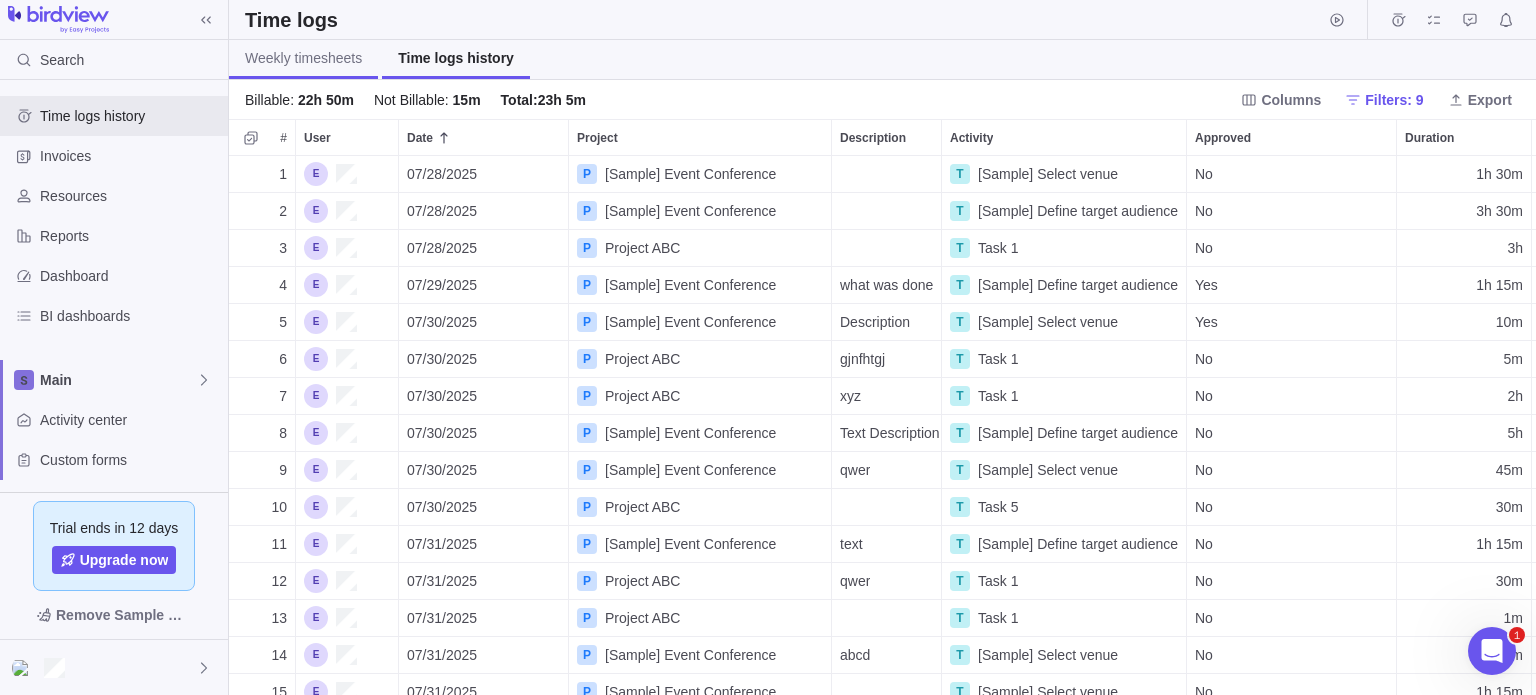 click on "Weekly timesheets" at bounding box center (303, 58) 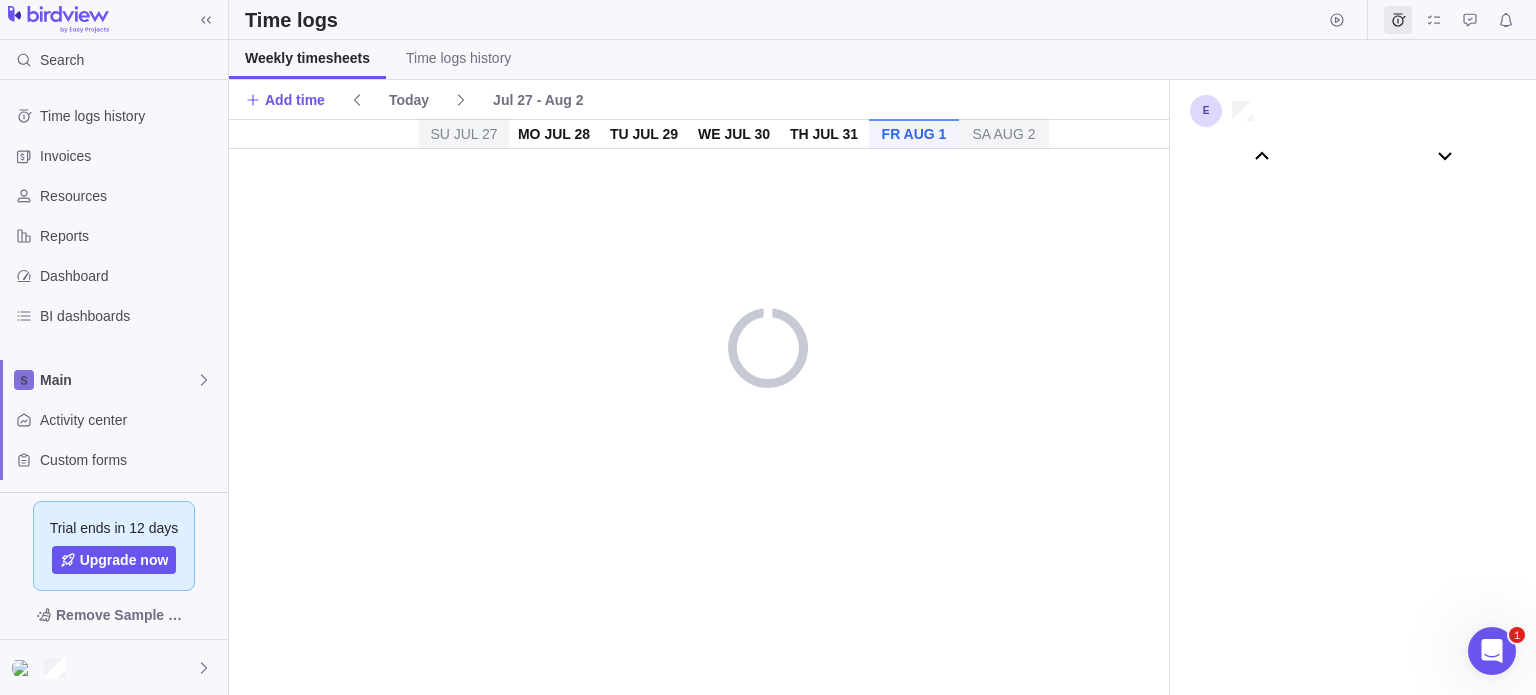 scroll, scrollTop: 111026, scrollLeft: 0, axis: vertical 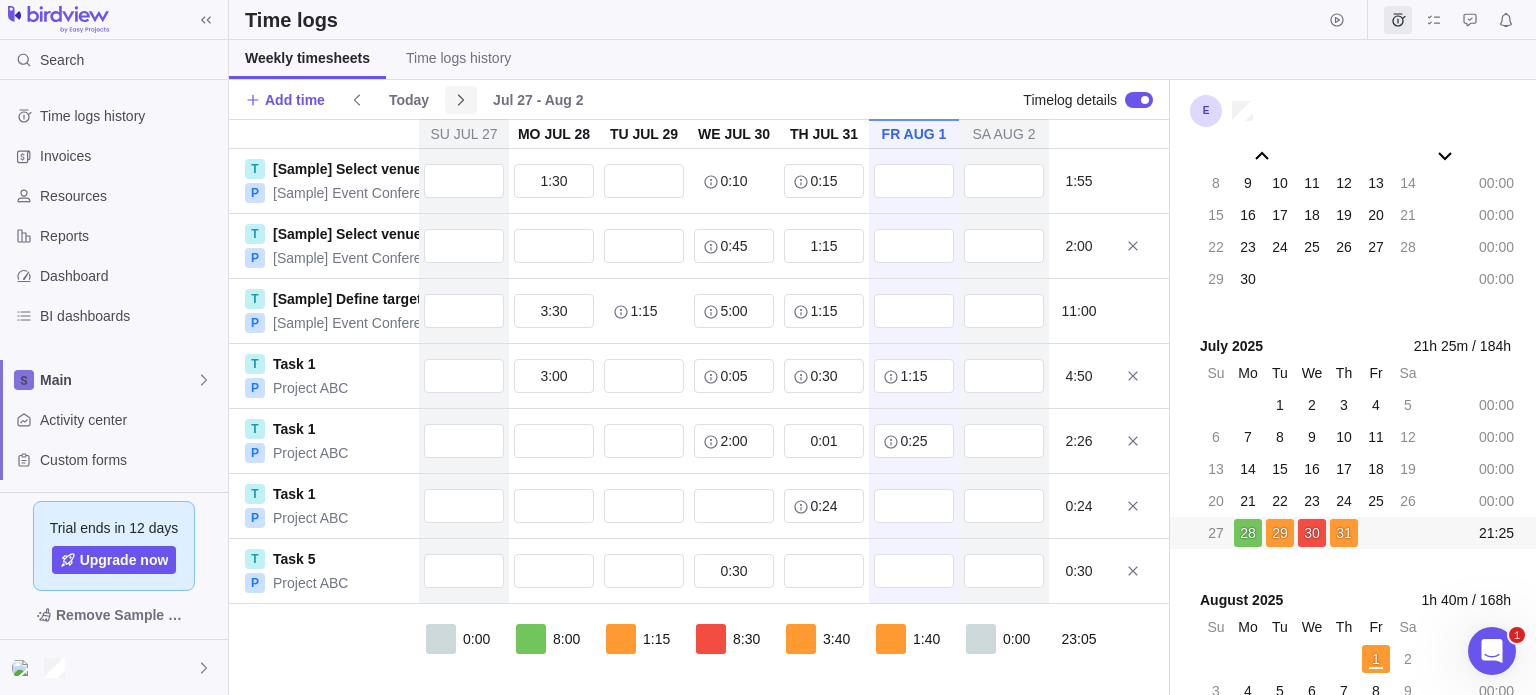 click 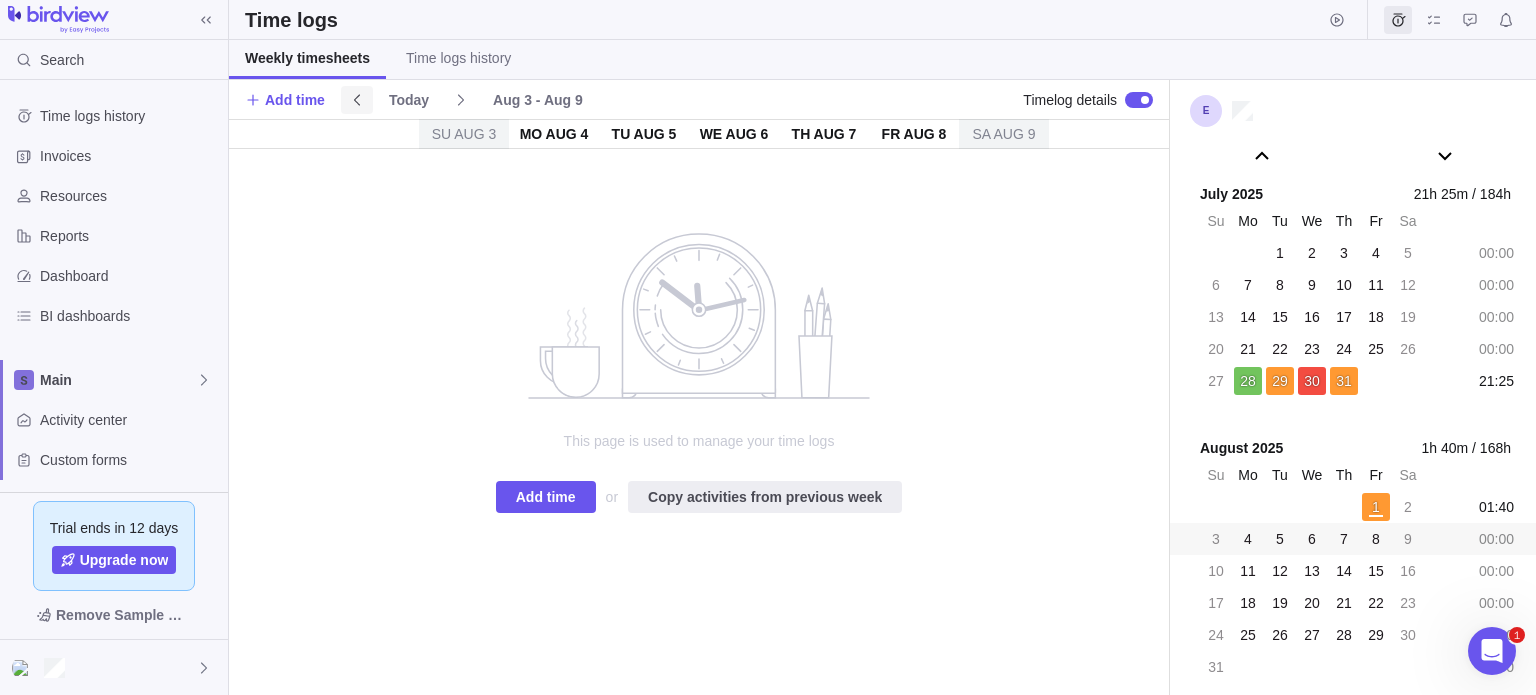 click 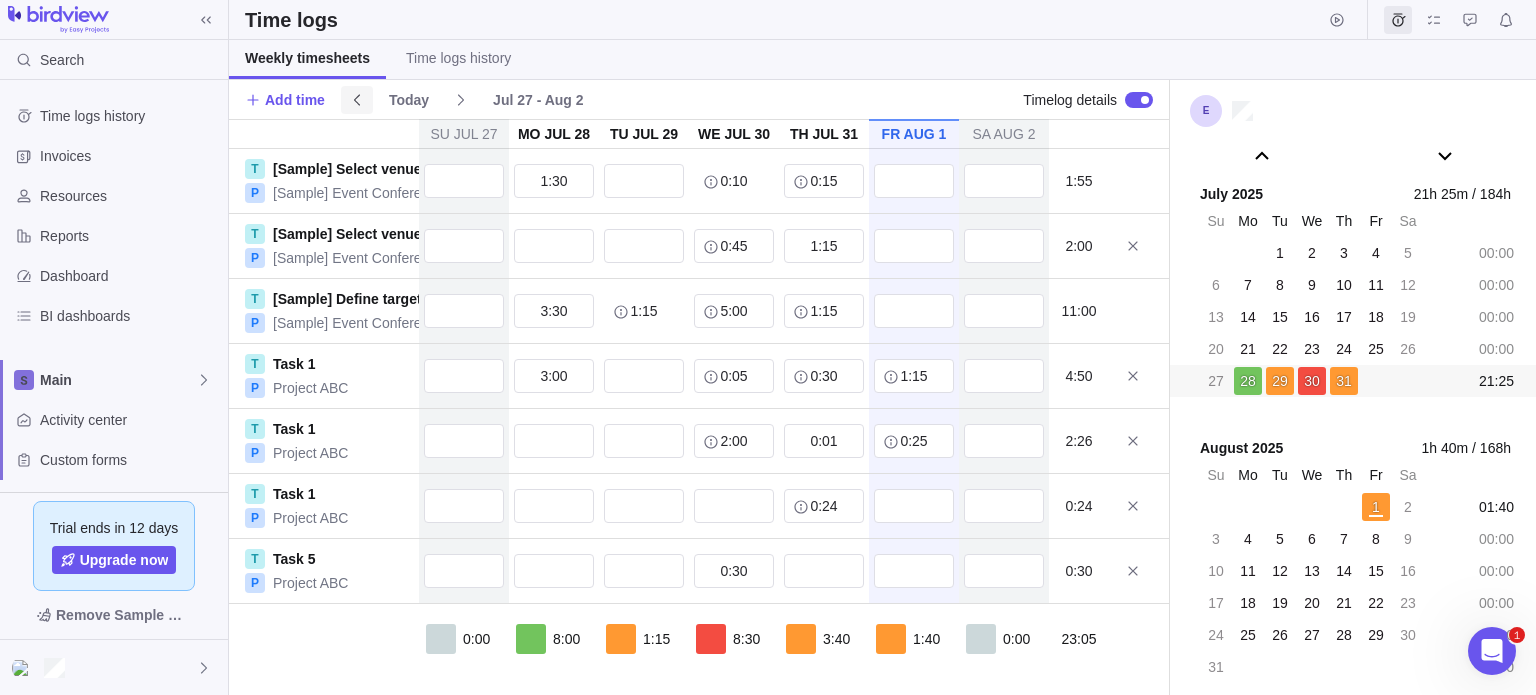 scroll, scrollTop: 111162, scrollLeft: 0, axis: vertical 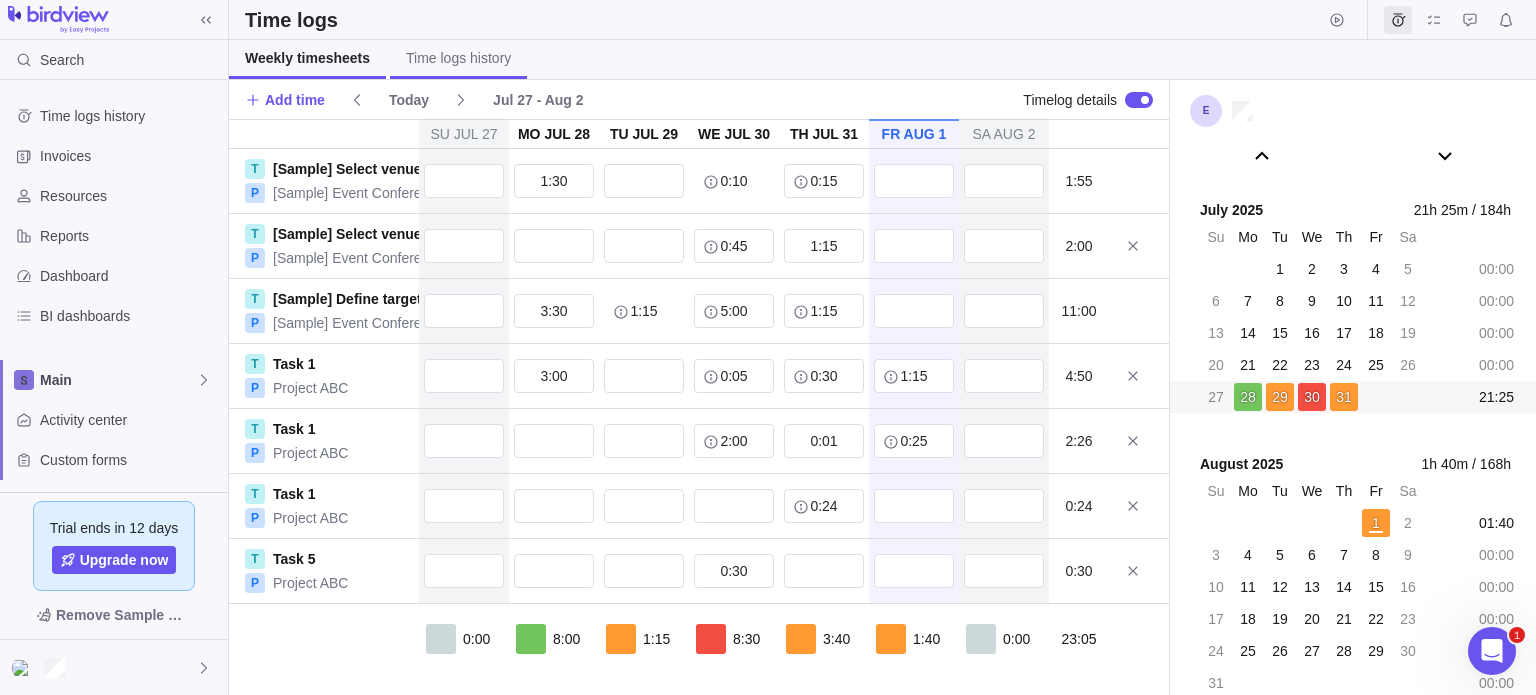 click on "Time logs history" at bounding box center (458, 58) 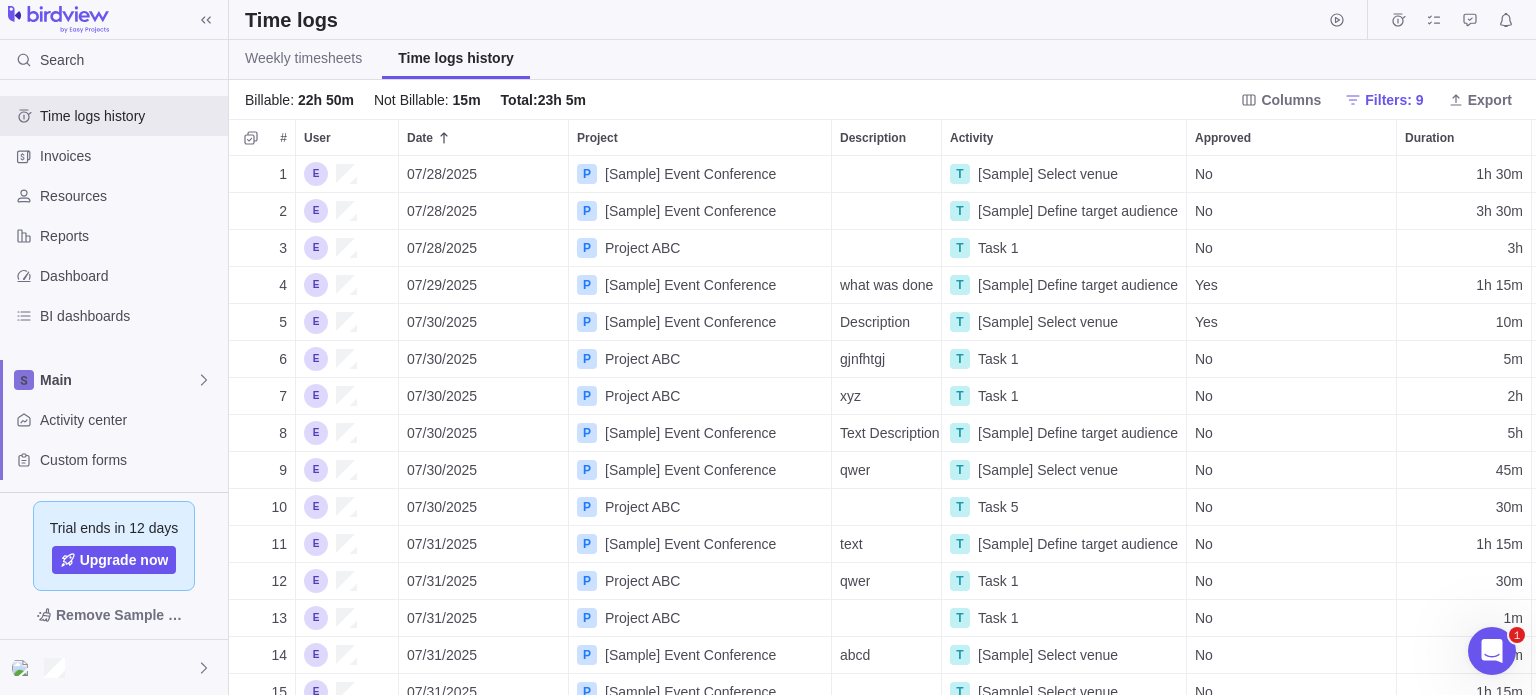 scroll, scrollTop: 16, scrollLeft: 16, axis: both 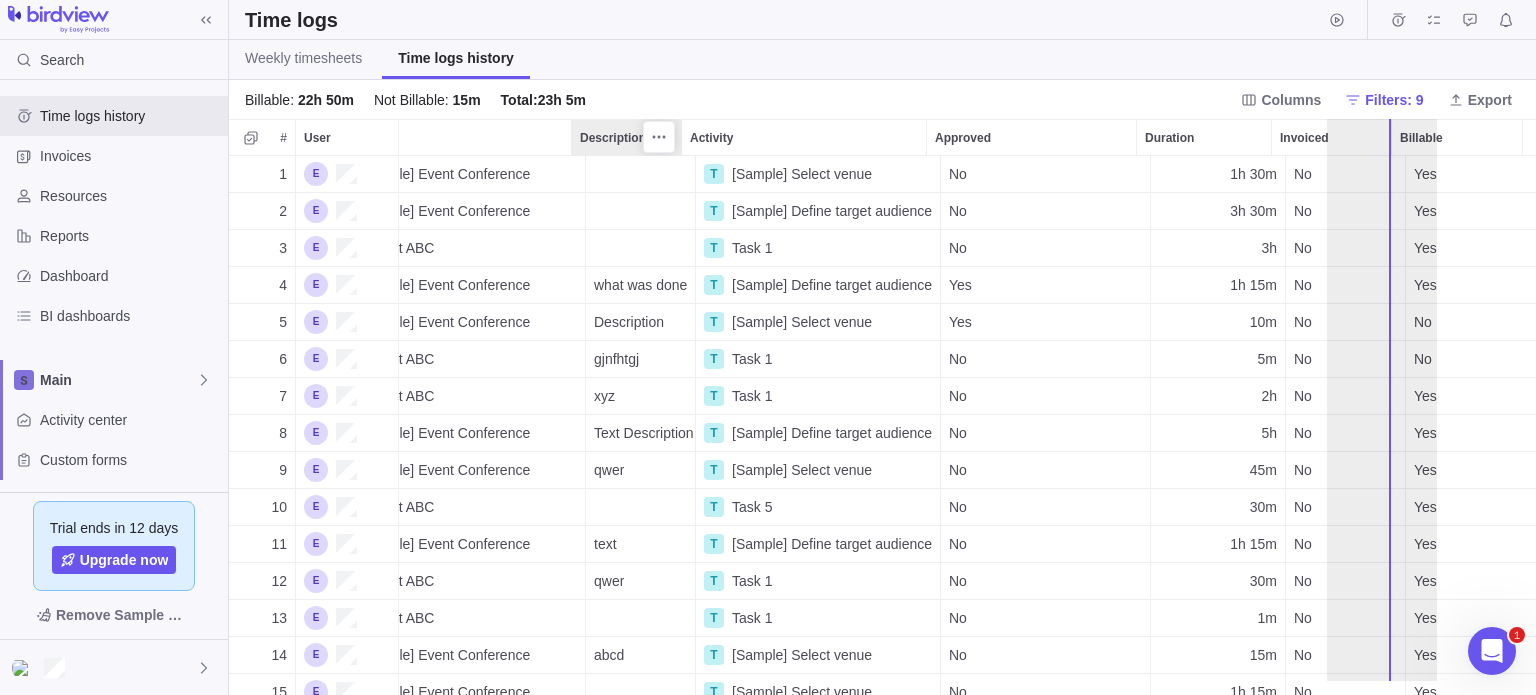 drag, startPoint x: 860, startPoint y: 129, endPoint x: 1360, endPoint y: 119, distance: 500.09998 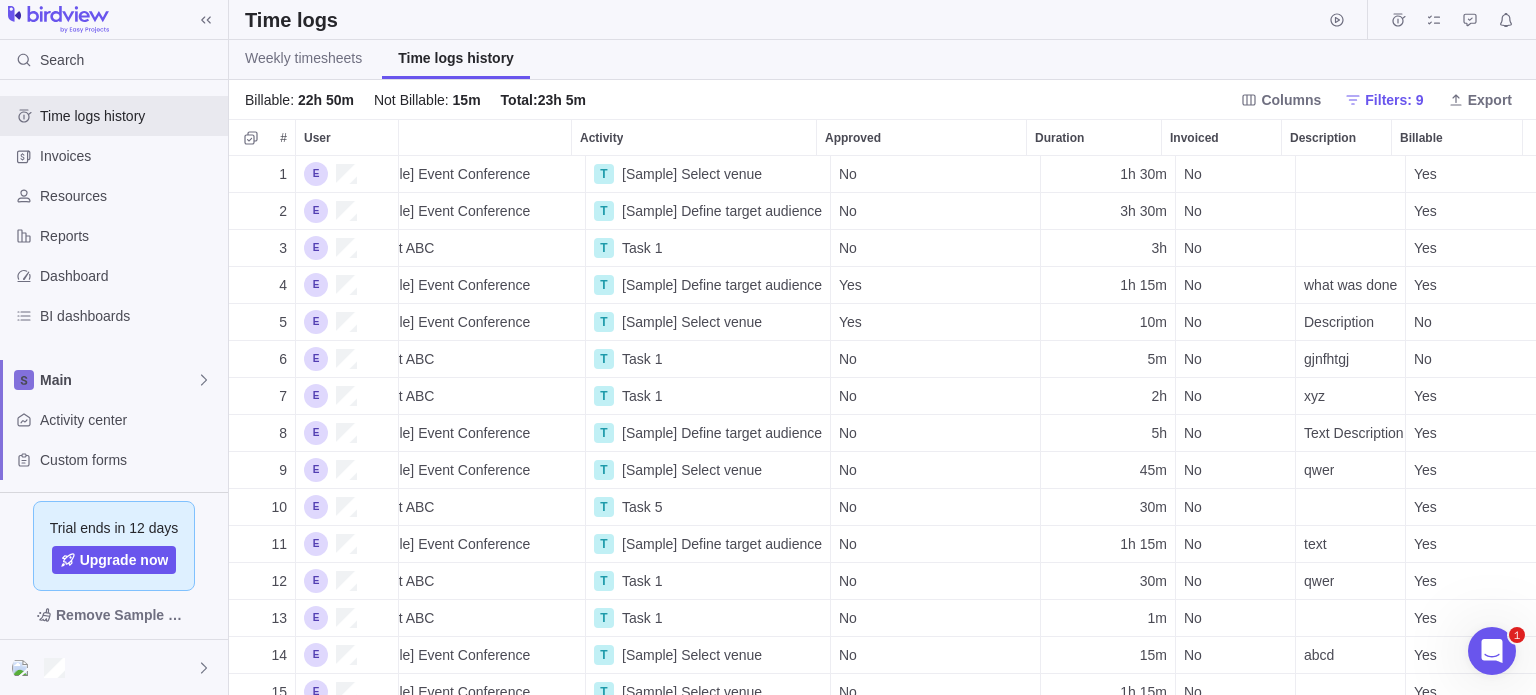 scroll, scrollTop: 0, scrollLeft: 201, axis: horizontal 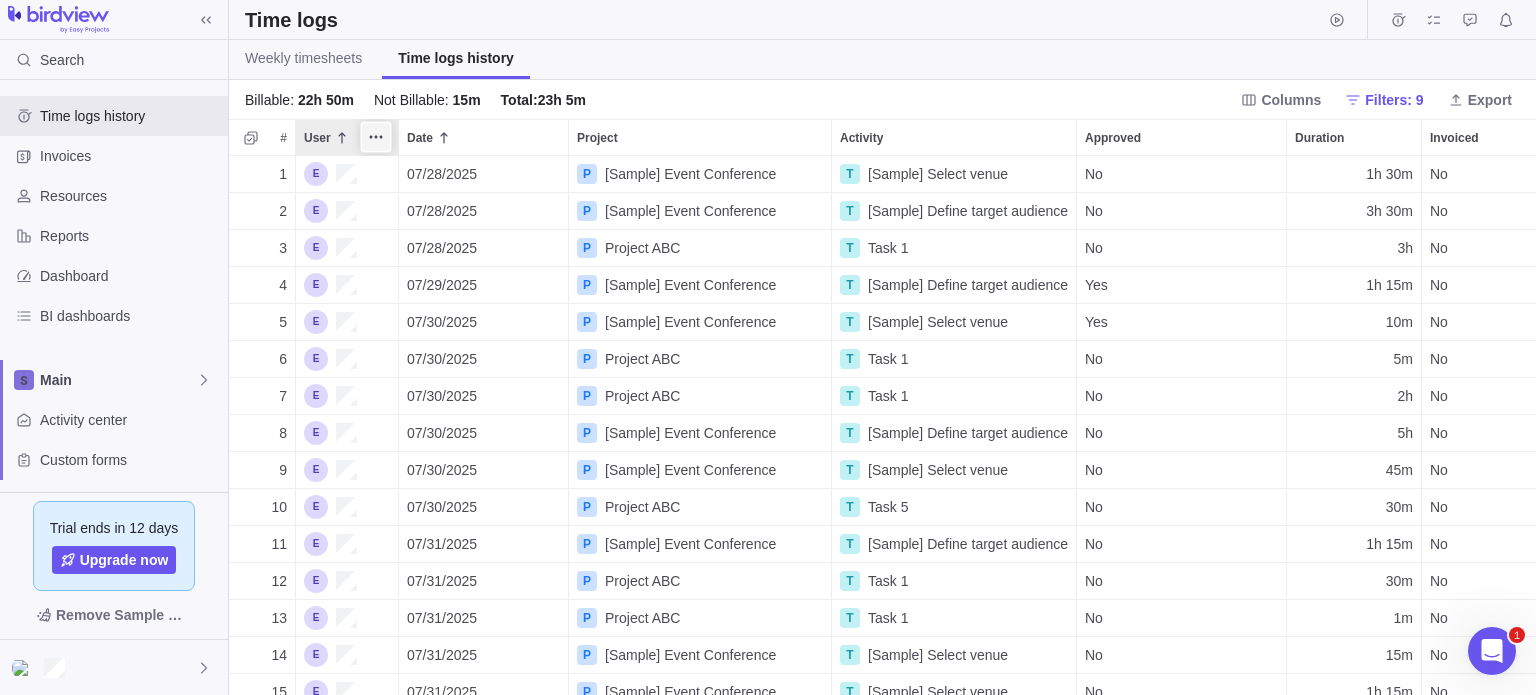 click 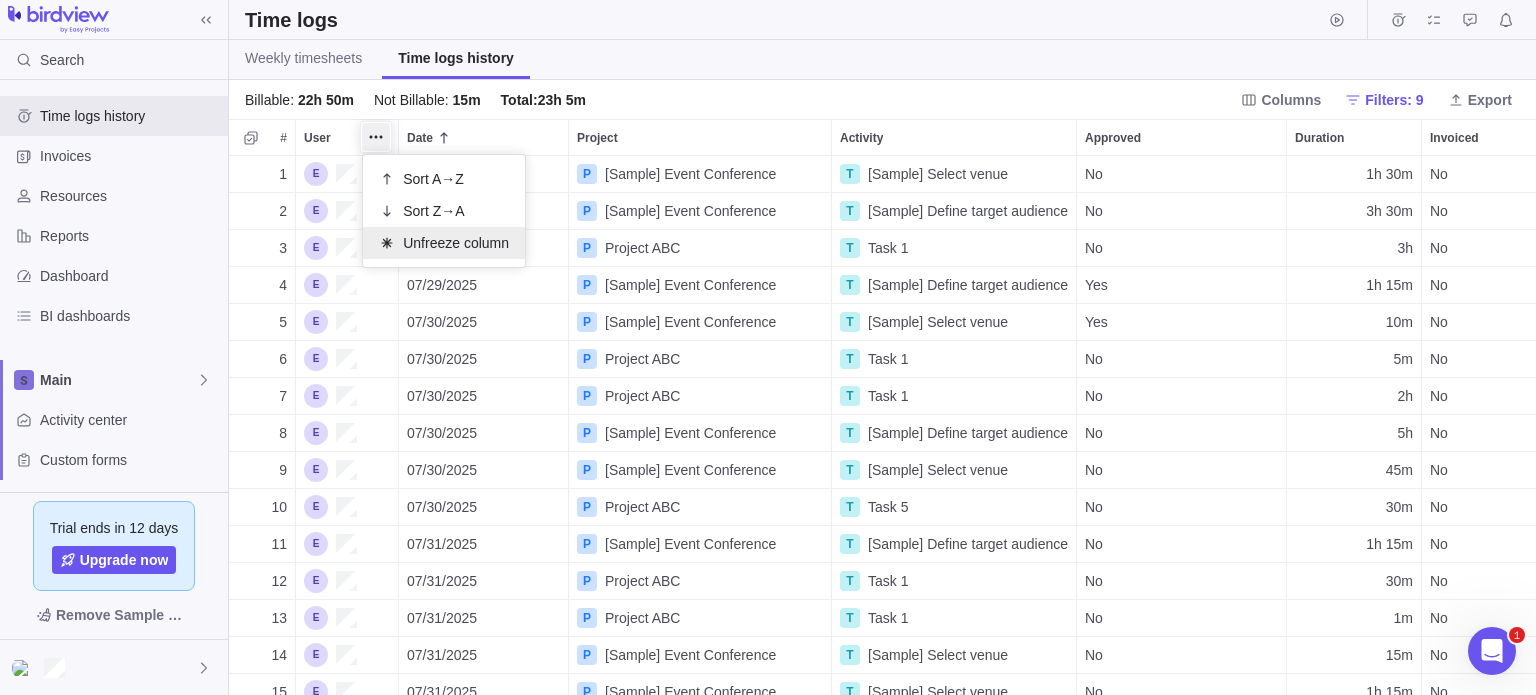click on "Unfreeze column" at bounding box center [456, 243] 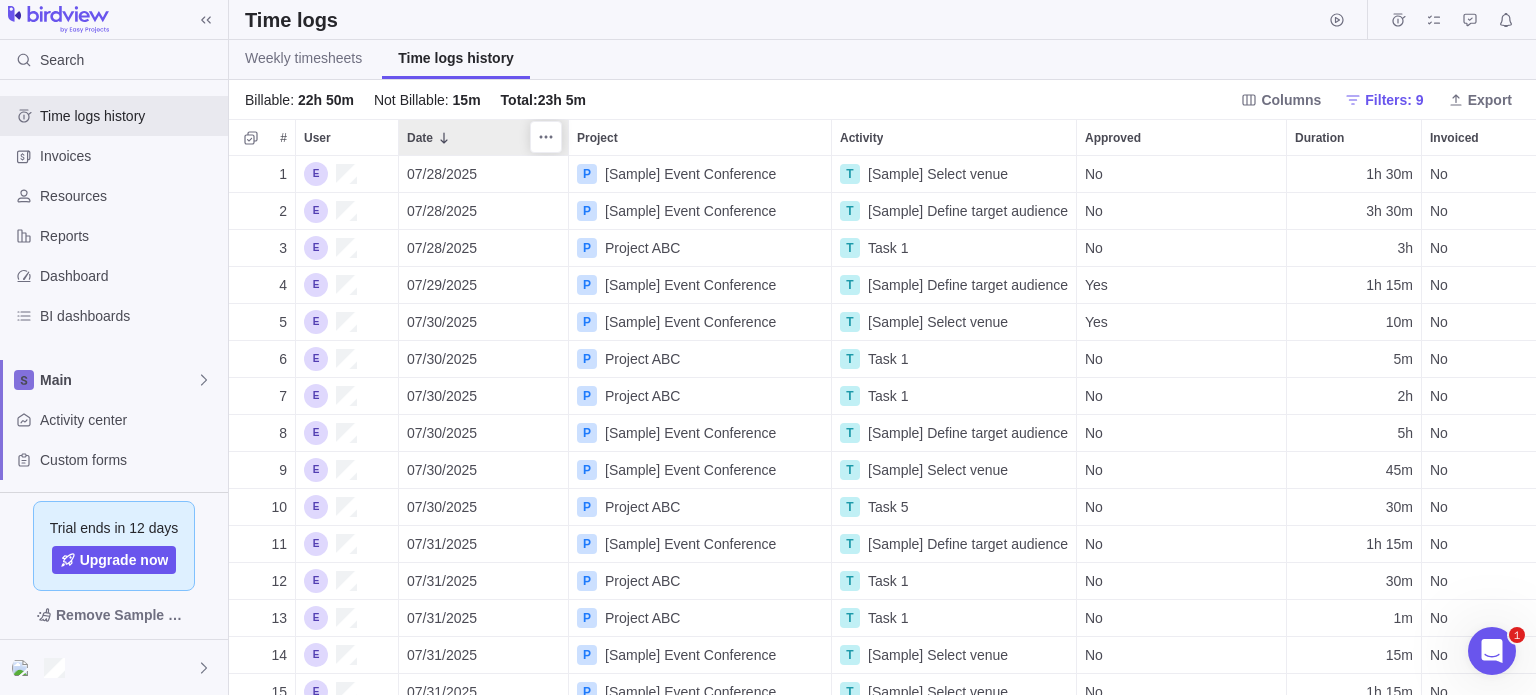 click on "Date" at bounding box center (483, 137) 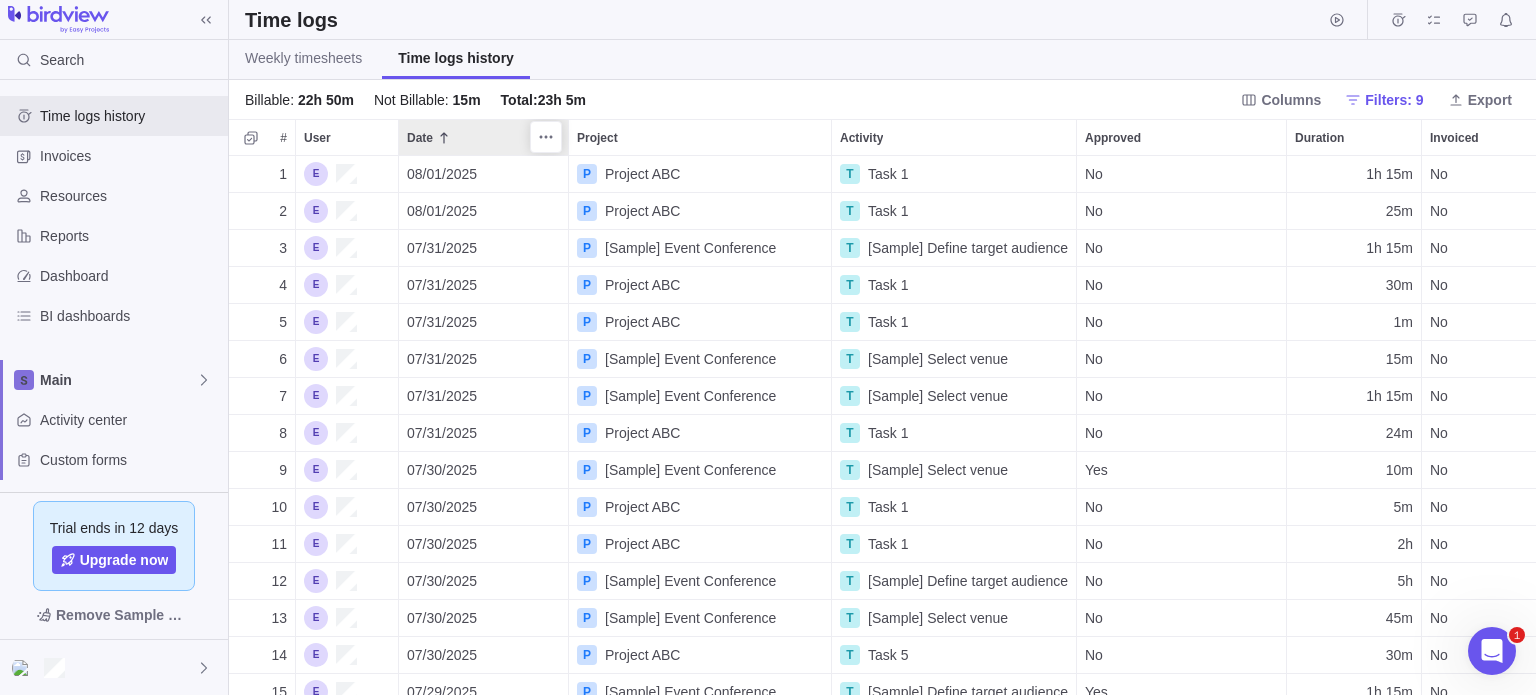scroll, scrollTop: 16, scrollLeft: 16, axis: both 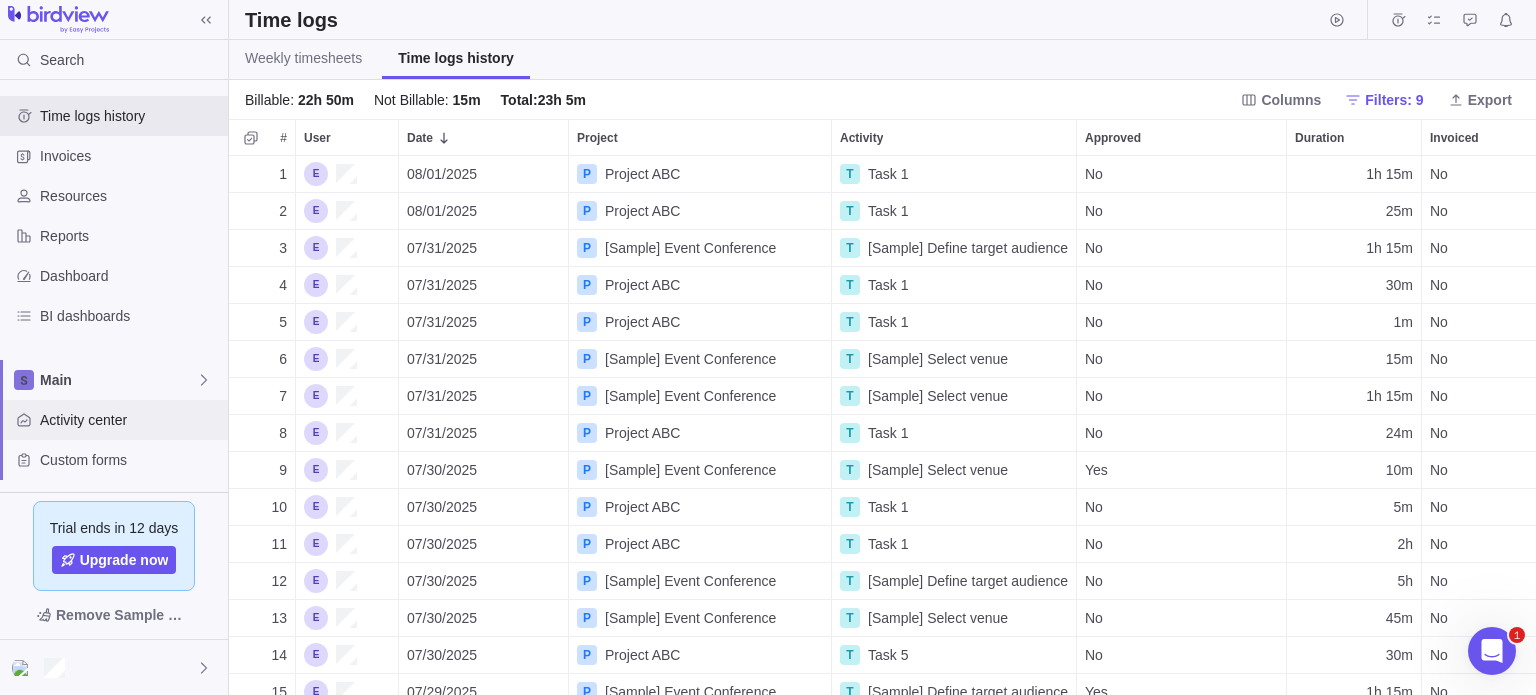 click on "Activity center" at bounding box center [130, 420] 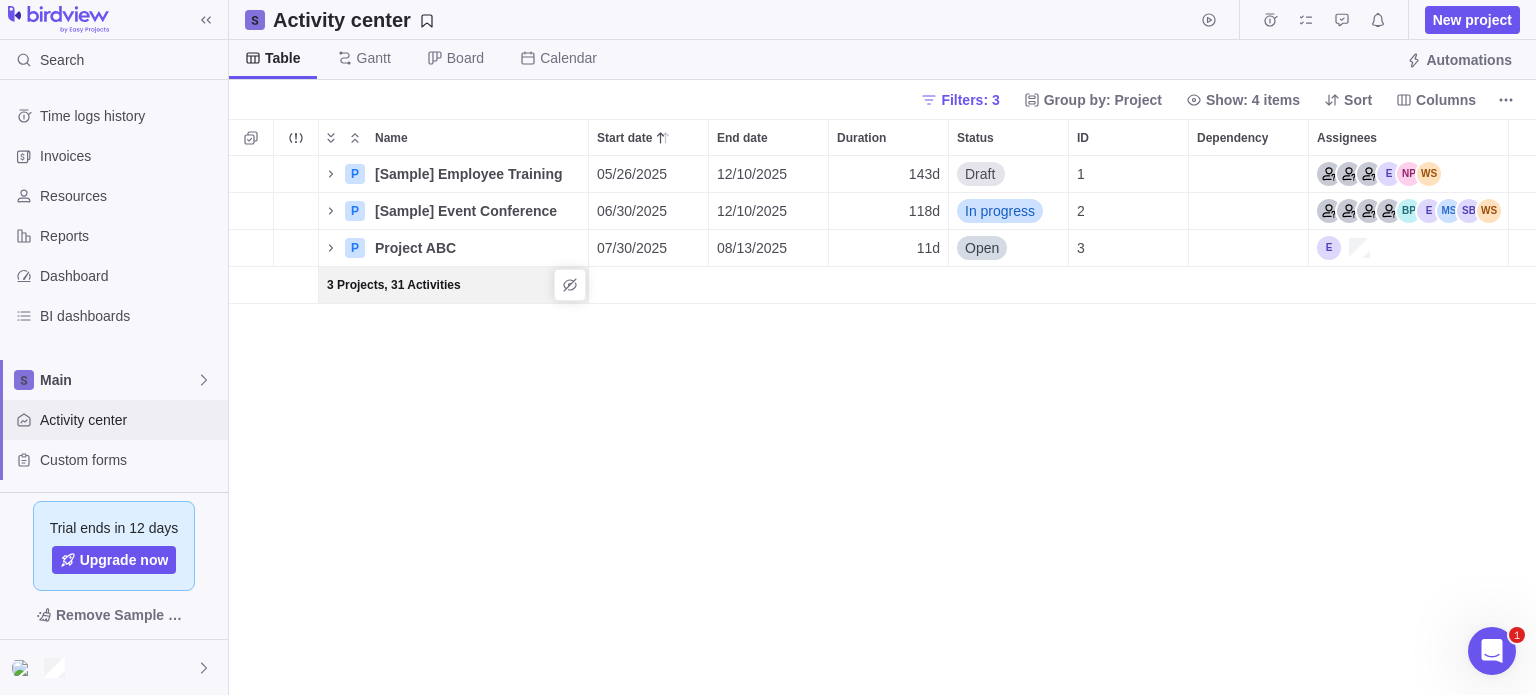 scroll, scrollTop: 16, scrollLeft: 16, axis: both 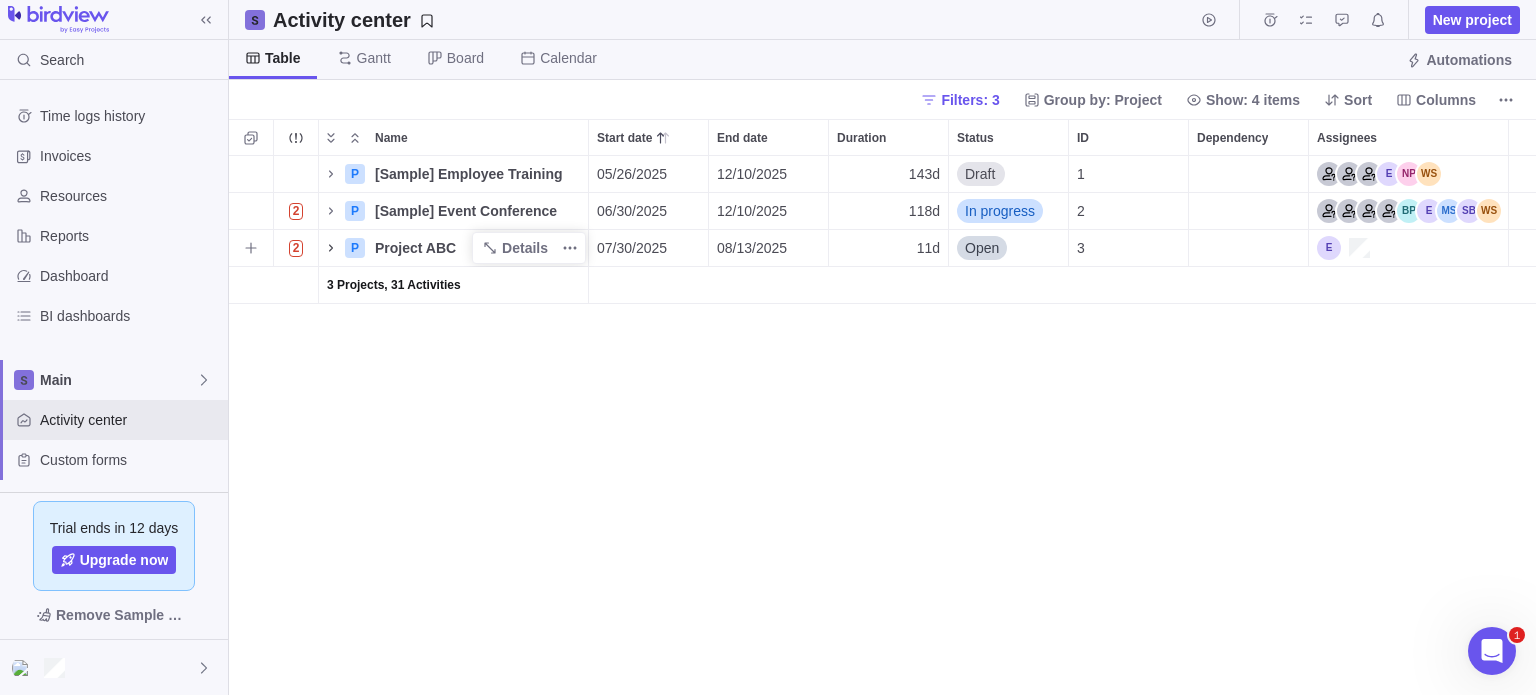 click 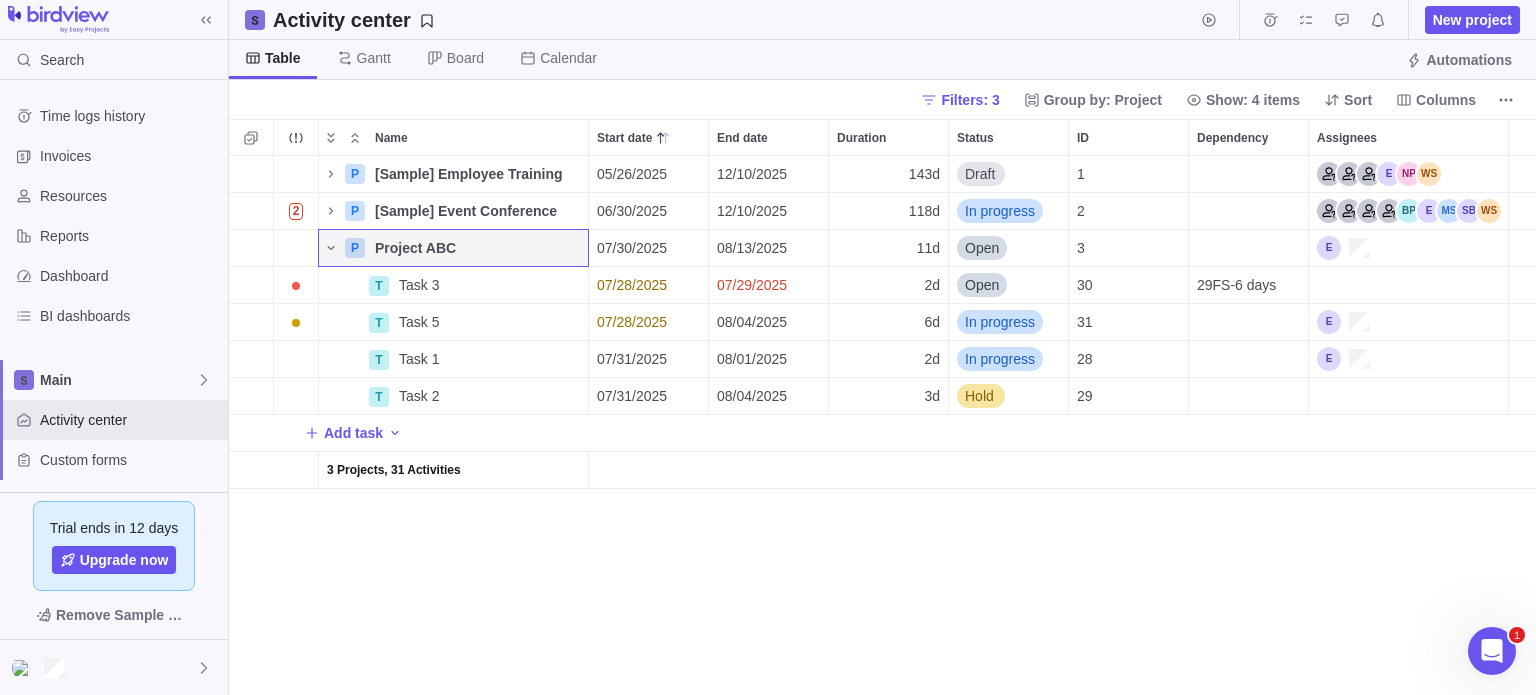 click at bounding box center [1408, 396] 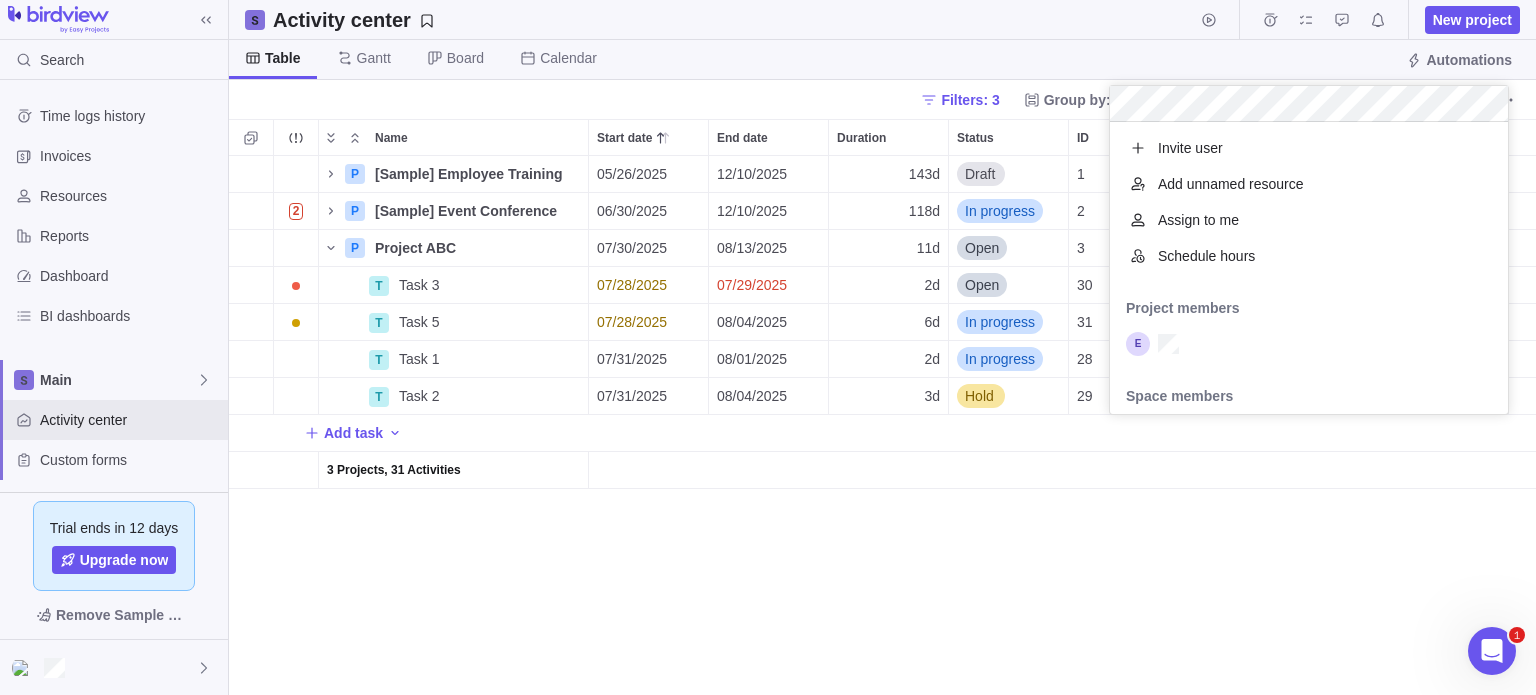 scroll, scrollTop: 16, scrollLeft: 16, axis: both 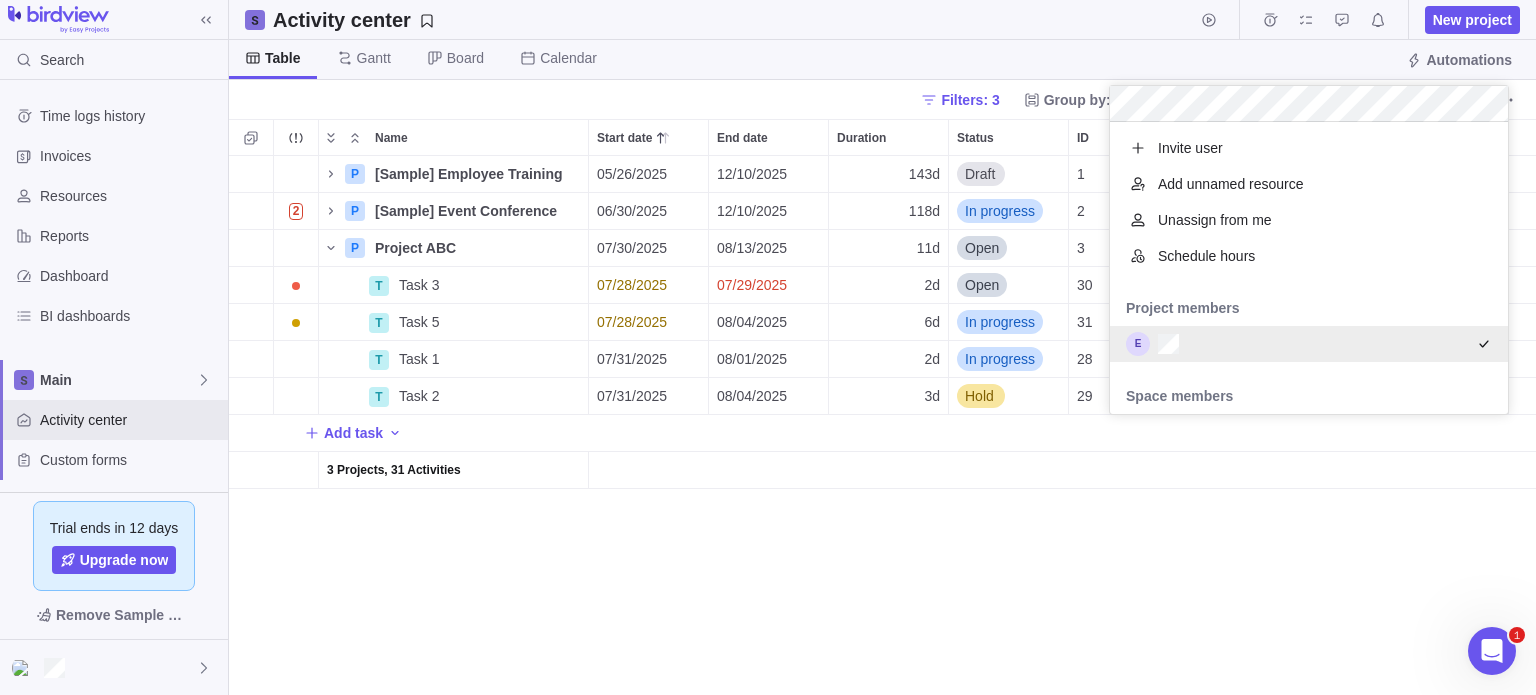 click on "Name Start date End date Duration Status ID Dependency Assignees P [Sample] Employee Training Details [DATE] [DATE] 143d Draft 1 2 P [Sample] Event Conference Details [DATE] [DATE] 118d In progress 2 P Project ABC Details [DATE] [DATE] 11d Open 3 T Task 3 Details [DATE] [DATE] 2d Open 30 29FS-6 days T Task 5 Details [DATE] [DATE] 6d In progress 31 T Task 1 Details [DATE] [DATE] 2d In progress 28 T Task 2 Details [DATE] [DATE] 3d Hold 29 Add task 3 Projects, 31 Activities" at bounding box center (882, 407) 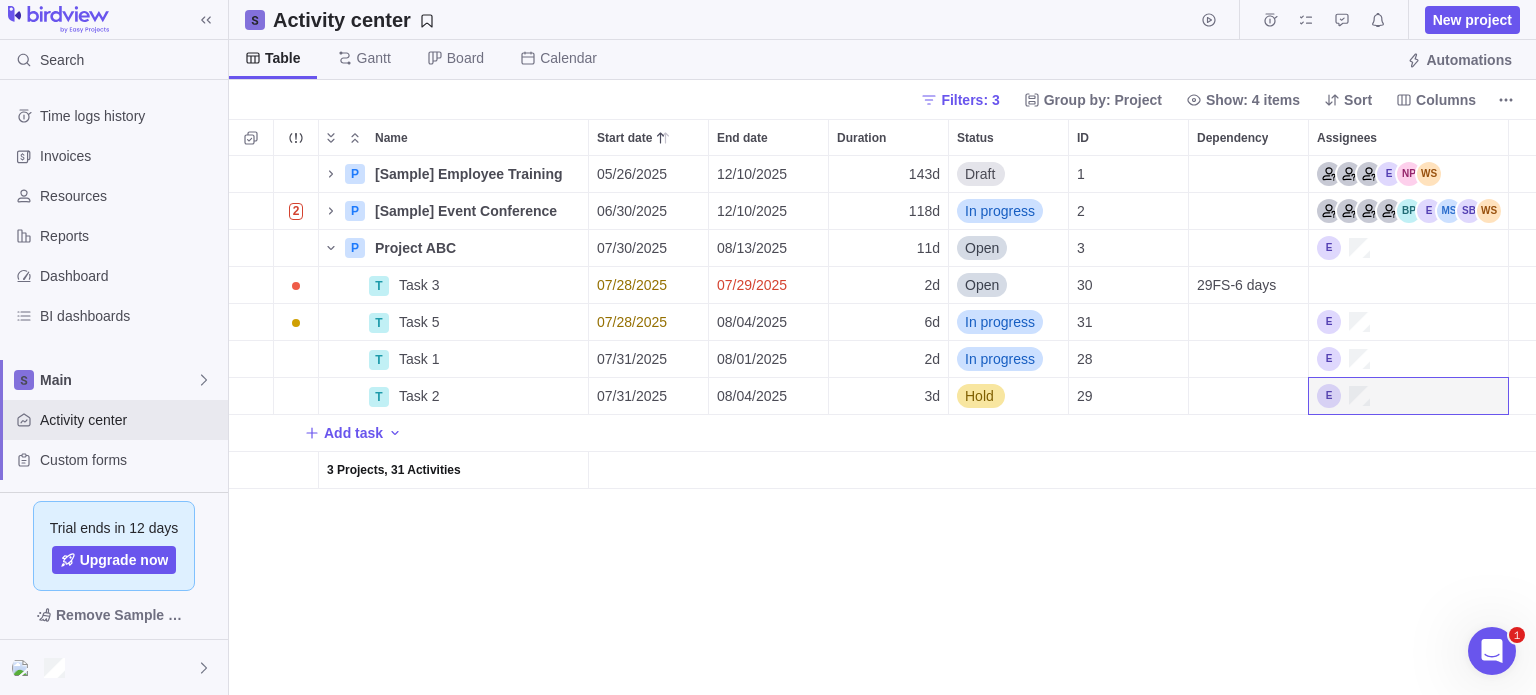 click at bounding box center [1408, 285] 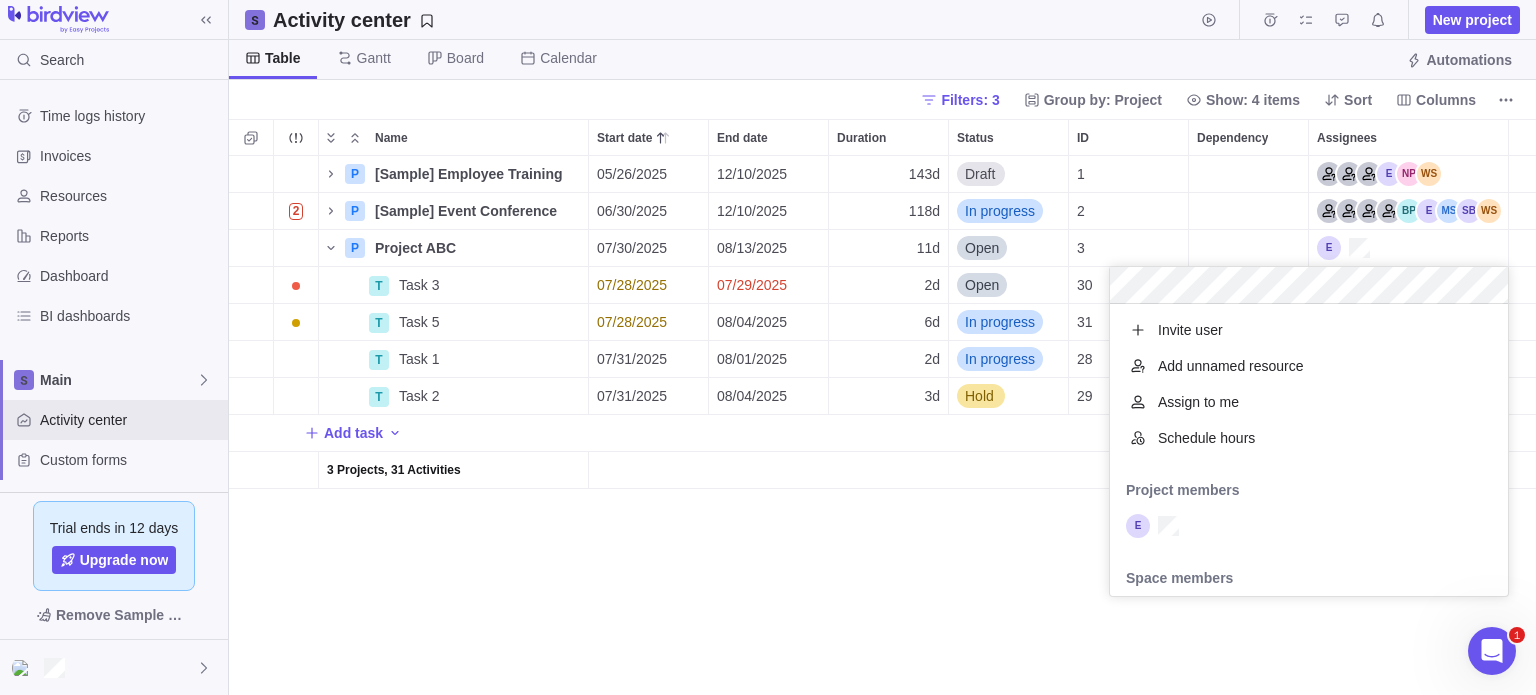 scroll, scrollTop: 16, scrollLeft: 16, axis: both 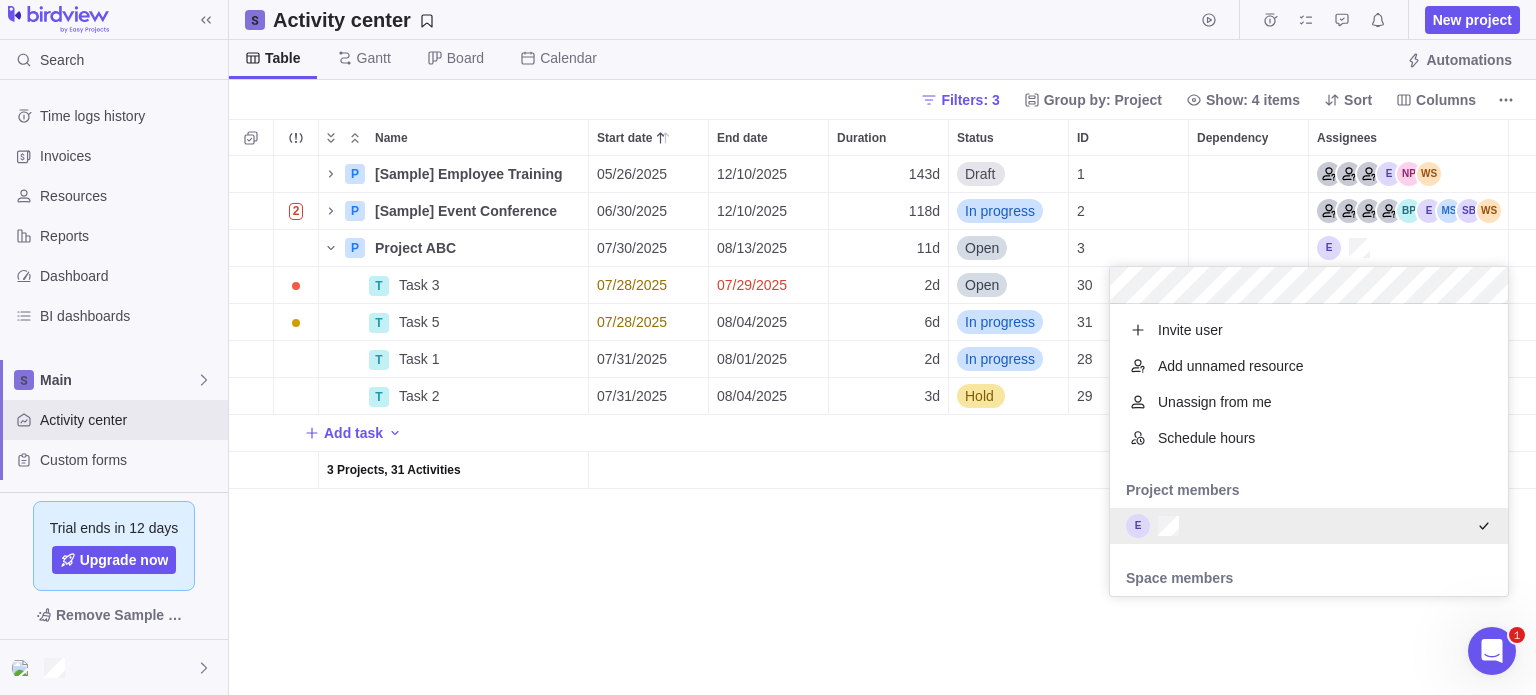 click on "Name Start date End date Duration Status ID Dependency Assignees P [Sample] Employee Training Details [DATE] [DATE] 143d Draft 1 2 P [Sample] Event Conference Details [DATE] [DATE] 118d In progress 2 P Project ABC Details [DATE] [DATE] 11d Open 3 T Task 3 Details [DATE] [DATE] 2d Open 30 29FS-6 days T Task 5 Details [DATE] [DATE] 6d In progress 31 T Task 1 Details [DATE] [DATE] 2d In progress 28 T Task 2 Details [DATE] [DATE] 3d Hold 29 Add task 3 Projects, 31 Activities" at bounding box center (882, 407) 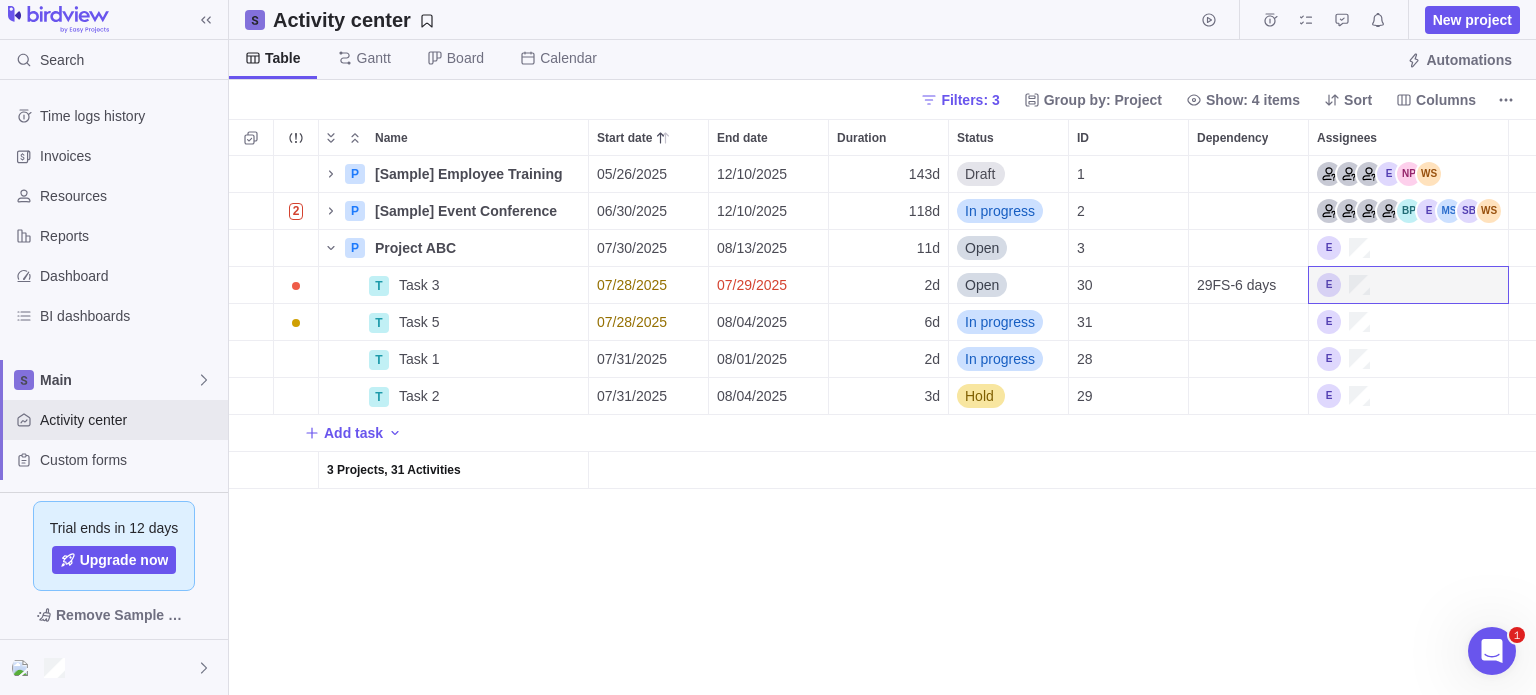 click on "07/28/2025" at bounding box center (632, 285) 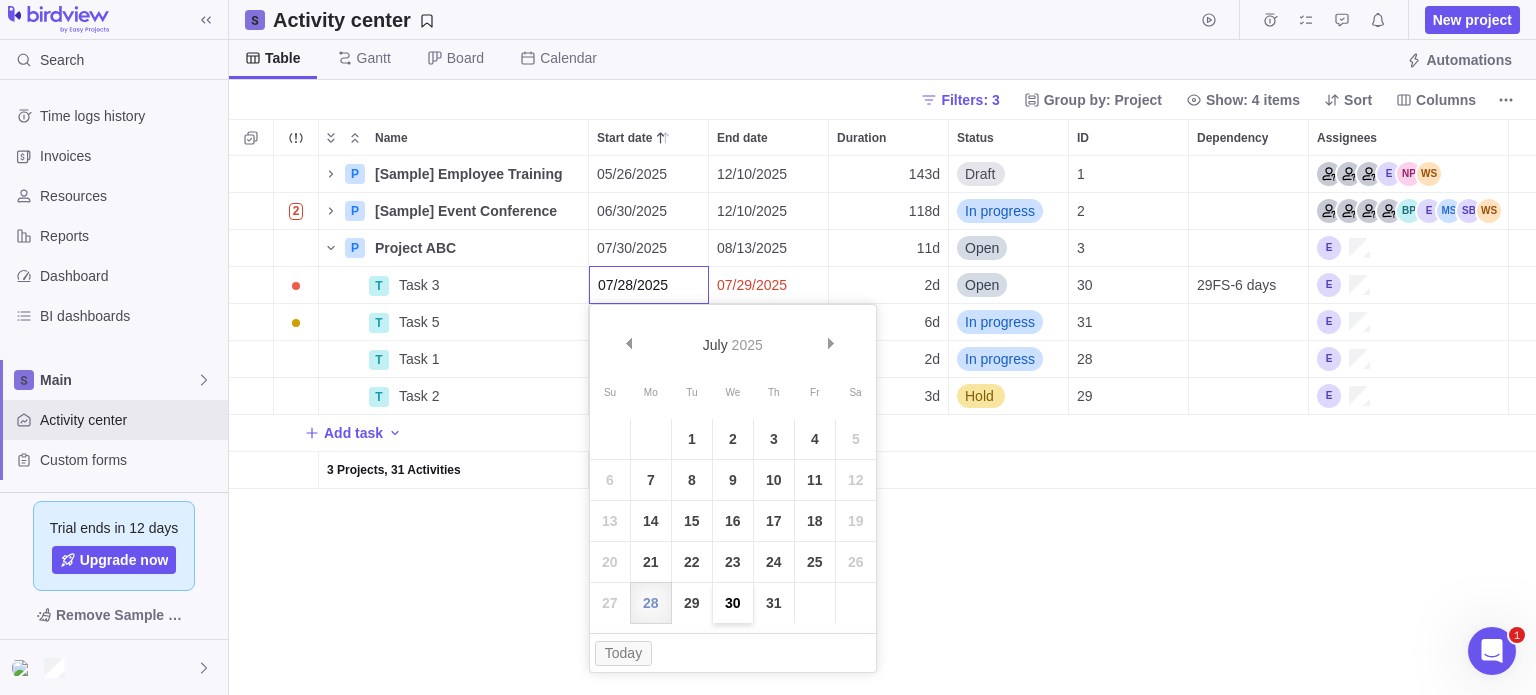 click on "30" at bounding box center (733, 603) 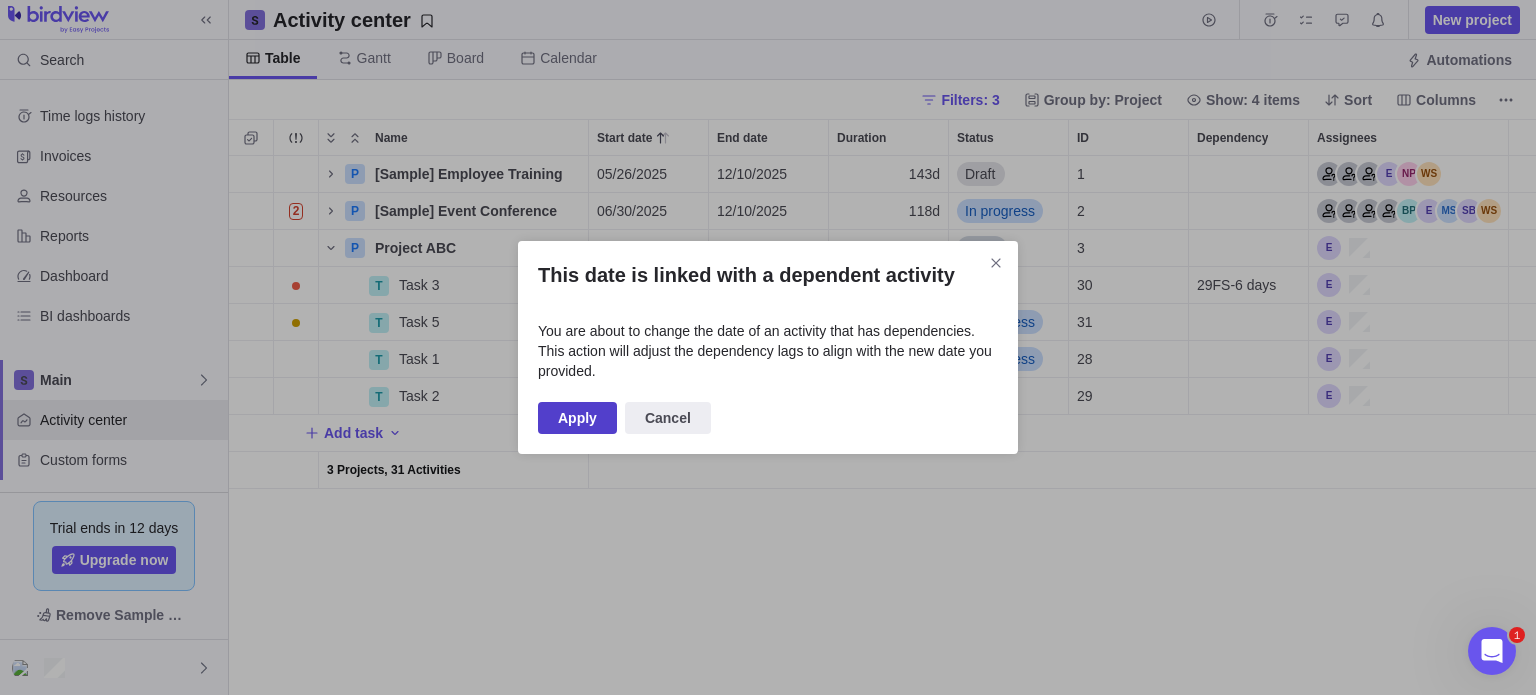 click on "Apply" at bounding box center [577, 418] 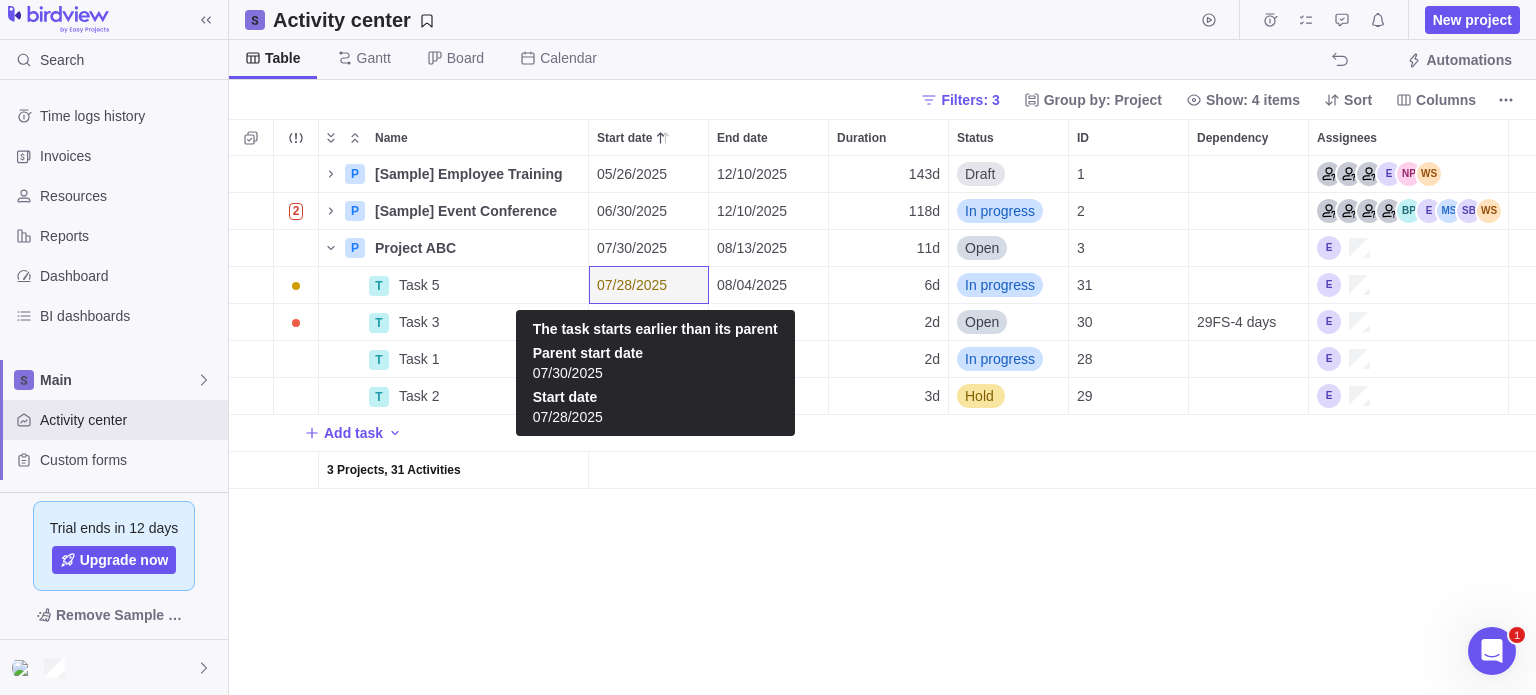click on "07/28/2025" at bounding box center (632, 285) 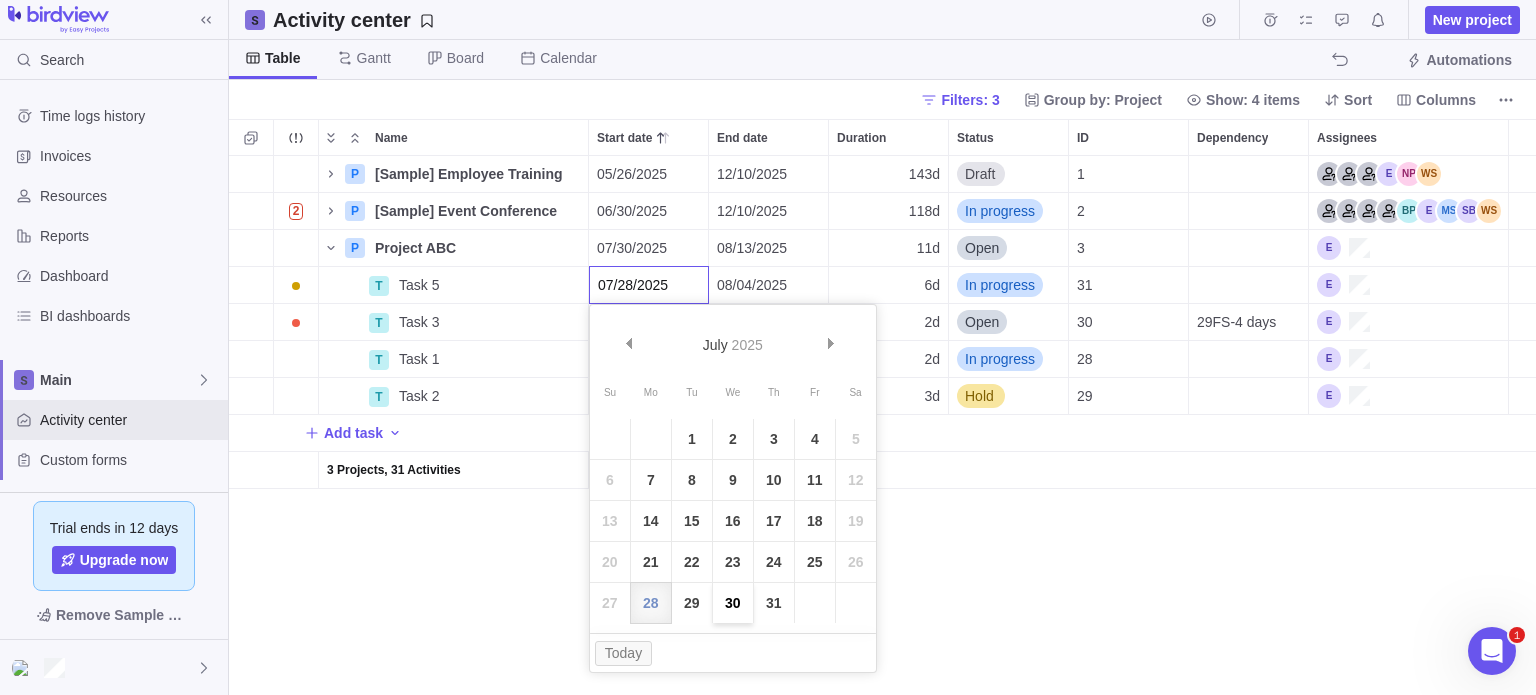 click on "30" at bounding box center [733, 603] 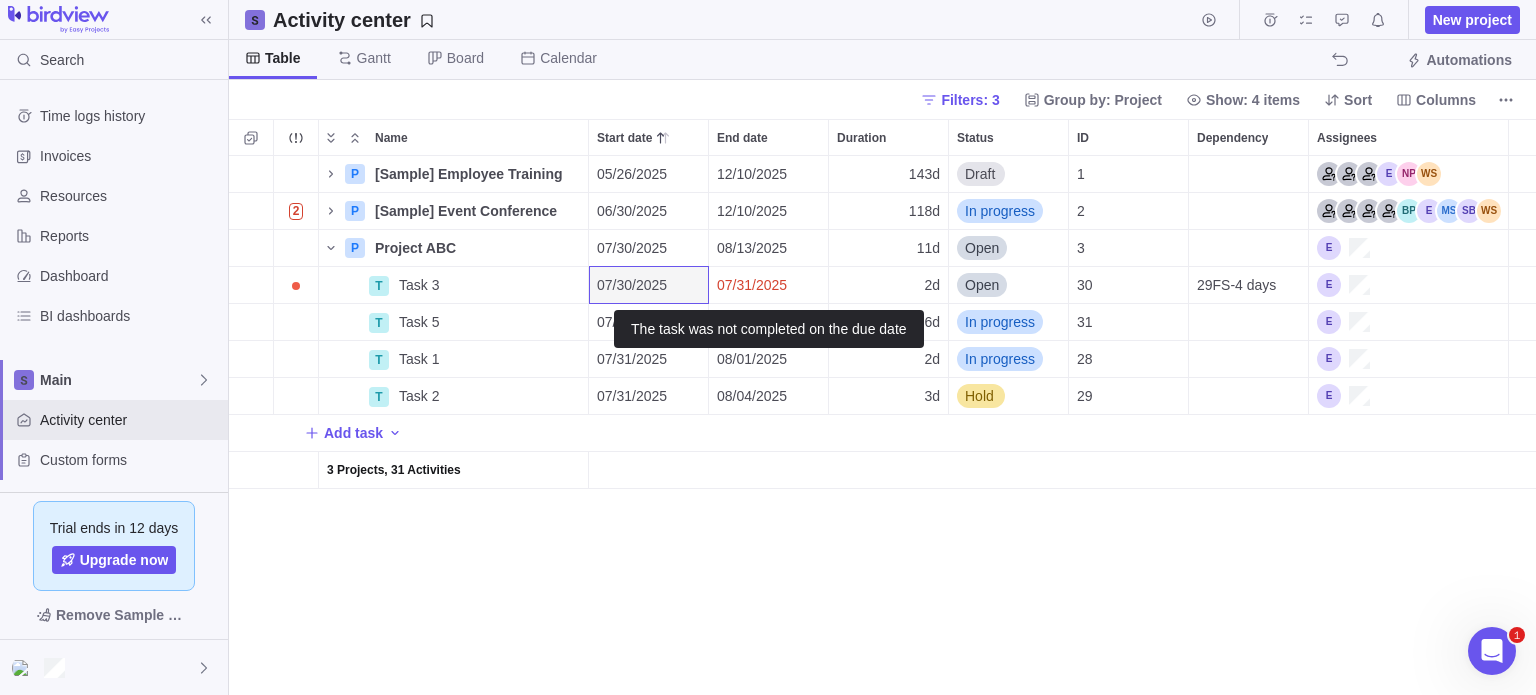 click on "07/31/2025" at bounding box center (752, 285) 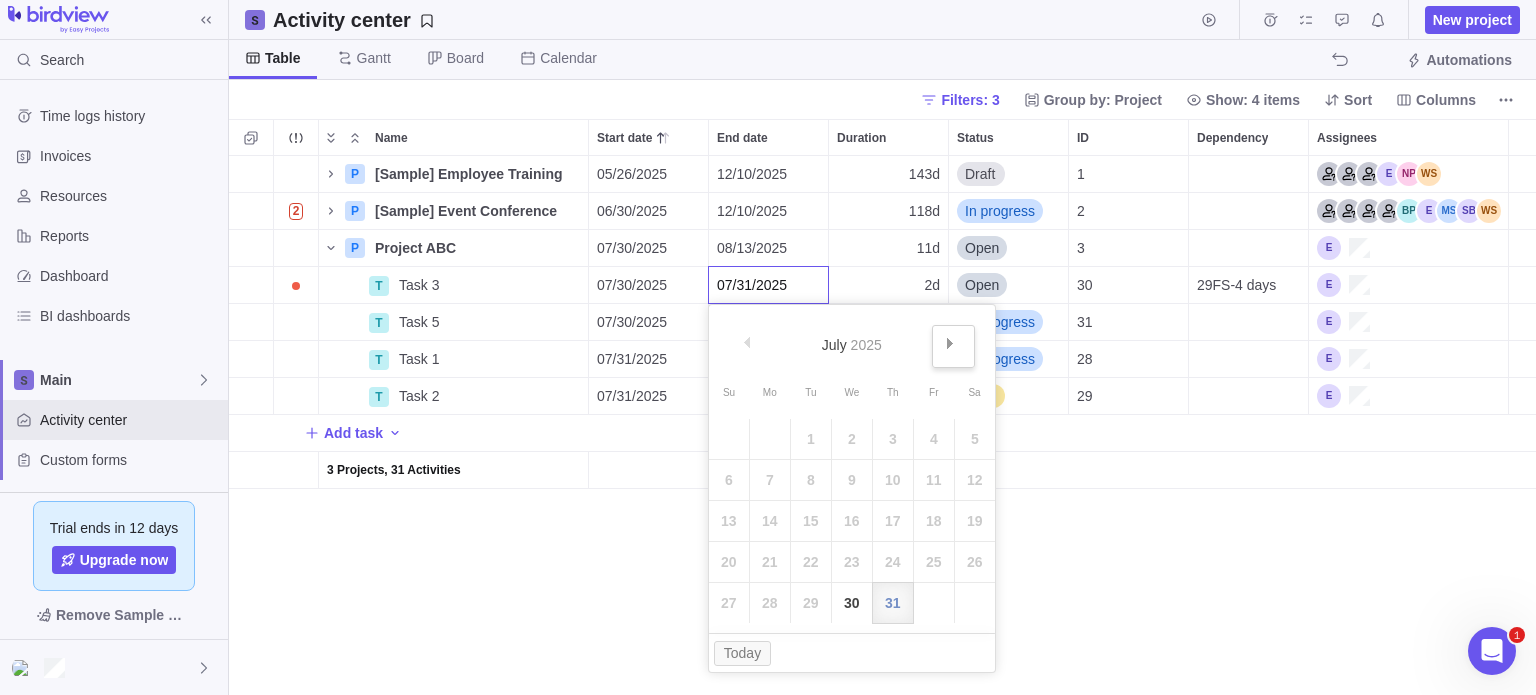click on "Next" at bounding box center (950, 343) 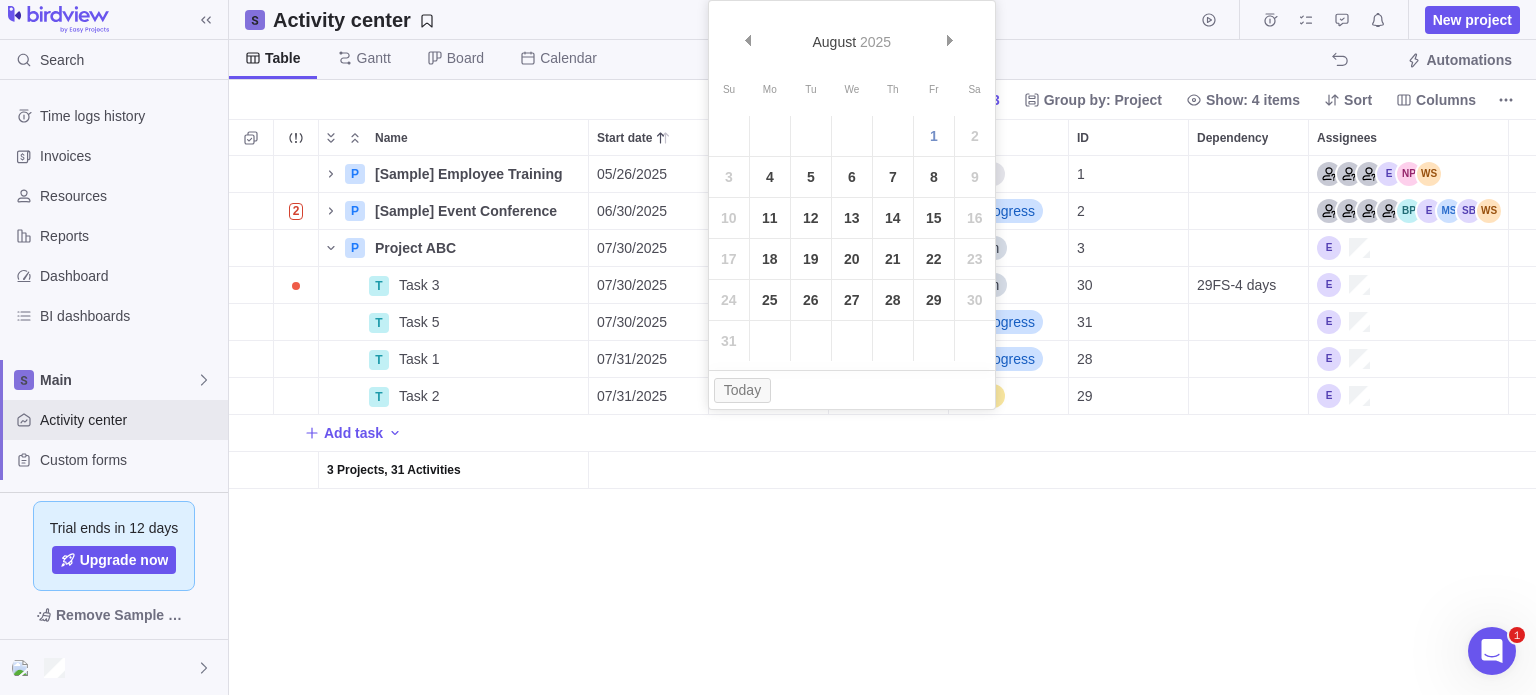 scroll, scrollTop: 524, scrollLeft: 1292, axis: both 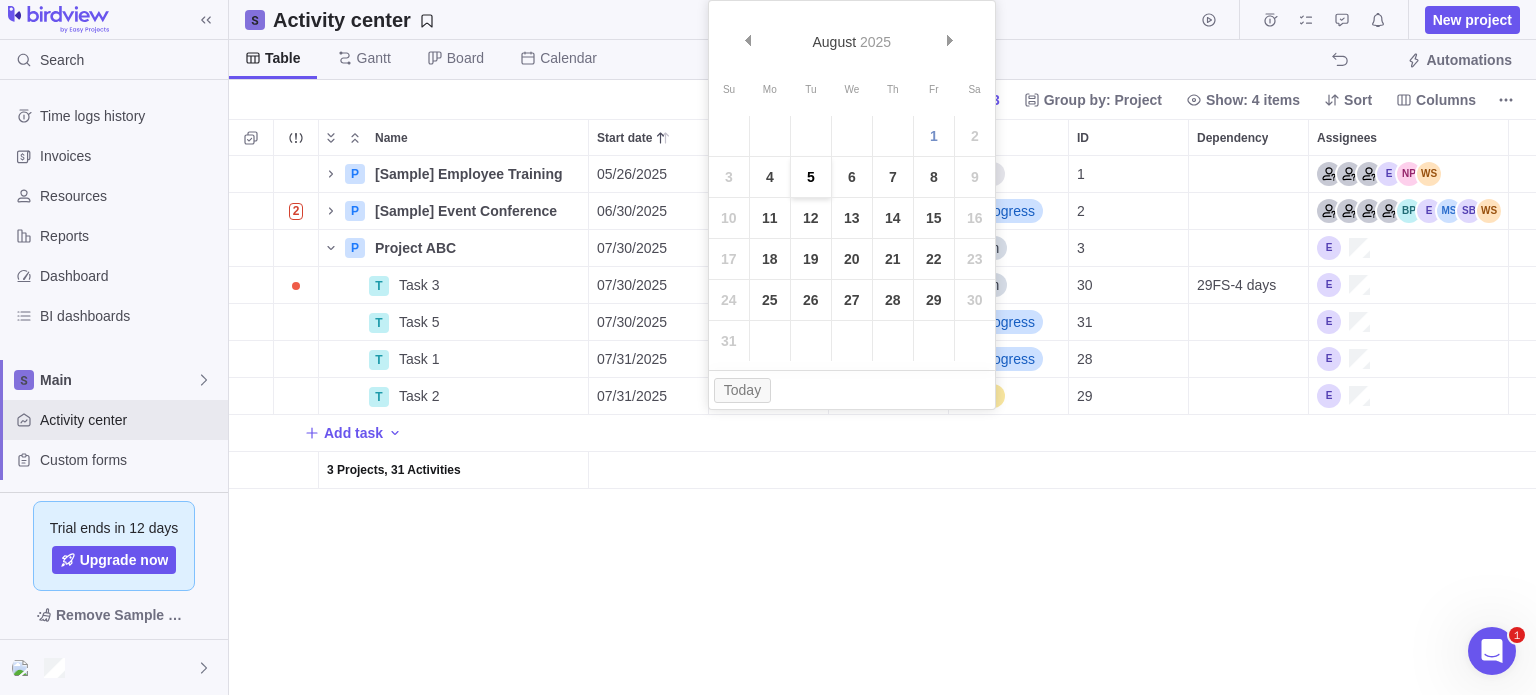 click on "5" at bounding box center (811, 177) 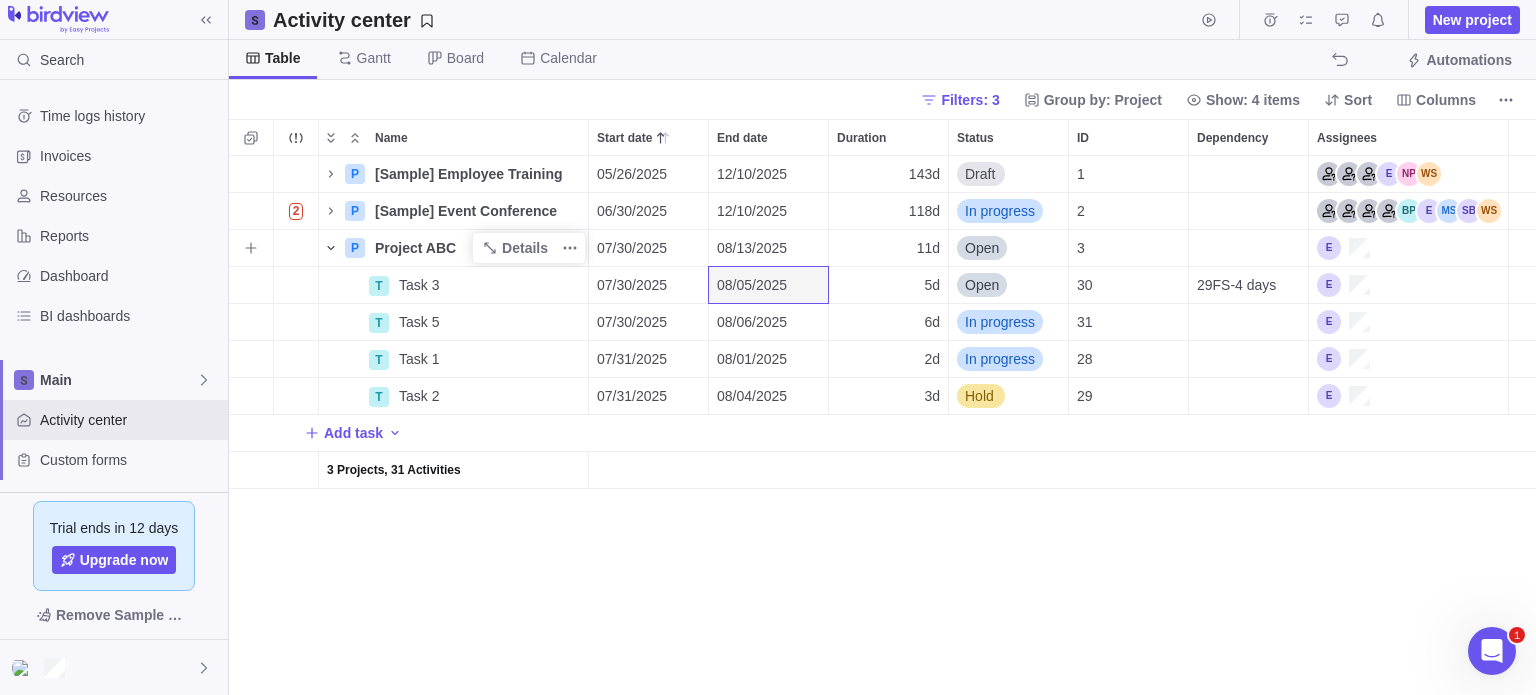 click 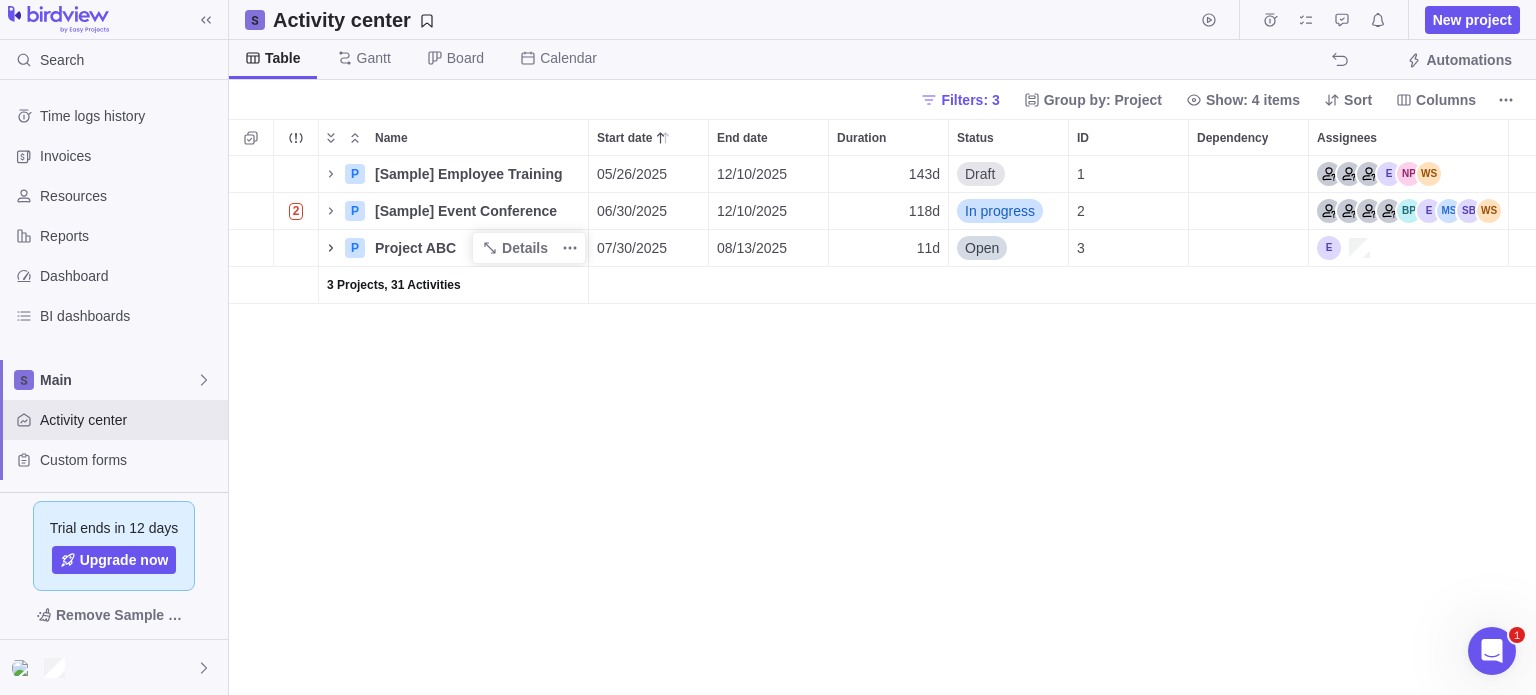 click on "P [Sample] Employee Training Details [DATE] [DATE] 143d Draft 1 2 P [Sample] Event Conference Details [DATE] [DATE] 118d In progress 2 P Project ABC Details [DATE] [DATE] 11d Open 3 3 Projects, 31 Activities" at bounding box center (882, 426) 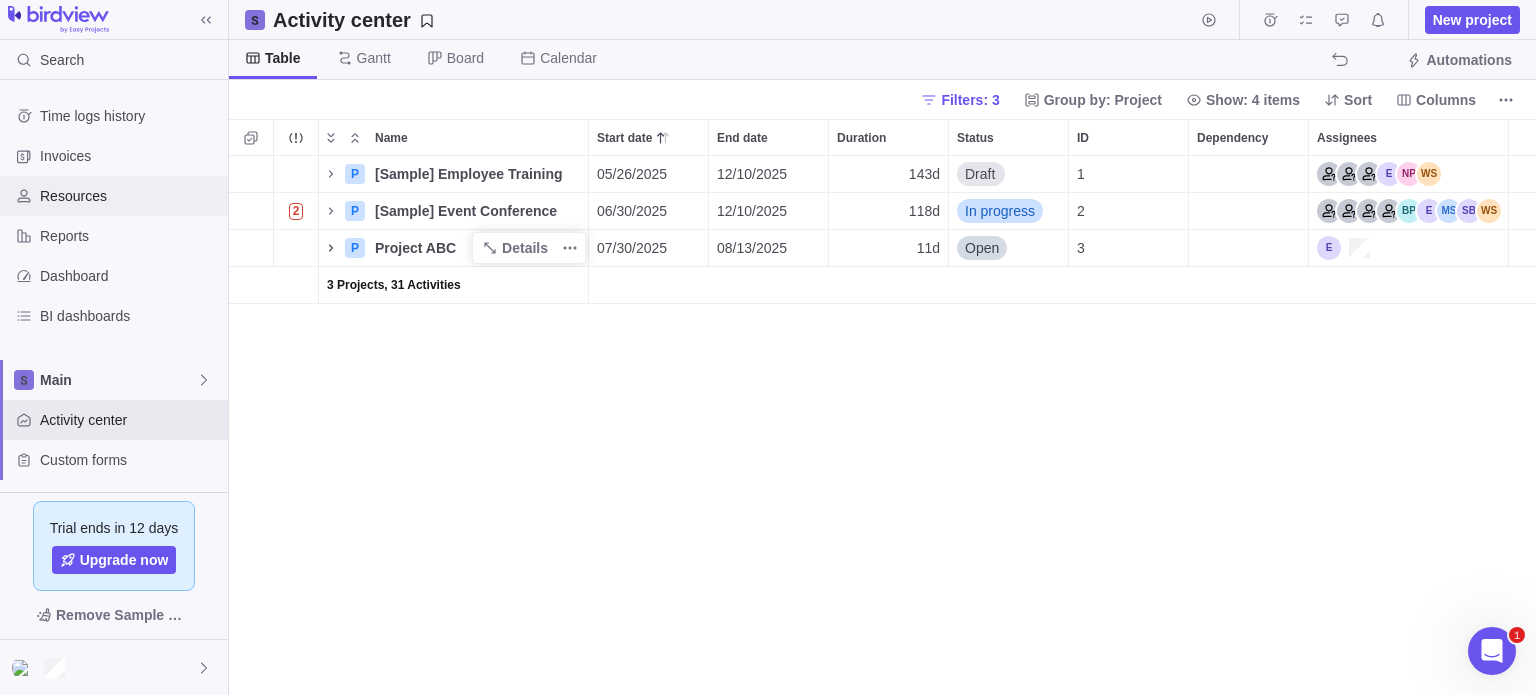 click on "Resources" at bounding box center (130, 196) 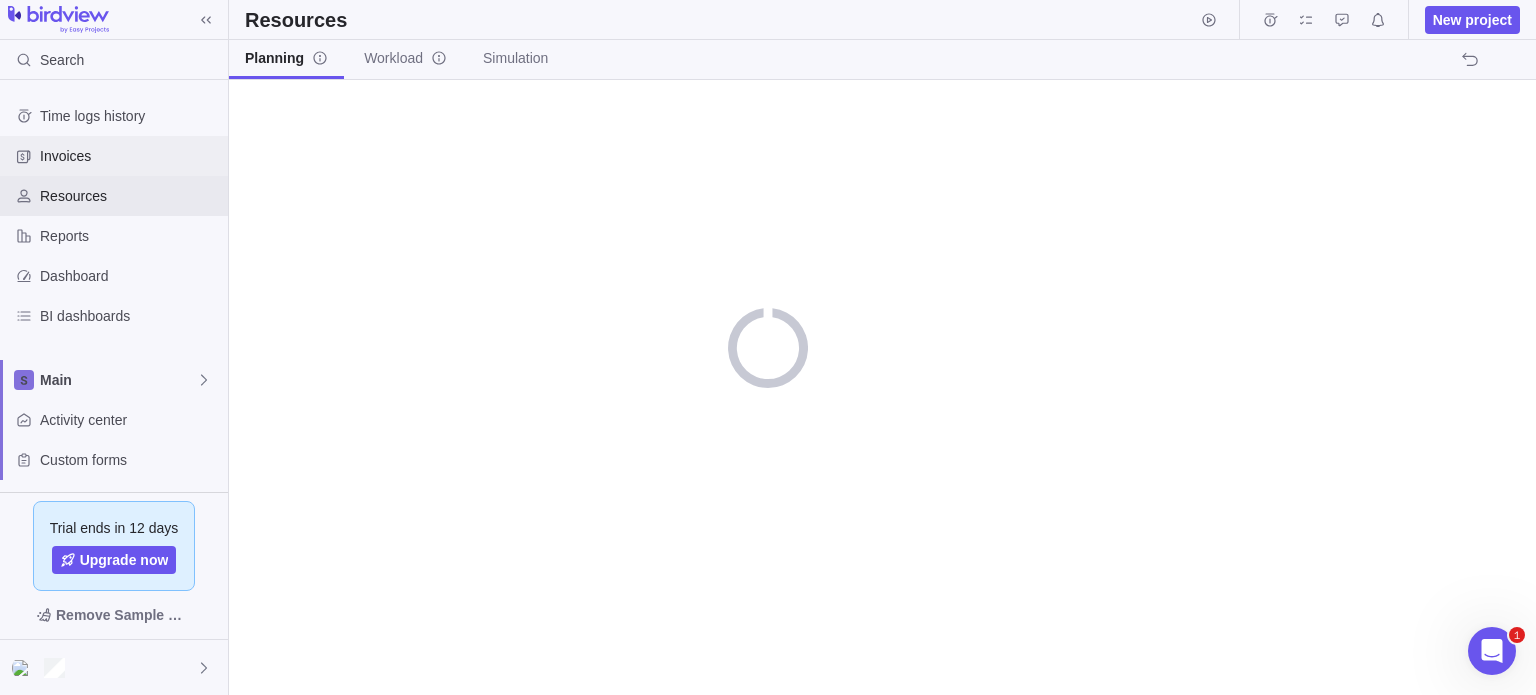 click on "Invoices" at bounding box center [130, 156] 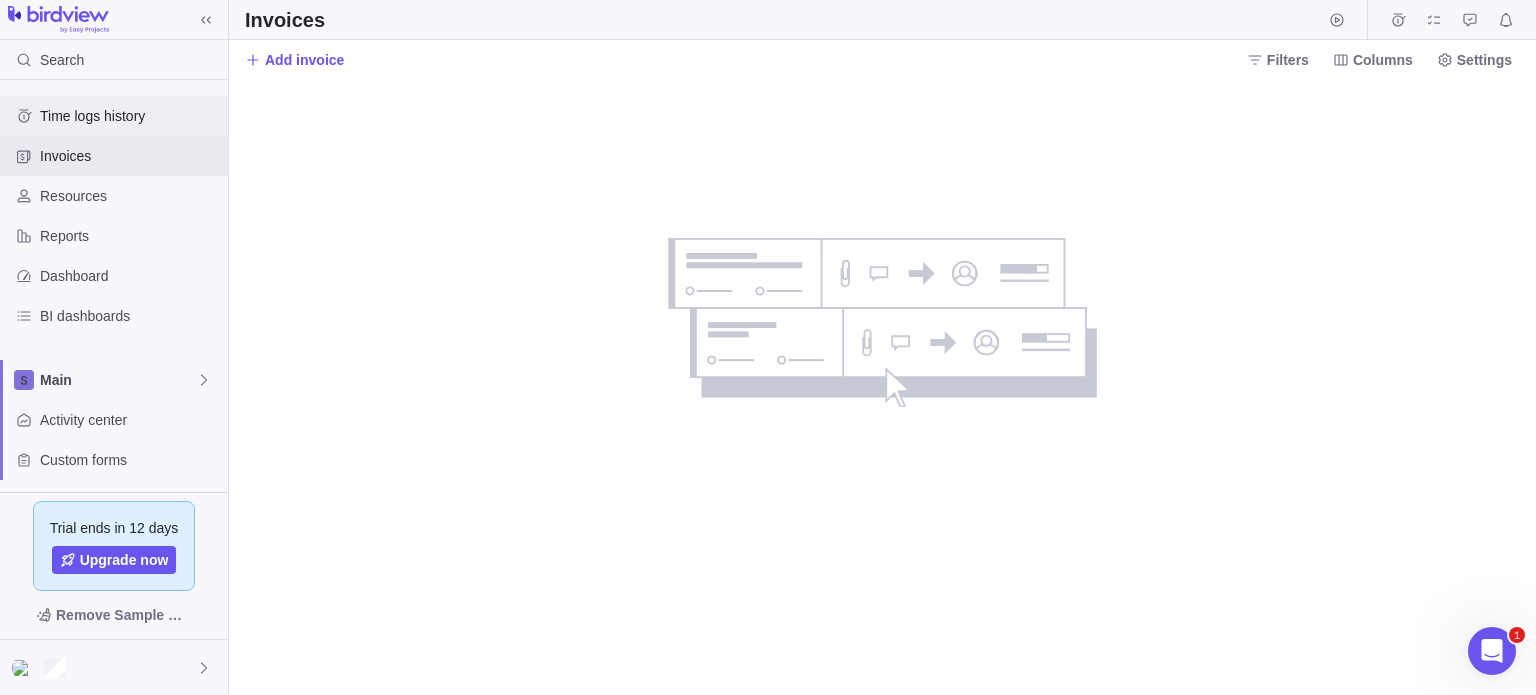click on "Time logs history" at bounding box center (130, 116) 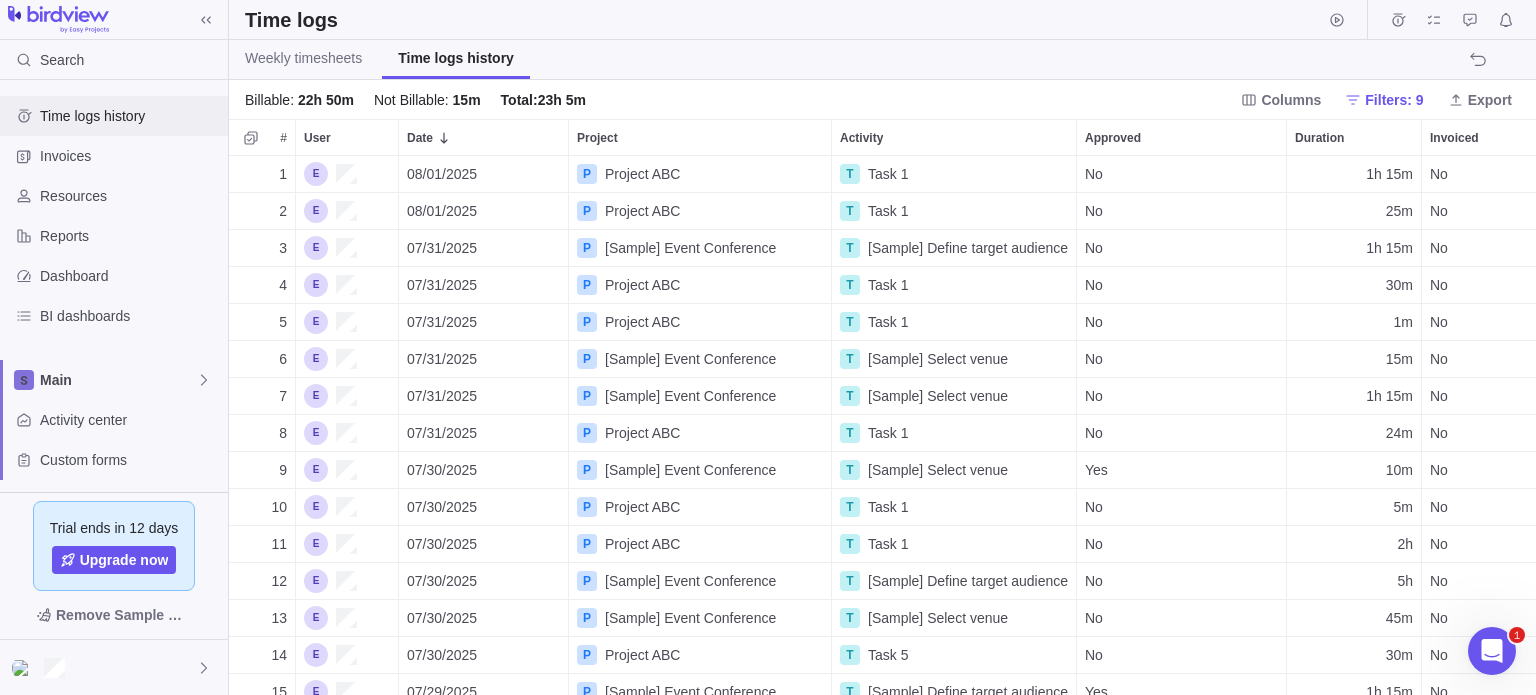 scroll, scrollTop: 16, scrollLeft: 16, axis: both 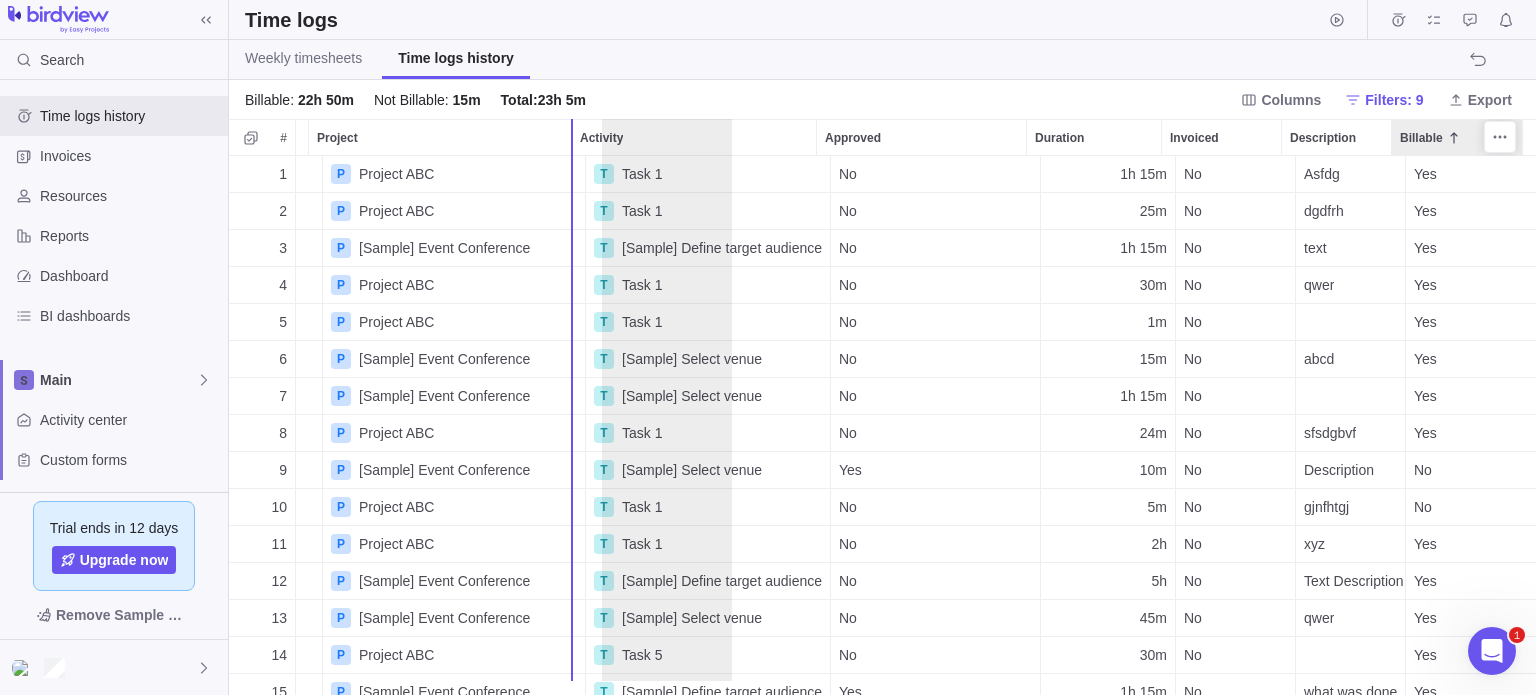 drag, startPoint x: 1432, startPoint y: 135, endPoint x: 638, endPoint y: 95, distance: 795.0069 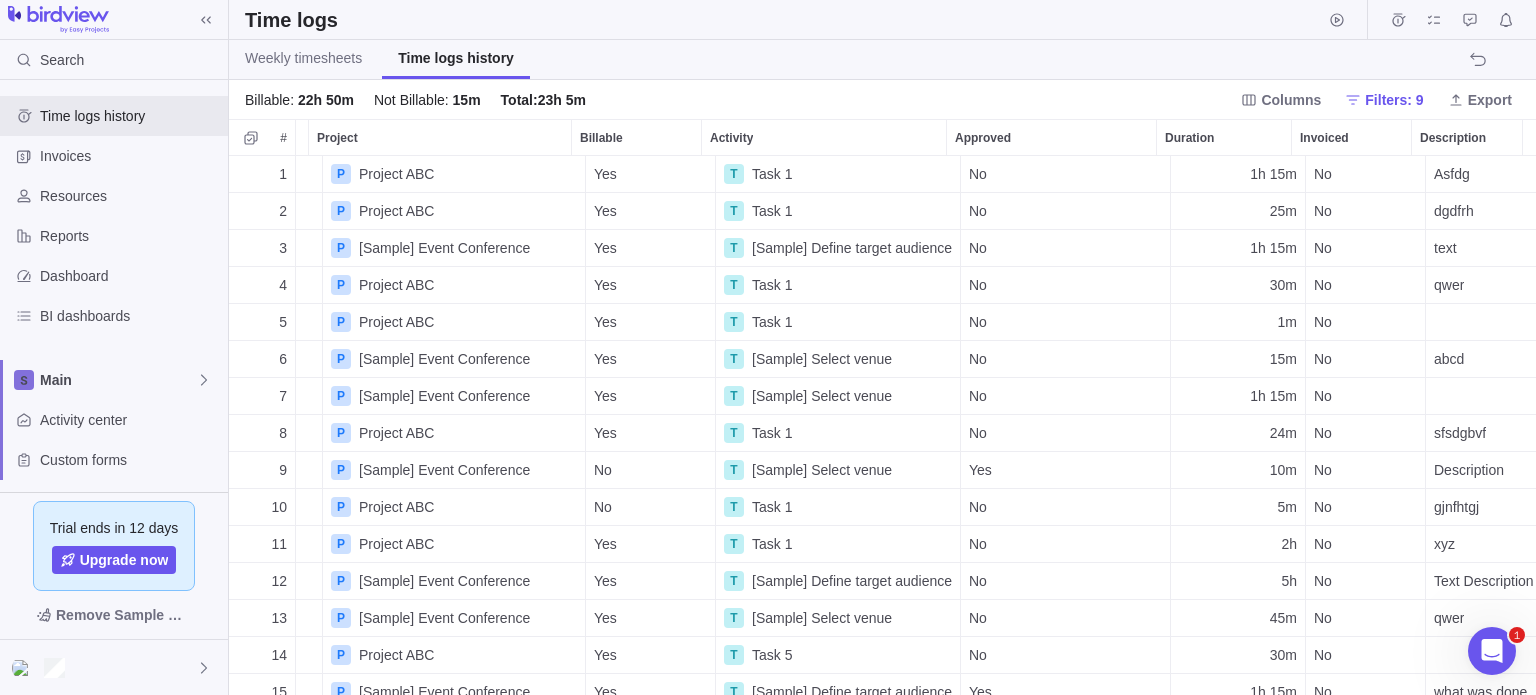 scroll, scrollTop: 0, scrollLeft: 59, axis: horizontal 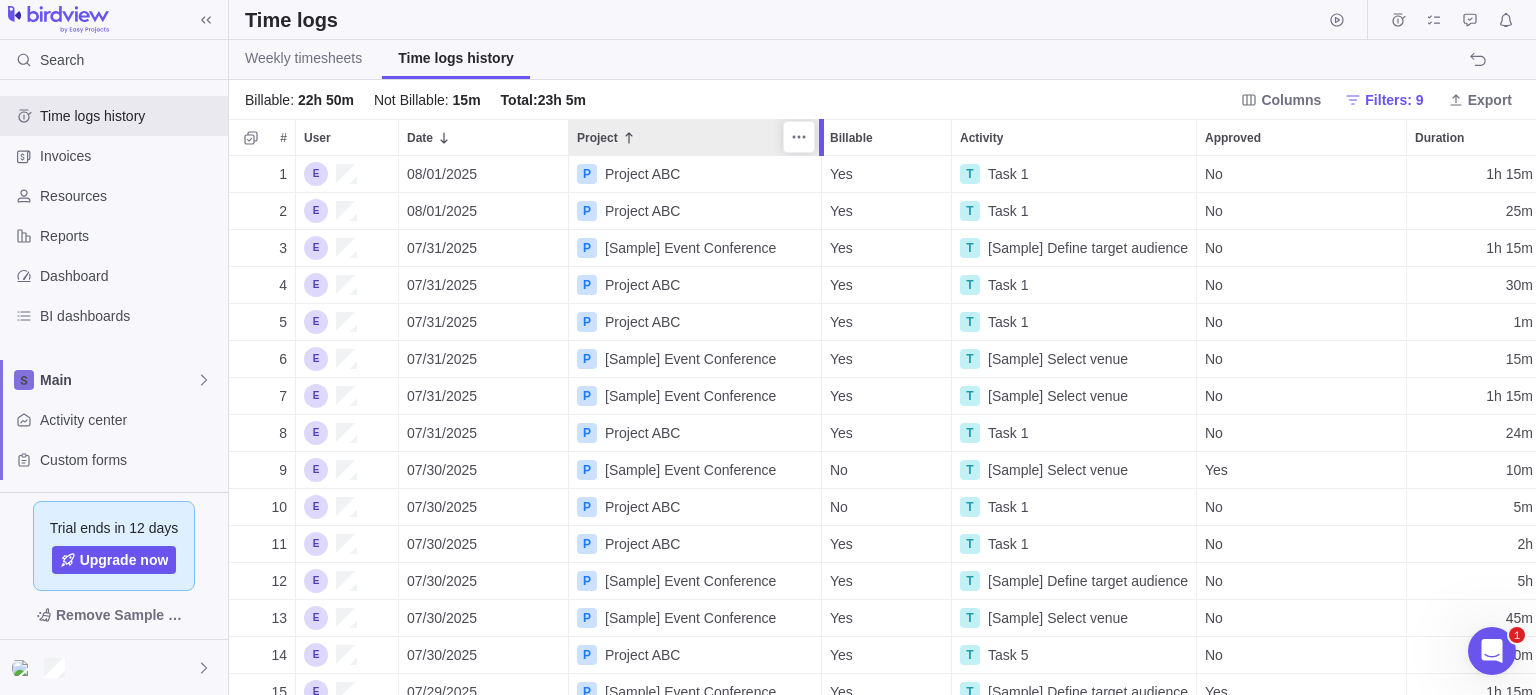 drag, startPoint x: 832, startPoint y: 138, endPoint x: 821, endPoint y: 151, distance: 17.029387 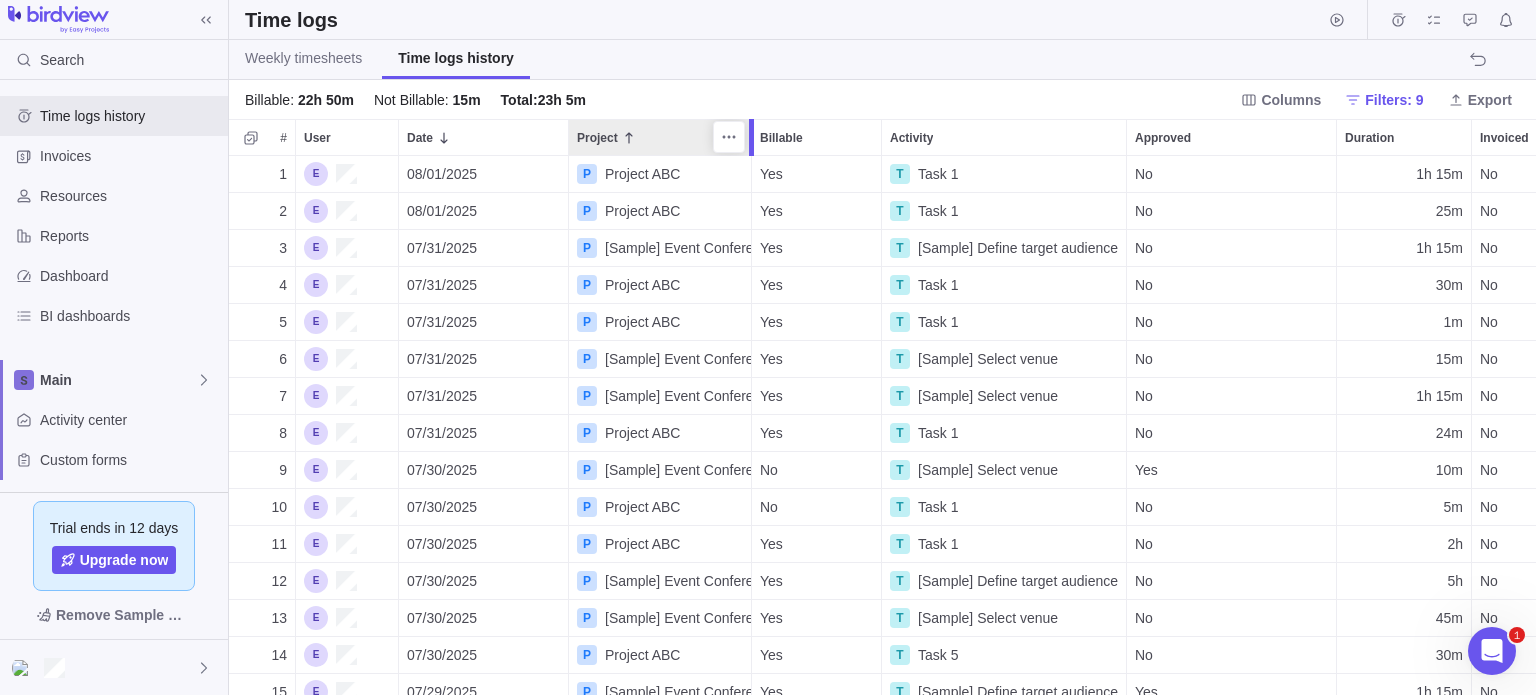 drag, startPoint x: 820, startPoint y: 134, endPoint x: 736, endPoint y: 137, distance: 84.05355 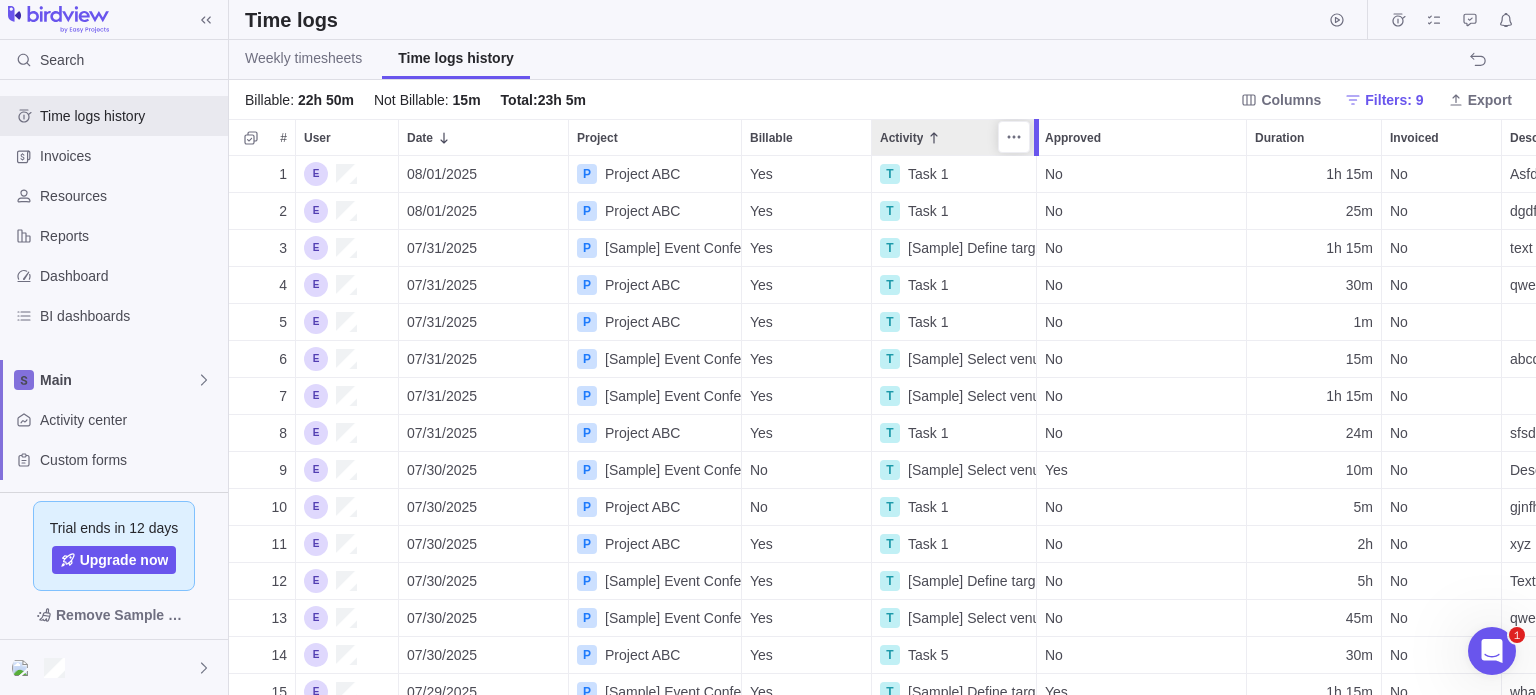 drag, startPoint x: 1118, startPoint y: 135, endPoint x: 1038, endPoint y: 145, distance: 80.622574 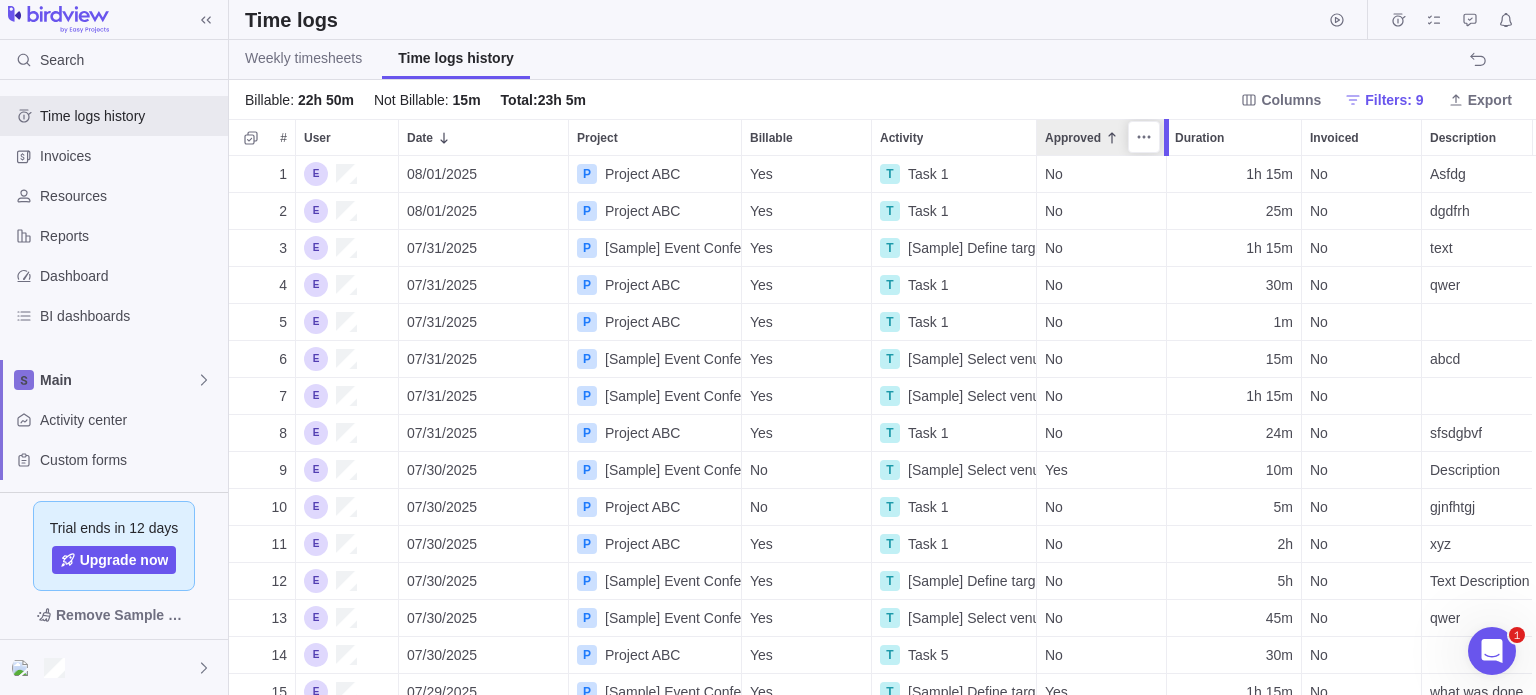 drag, startPoint x: 1252, startPoint y: 132, endPoint x: 1168, endPoint y: 147, distance: 85.32877 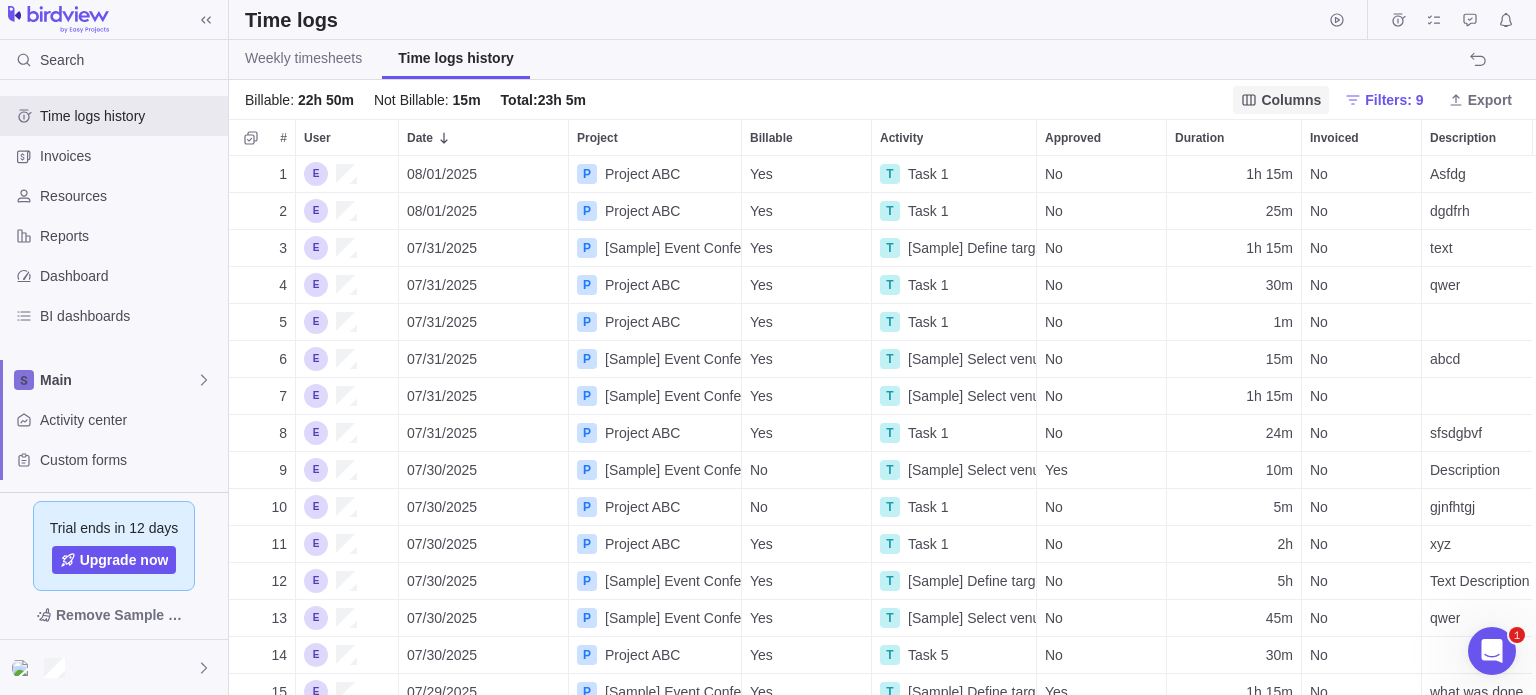 click on "Columns" at bounding box center (1291, 100) 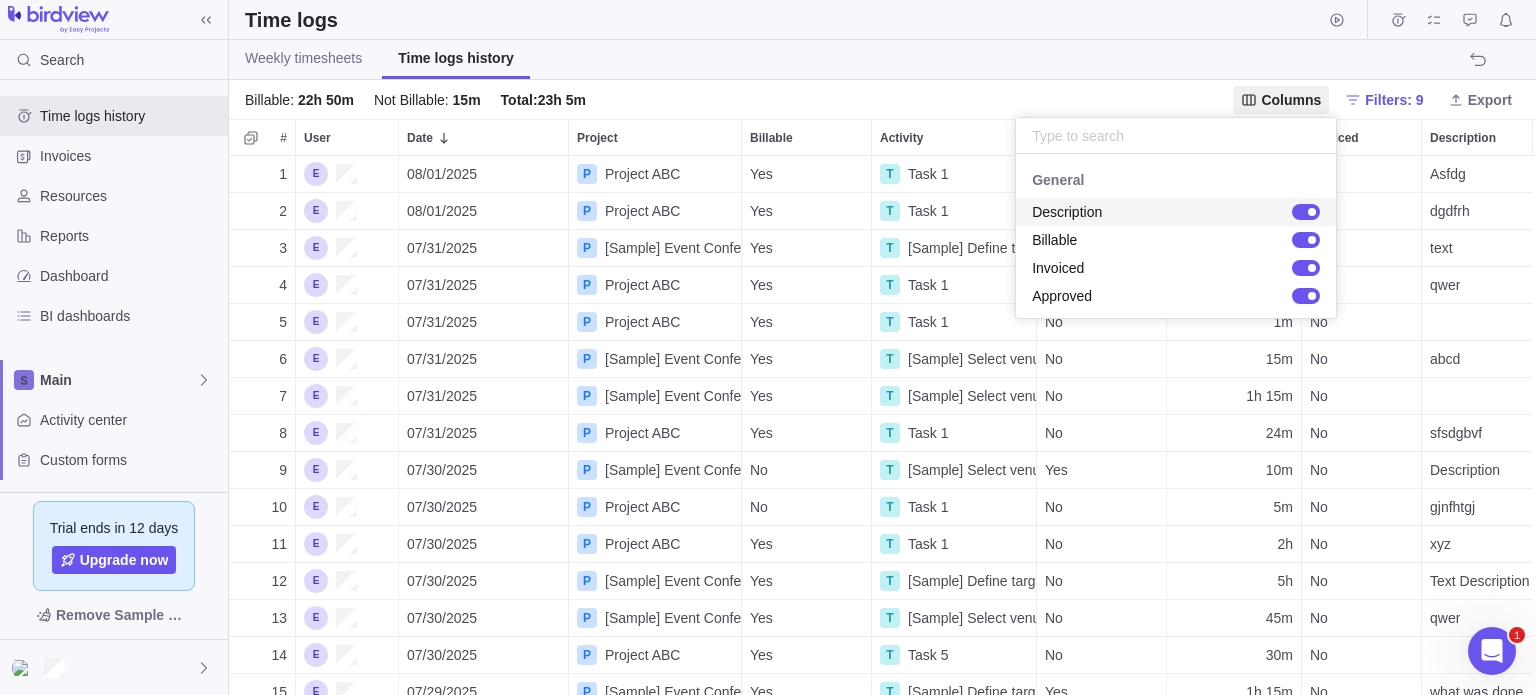 click at bounding box center (1306, 212) 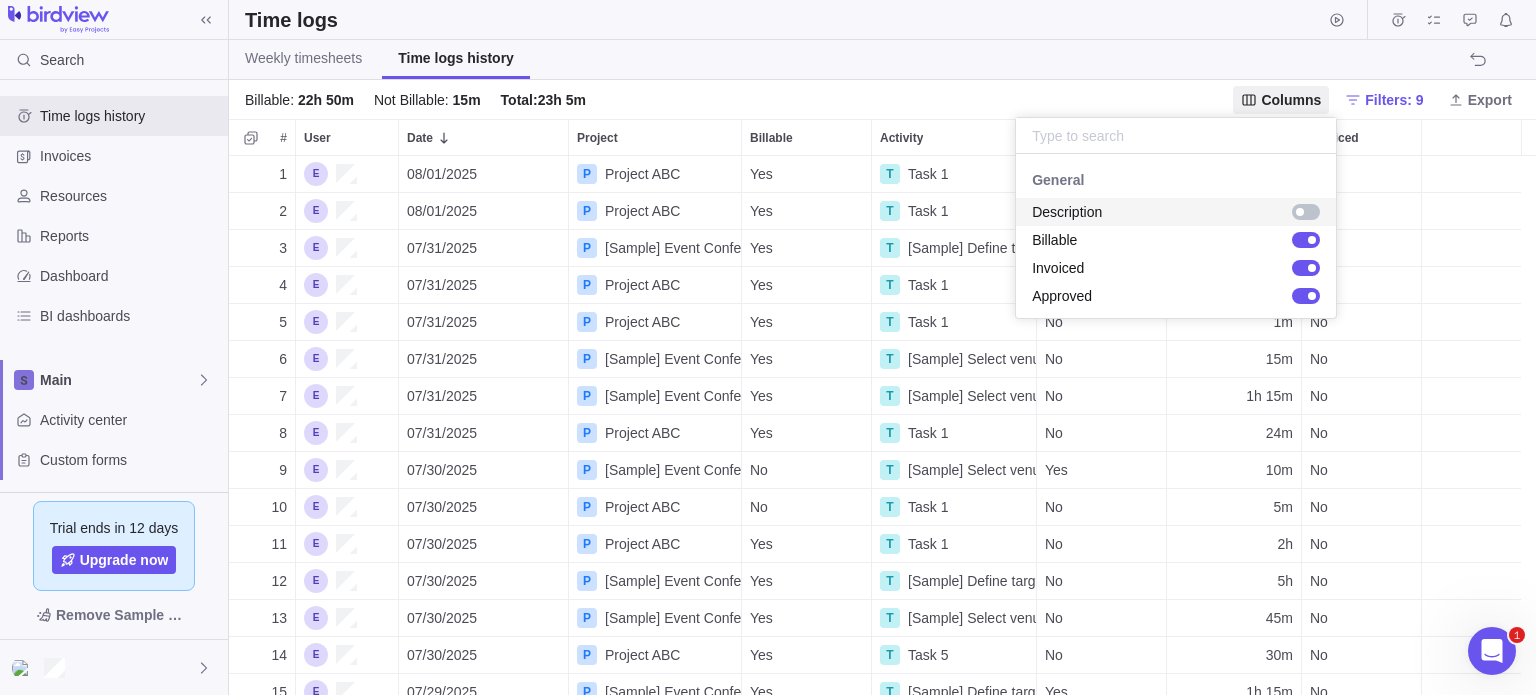click at bounding box center [1300, 212] 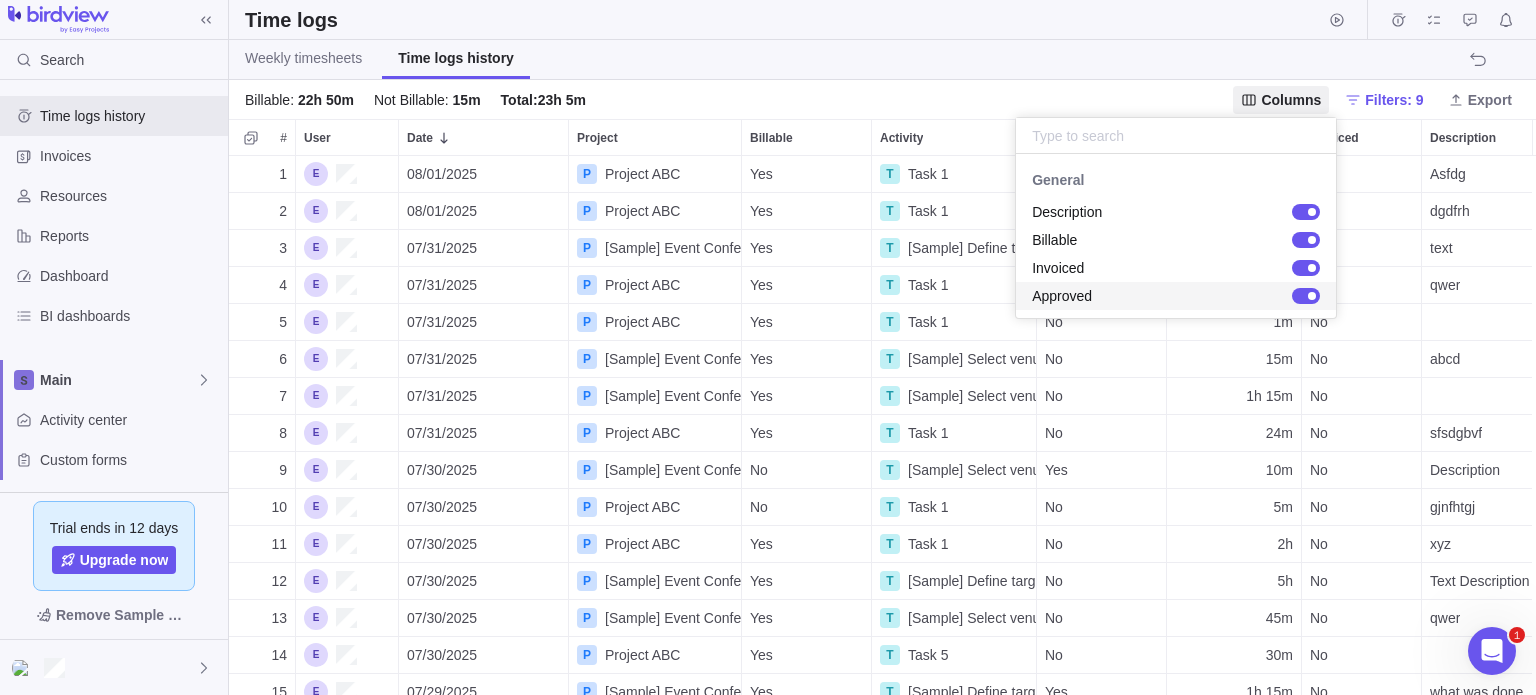 click on "Search Time logs history Invoices Resources Reports Dashboard BI dashboards Main Activity center Custom forms Saved views Get Started Project Financials Flat Fee Project Financials T&M Upcoming Milestones Trial ends in 12 days Upgrade now Remove Sample Data Time logs Weekly timesheets Time logs history Billable : 22h 50m Not Billable : 15m Total : 23h 5m Columns Filters: 9 Export # User Date Project Billable Activity Approved Duration Invoiced Description 1 08/01/2025 P Project ABC Yes T Task 1 No 1h 15m No Asfdg 2 08/01/2025 P Project ABC Yes T Task 1 No 25m No dgdfrh 3 07/31/2025 P [Sample] Event Conference Yes T [Sample] Define target audience No 1h 15m No text 4 07/31/2025 P Project ABC Yes T Task 1 No 30m No qwer 5 07/31/2025 P Project ABC Yes T Task 1 No 1m No 6 07/31/2025 P [Sample] Event Conference Yes T [Sample] Select venue No 15m No abcd 7 07/31/2025 P [Sample] Event Conference Yes T [Sample] Select venue No 1h 15m No 8 07/31/2025 P Project ABC Yes T Task 1 No 24m No sfsdgbvf 9 P T" at bounding box center [768, 347] 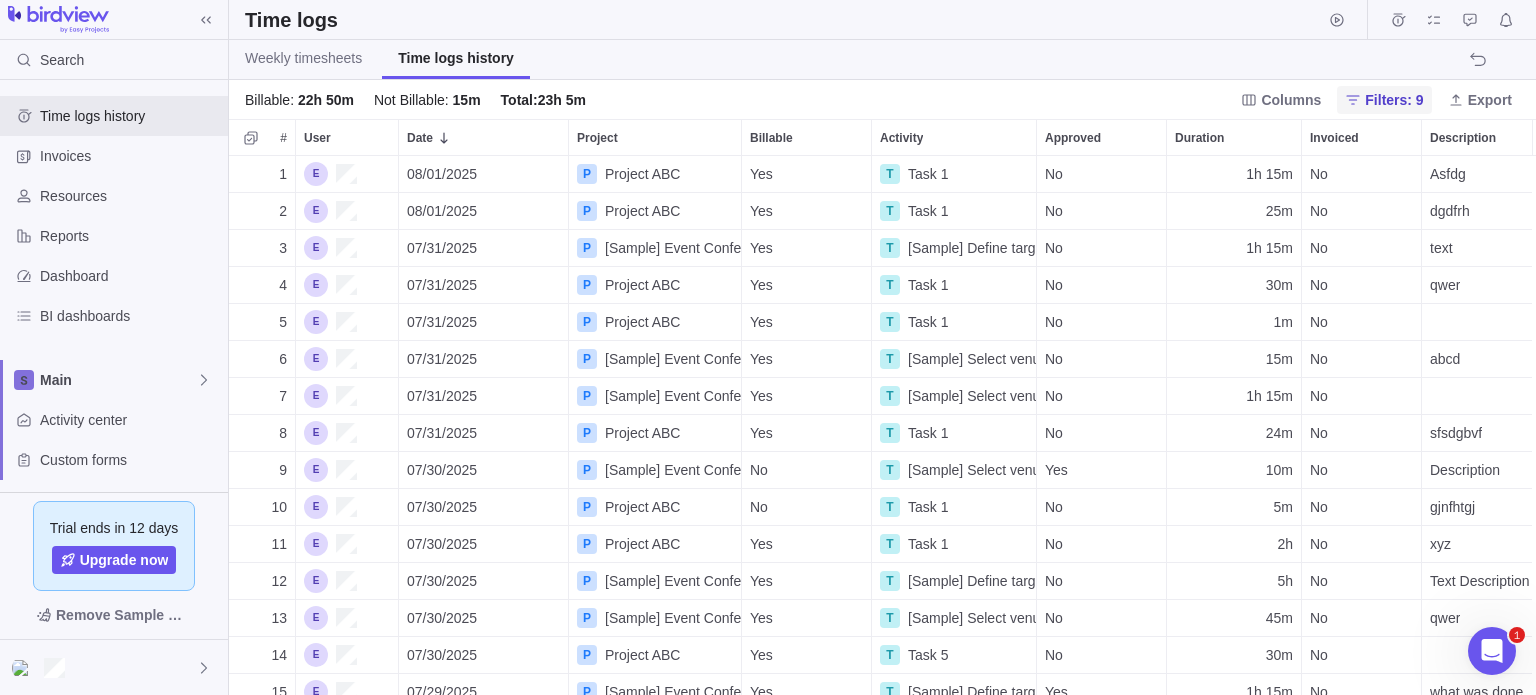 click on "Filters: 9" at bounding box center (1394, 100) 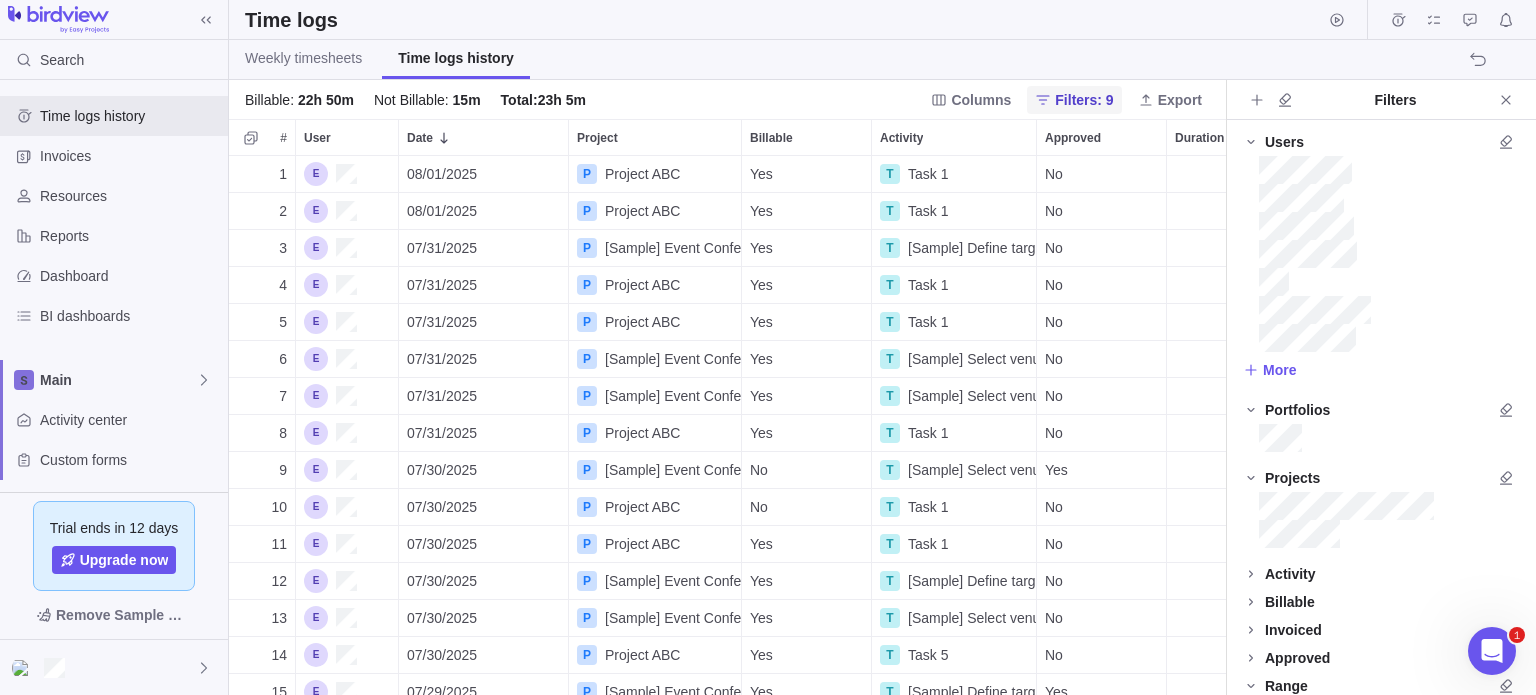 scroll, scrollTop: 524, scrollLeft: 981, axis: both 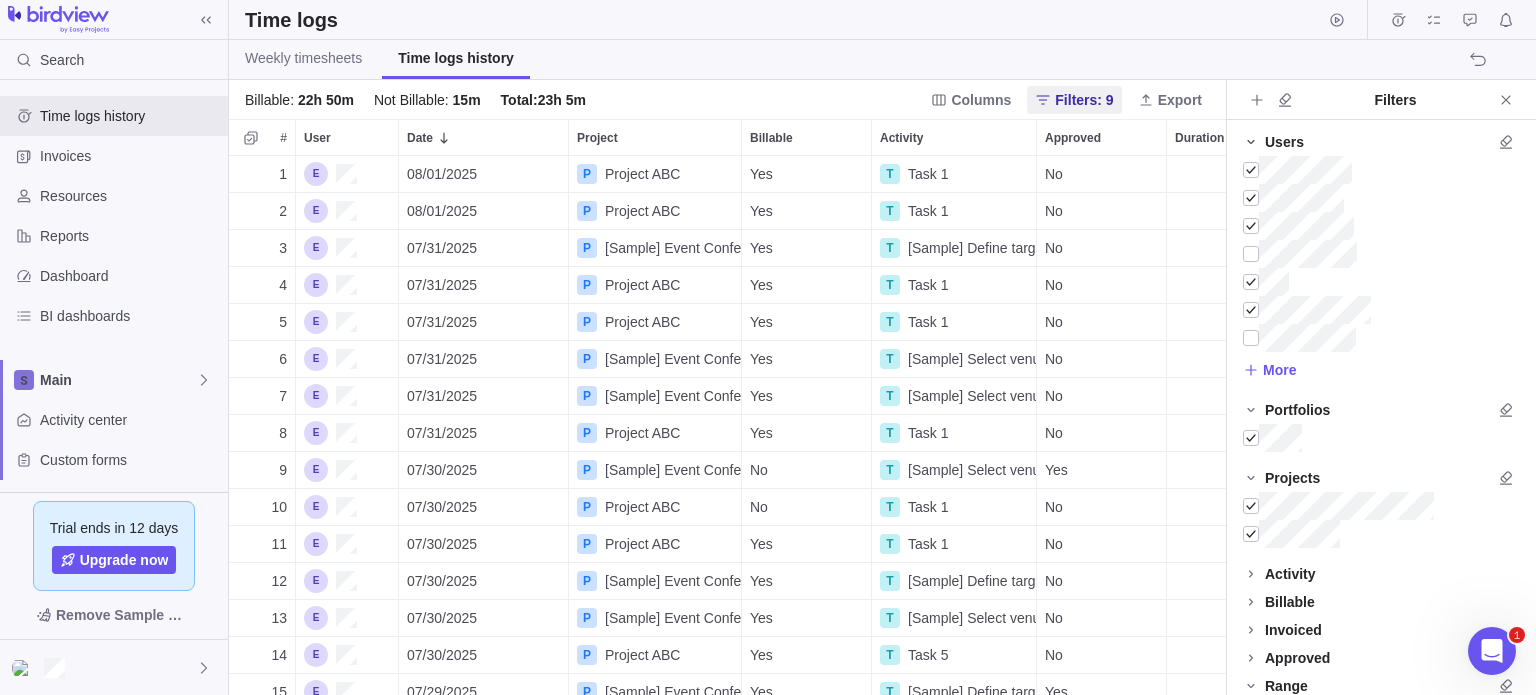 click 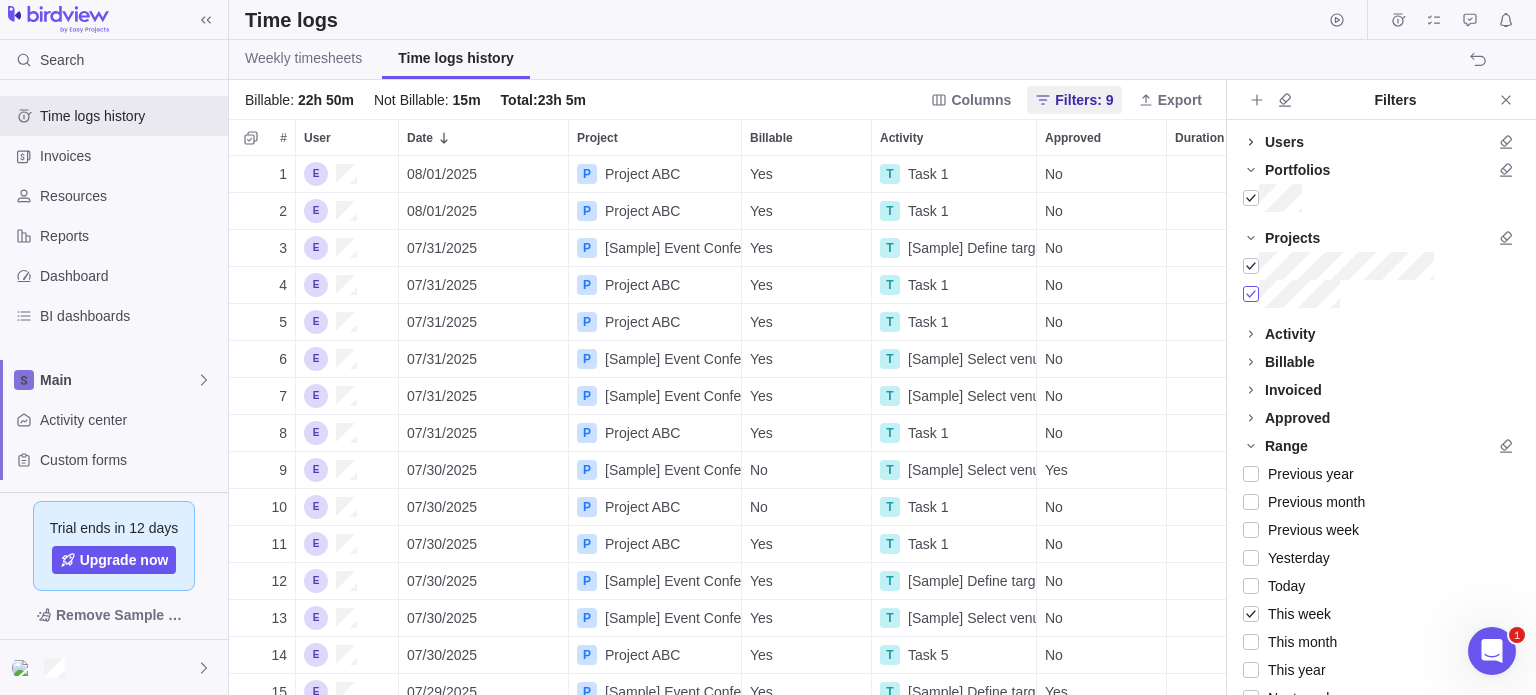 click at bounding box center (1251, 294) 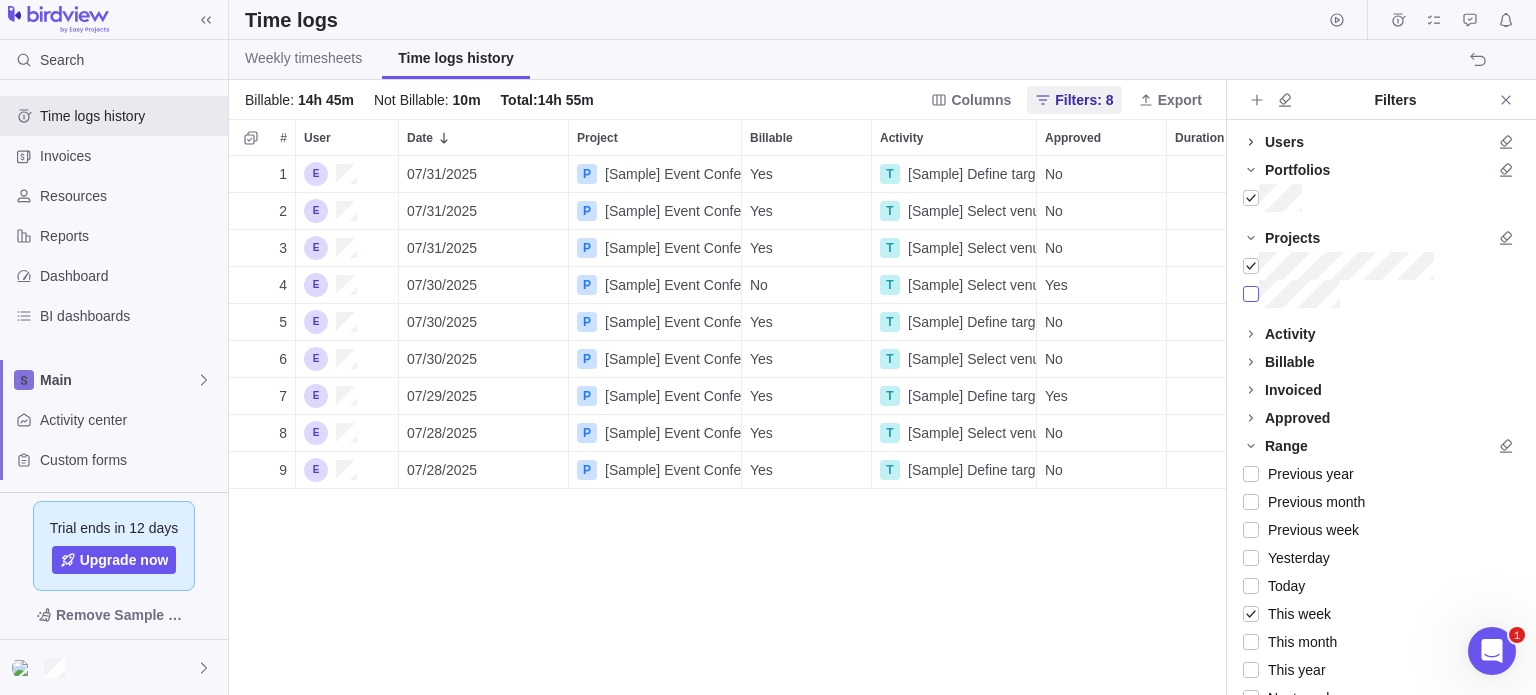 scroll, scrollTop: 16, scrollLeft: 16, axis: both 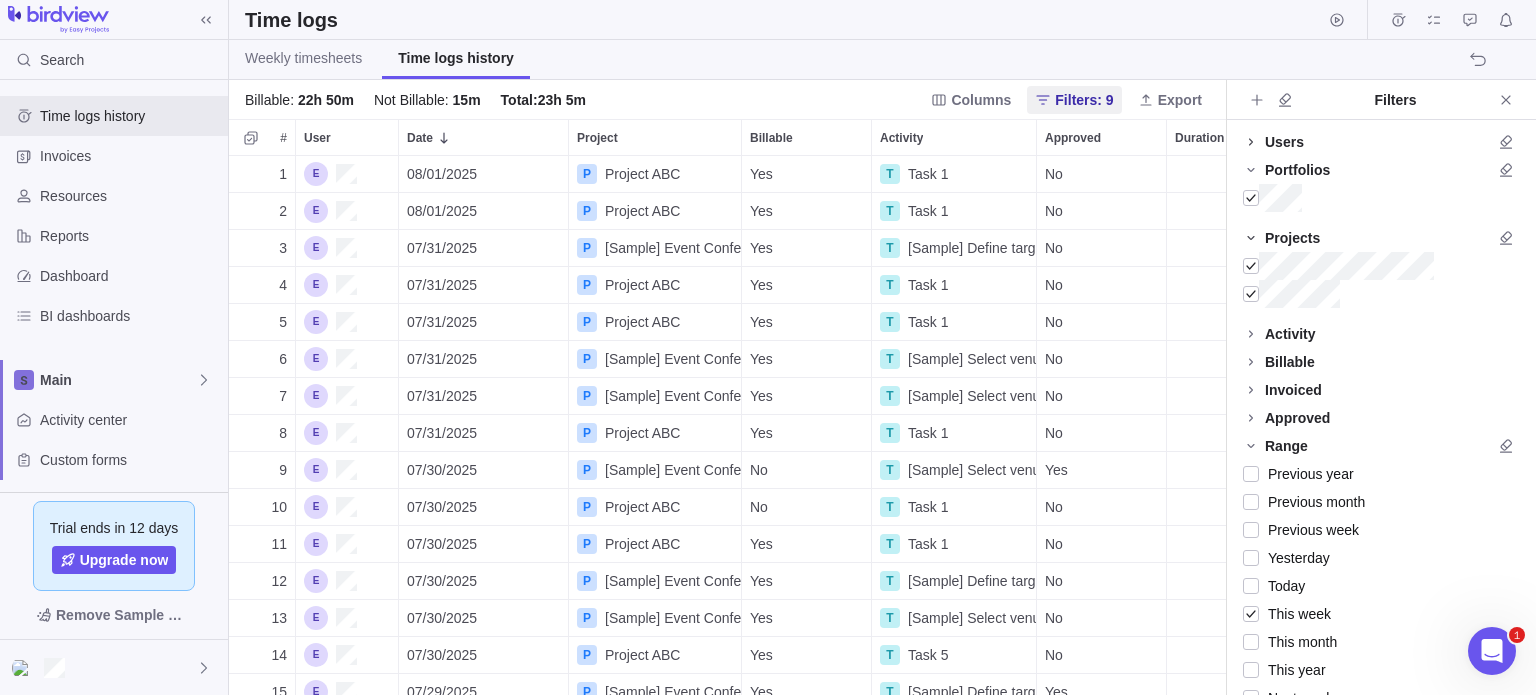 click 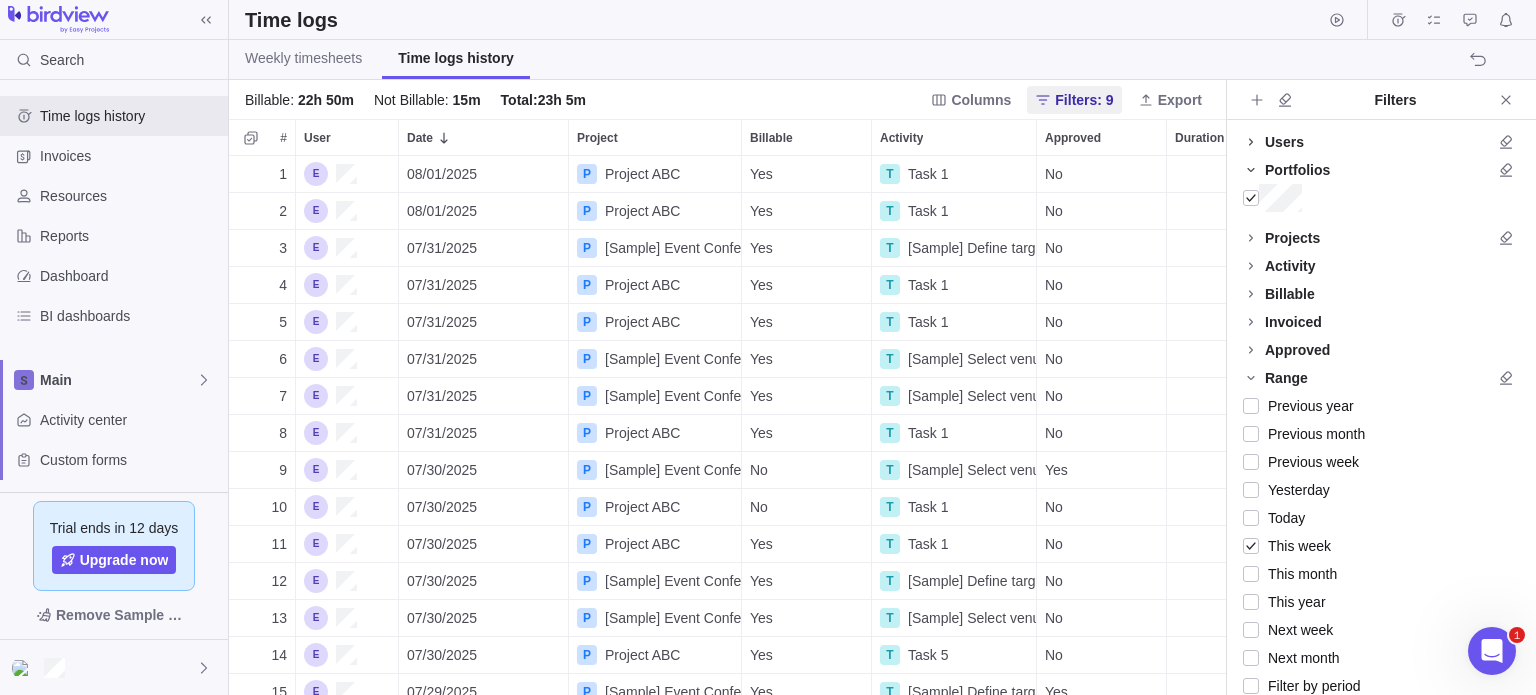 click 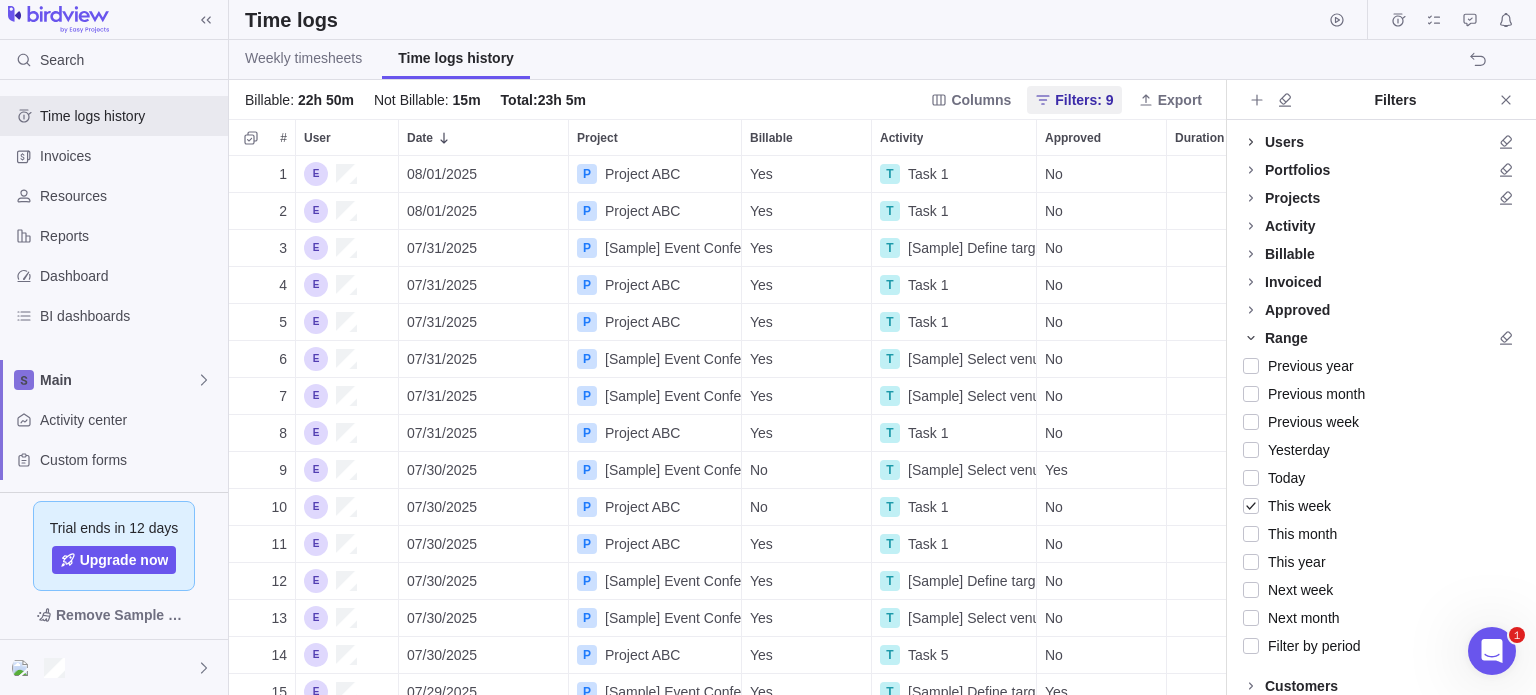 click 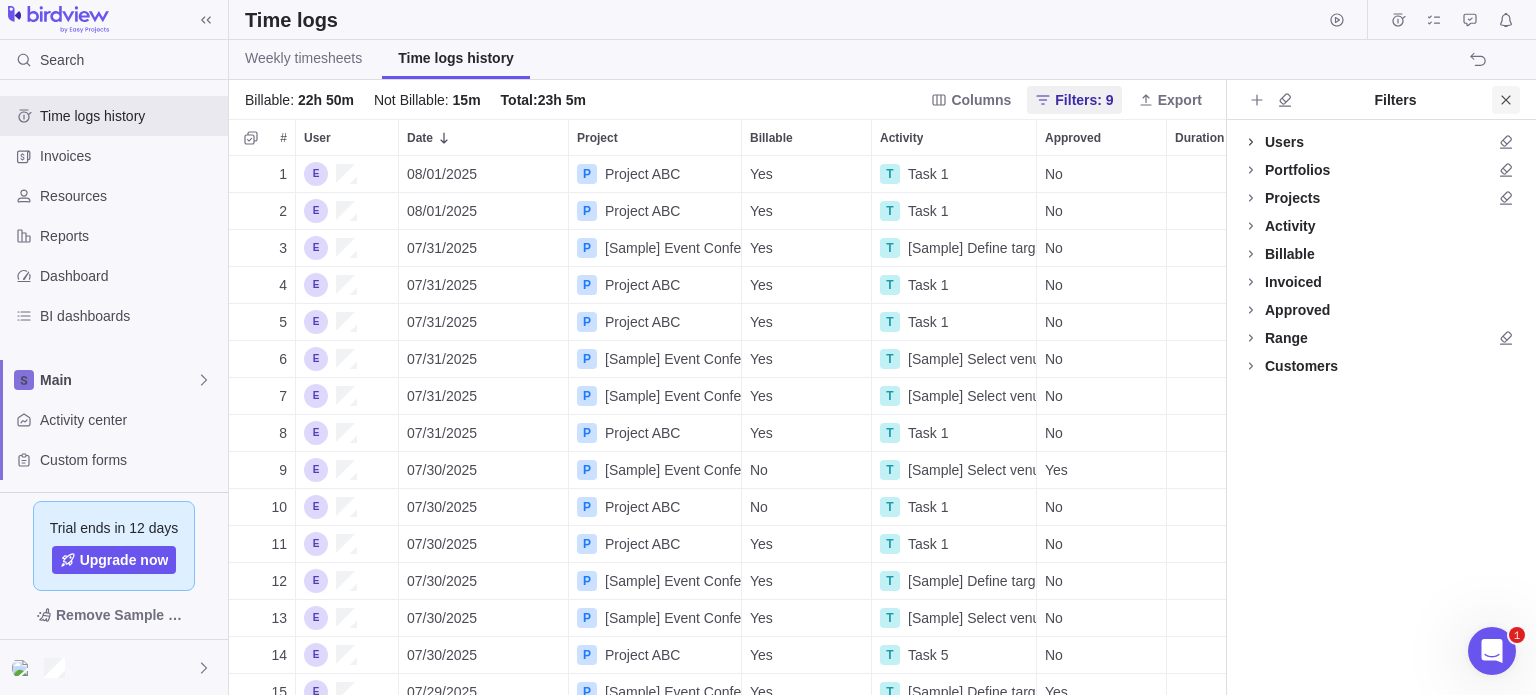 click 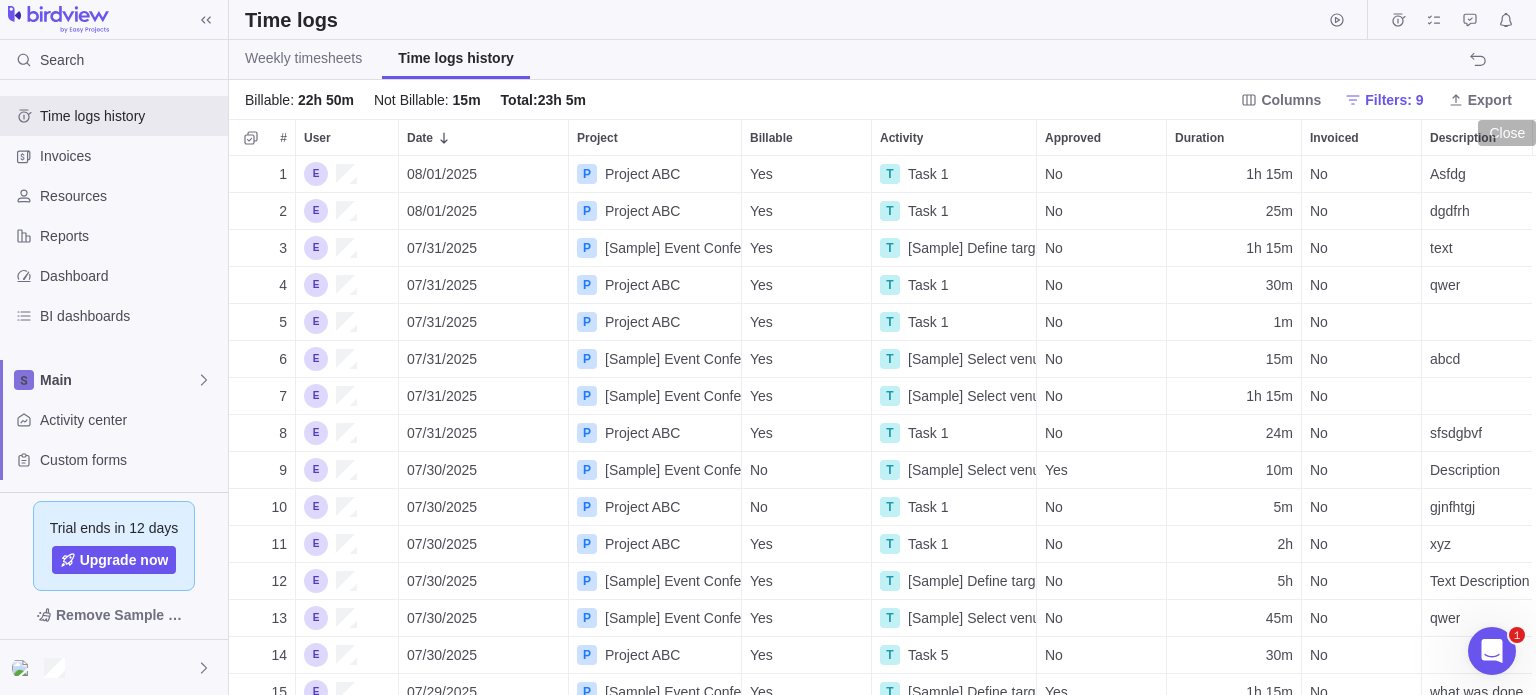 scroll, scrollTop: 16, scrollLeft: 16, axis: both 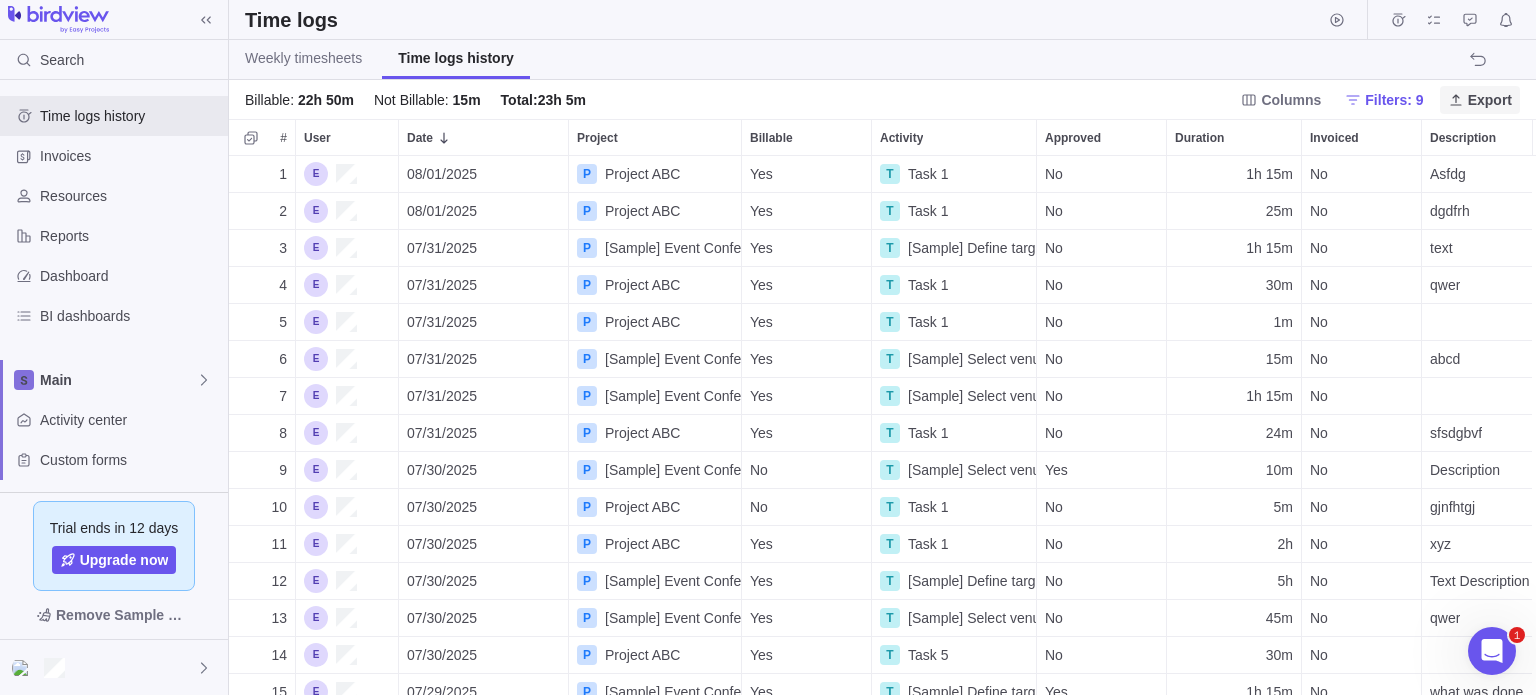 click on "Export" at bounding box center [1490, 100] 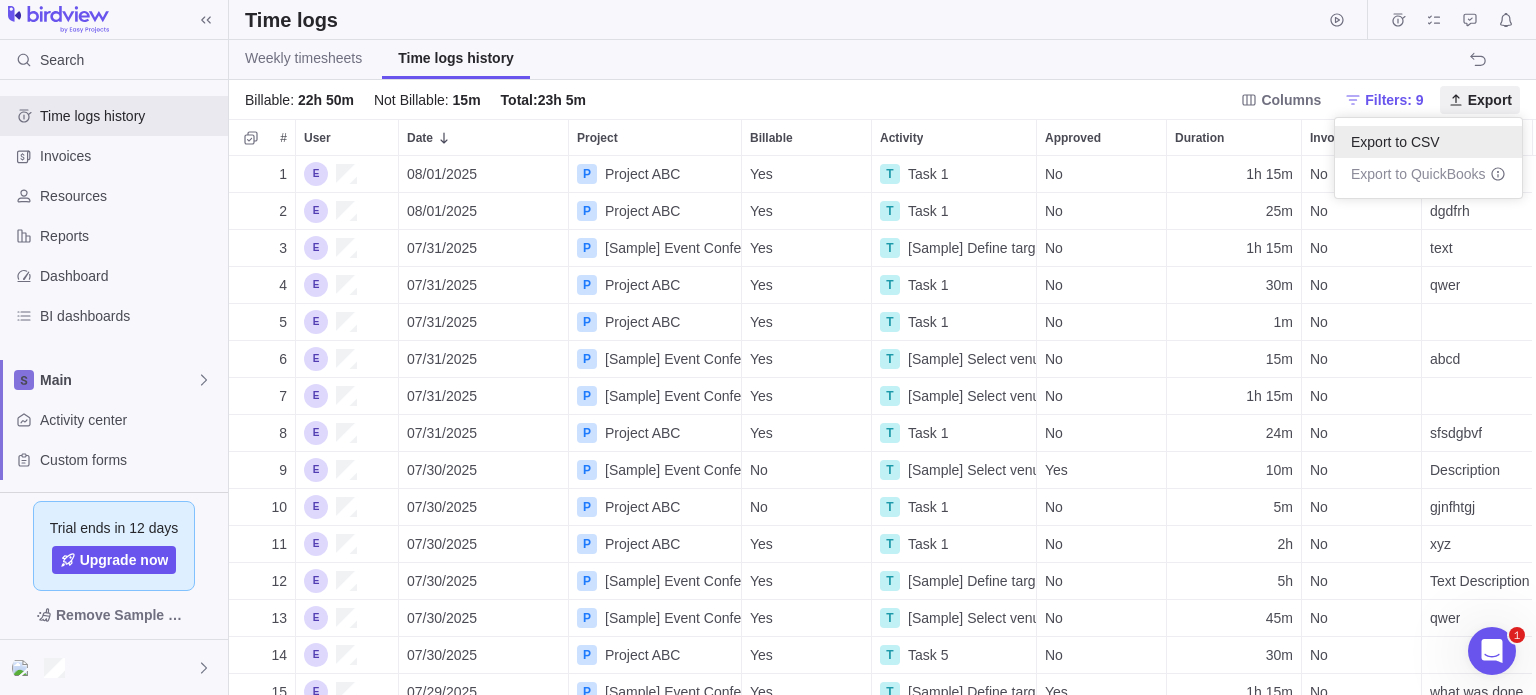 click on "Export to CSV" at bounding box center (1428, 142) 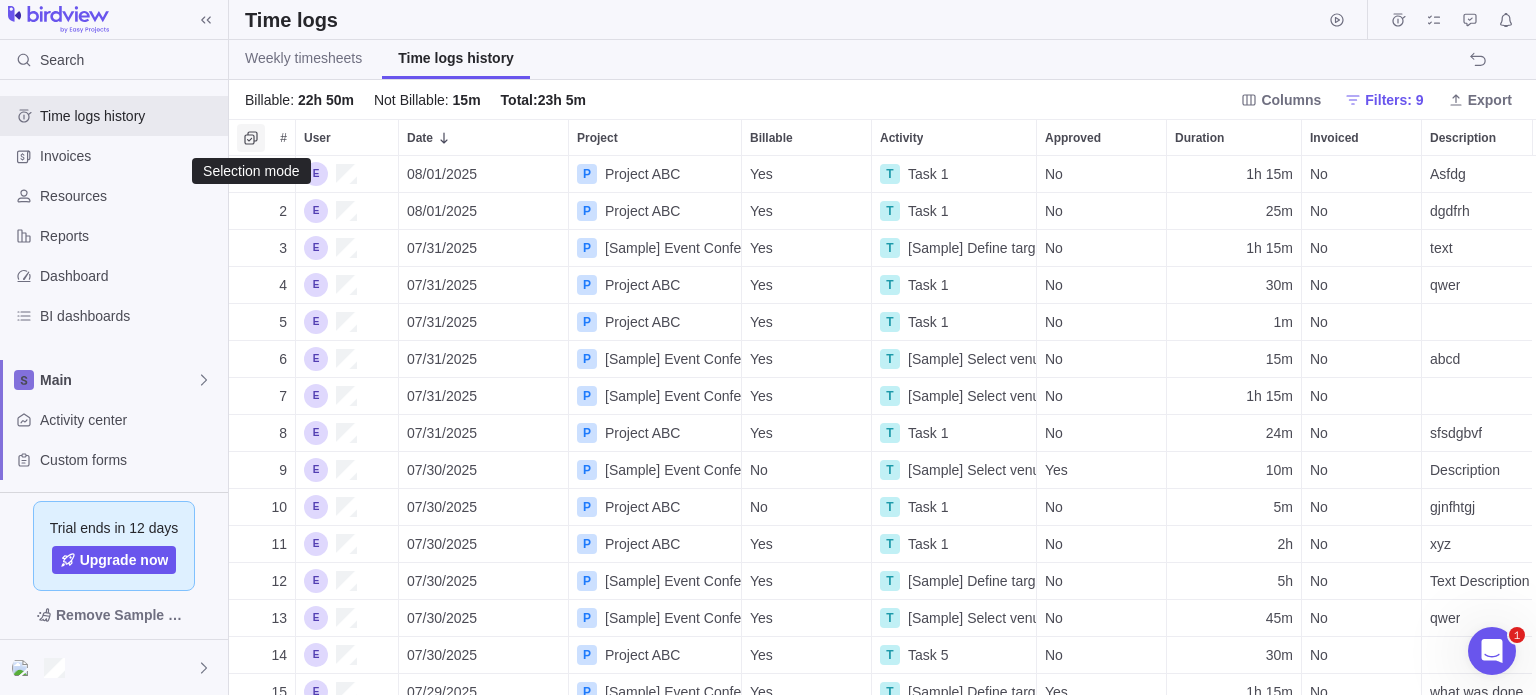 click 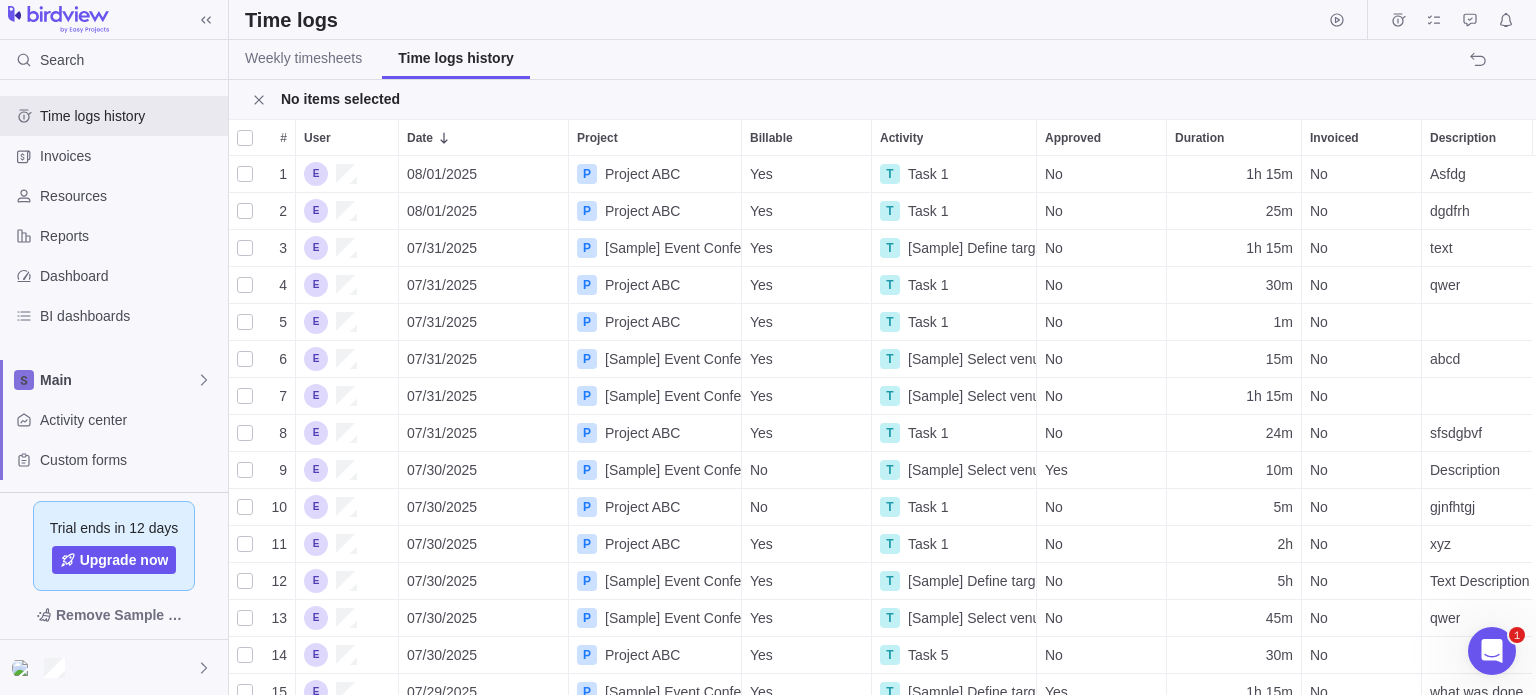 click at bounding box center [245, 138] 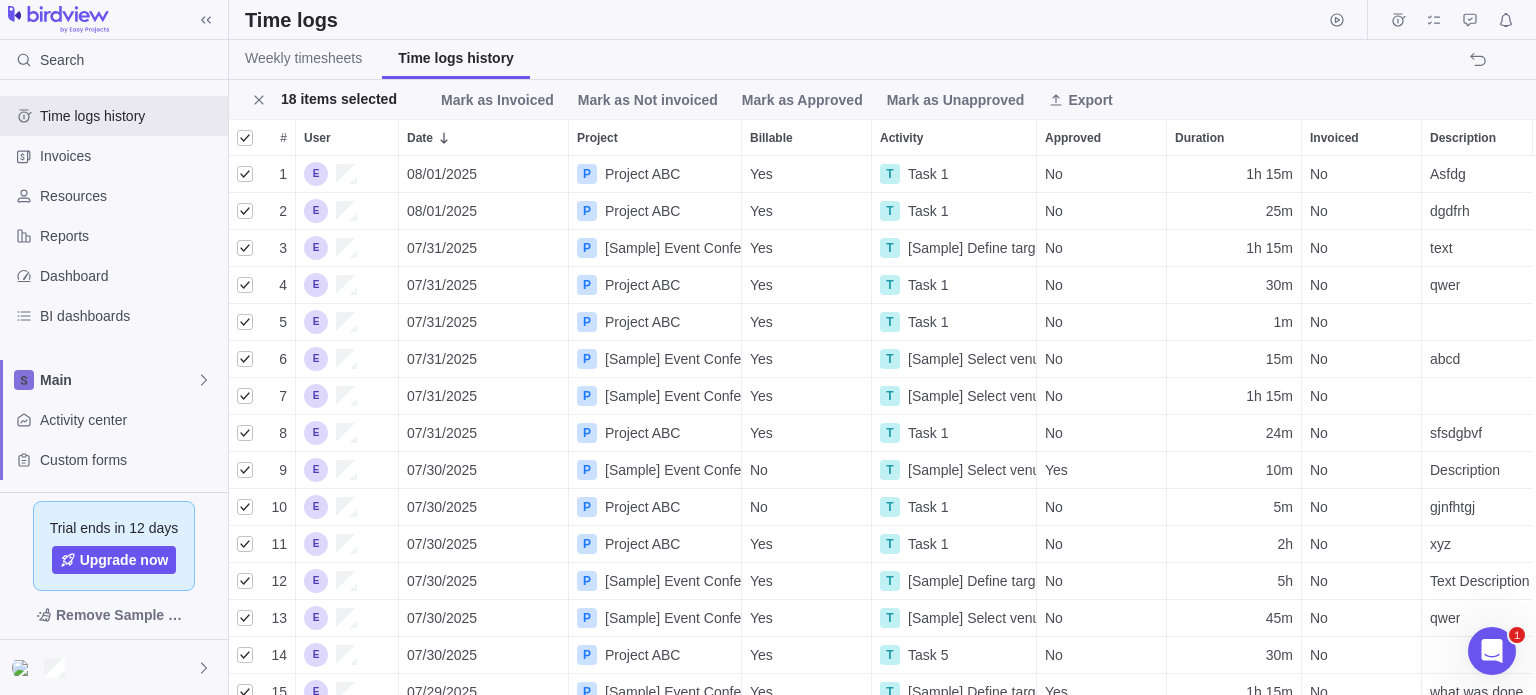 click at bounding box center [245, 138] 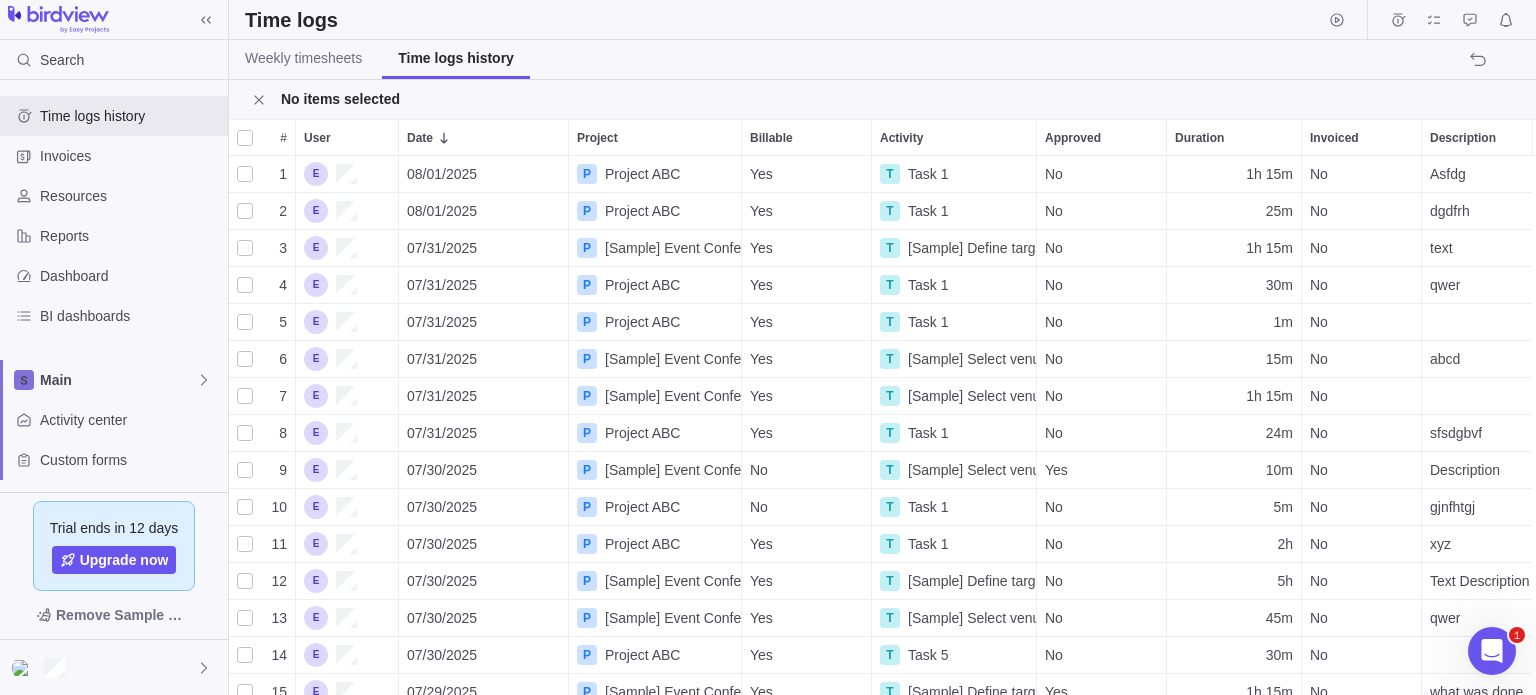 click at bounding box center (245, 211) 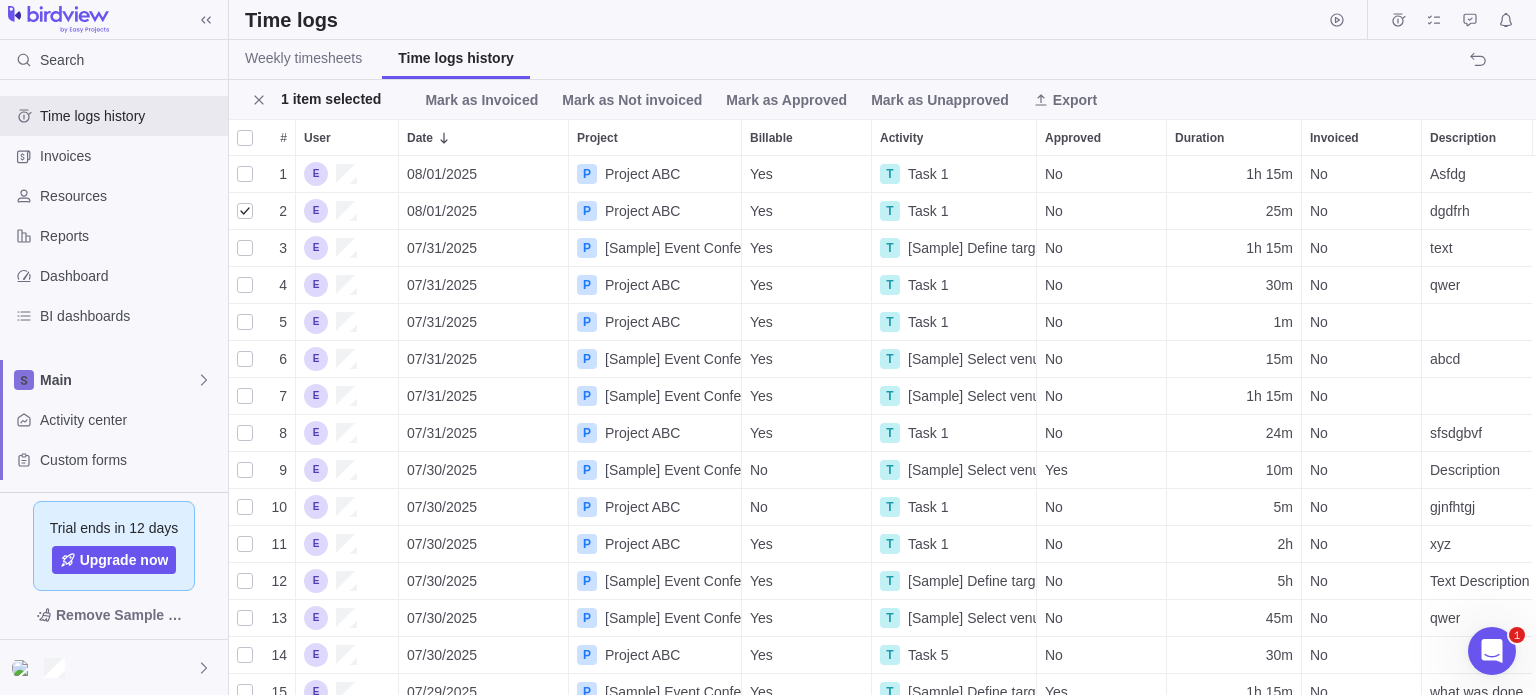 click at bounding box center (245, 322) 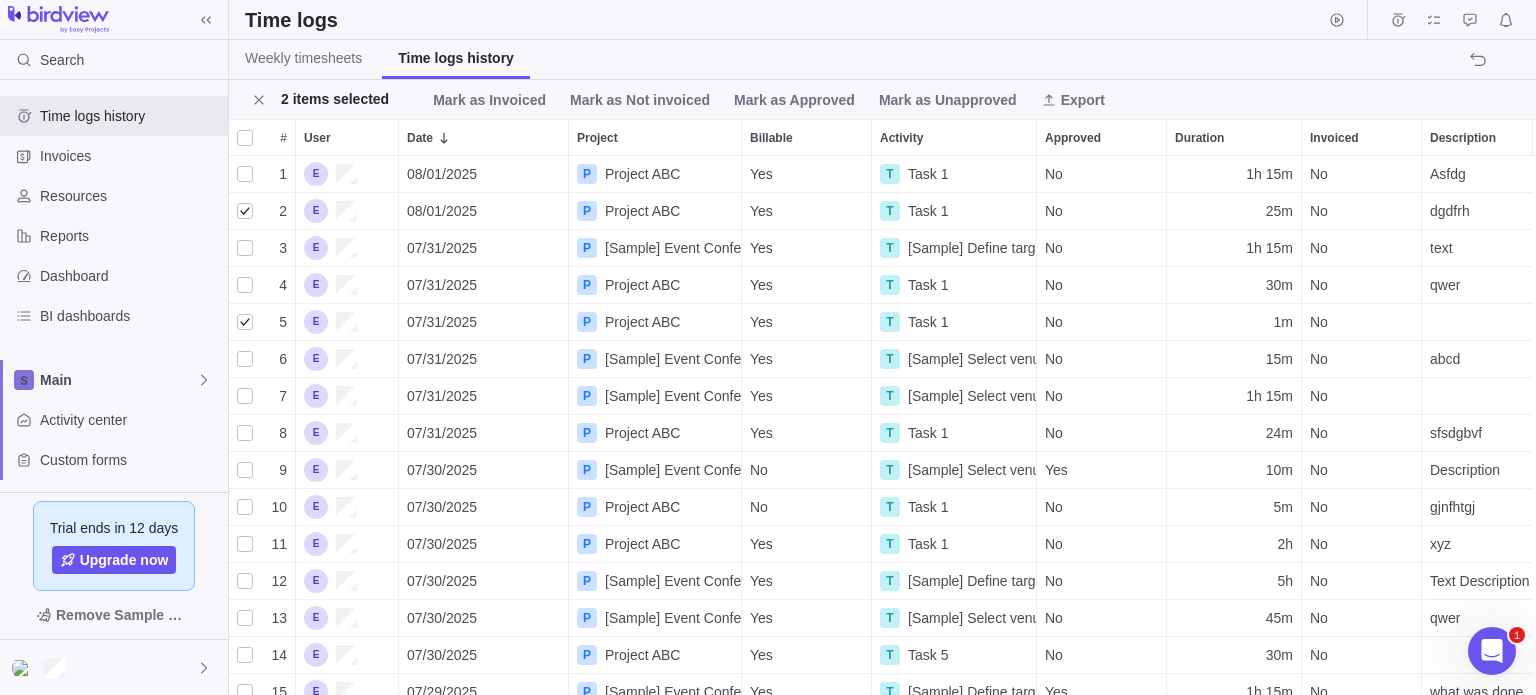 click at bounding box center (245, 396) 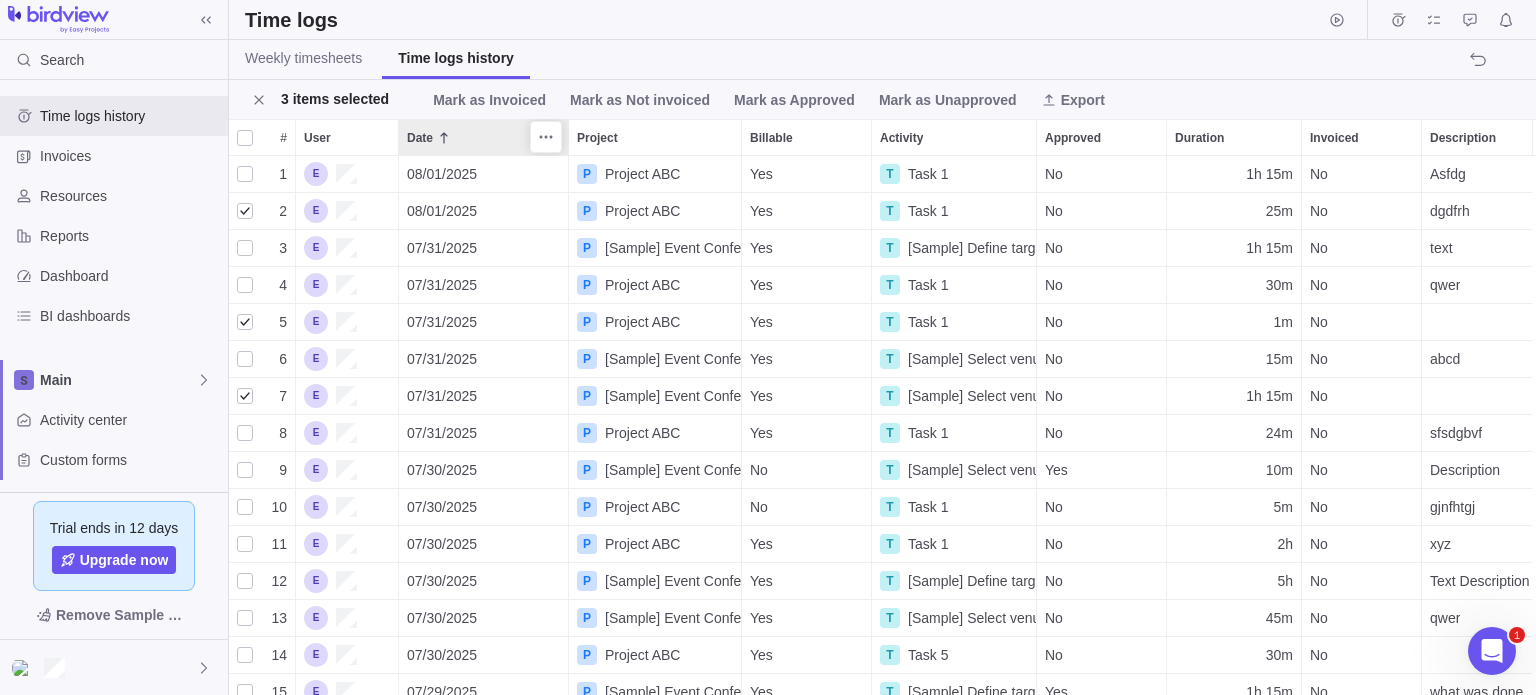 click 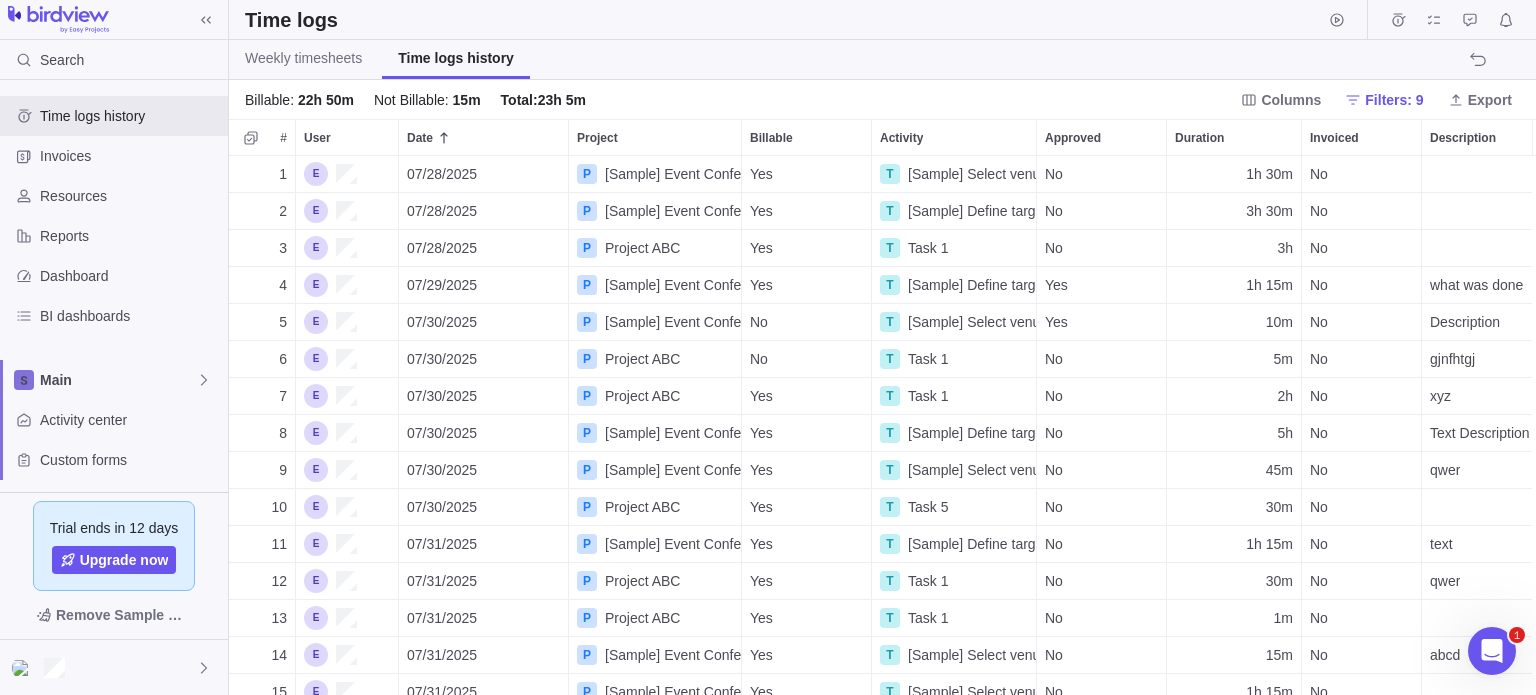 scroll, scrollTop: 16, scrollLeft: 16, axis: both 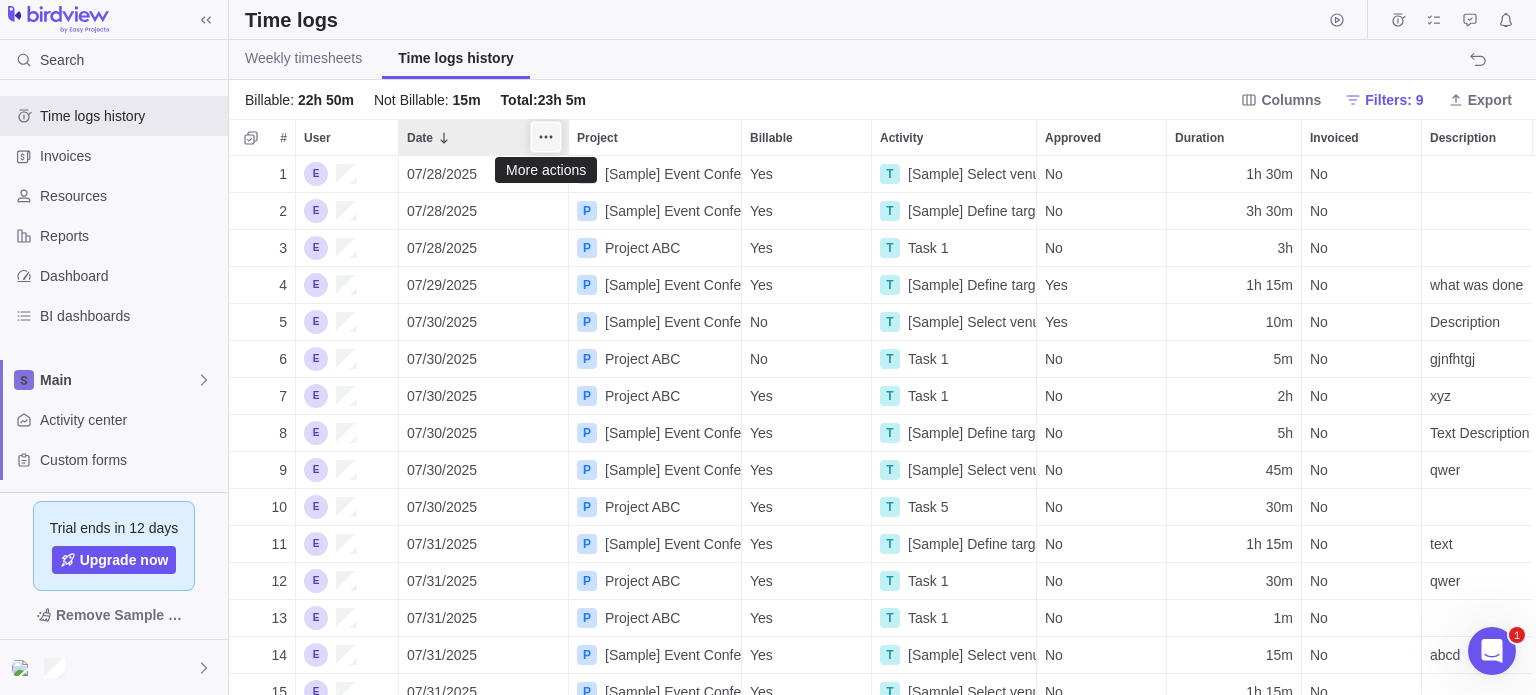 click 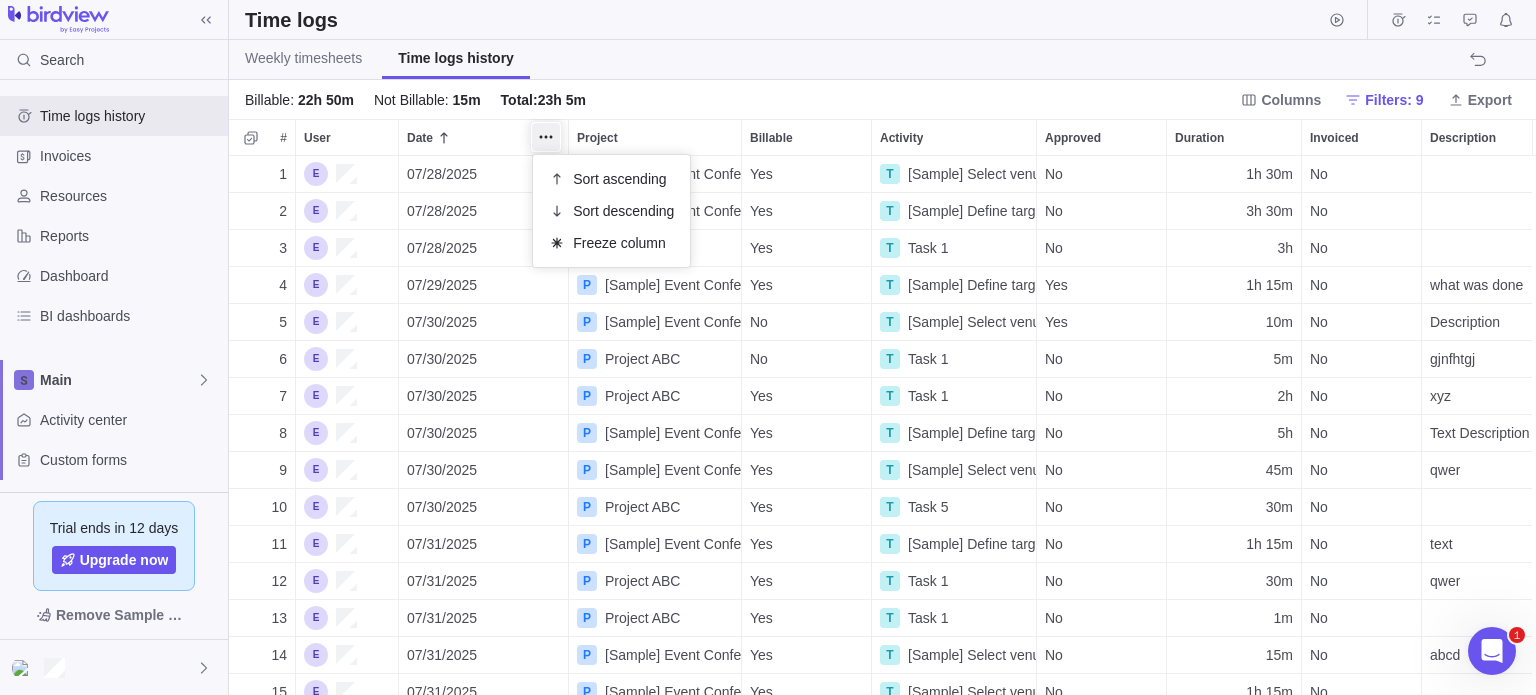 click on "Columns Filters: 9 Export # User Date Project Activity Approved Duration Invoiced Description Billable 1 [DATE] P Project ABC T Task 1 No 1h 15m No Asfdg Yes 2 [DATE] P Project ABC T Task 1 No 25m No dgdfrh Yes 3 [DATE] P [Sample] Event Conference T [Sample] Define target audience No 1h 15m No text Yes 4 [DATE] P Project ABC T Task 1 No 30m No qwer Yes 5 [DATE] P Project ABC T Task 1 No 1m No Yes 6 [DATE] P [Sample] Event Conference T [Sample] Select venue No 15m No abcd Yes 7 [DATE] P [Sample] Event Conference T [Sample] Select venue No 1h 15m No Yes 8 [DATE] P Project ABC T Task 1 No 24m No sfsdgbvf Yes 9 [DATE] P [Sample] Event Conference T [Sample] Select venue Yes 10m No Description  No 10 [DATE] P Project ABC T Task 1 No 5m No gjnfhtgj No 11 [DATE] P Project ABC T Task 1 No 2h No xyz Yes 12 [DATE] P [Sample] Event Conference T No 5h No Text Description P" at bounding box center [768, 347] 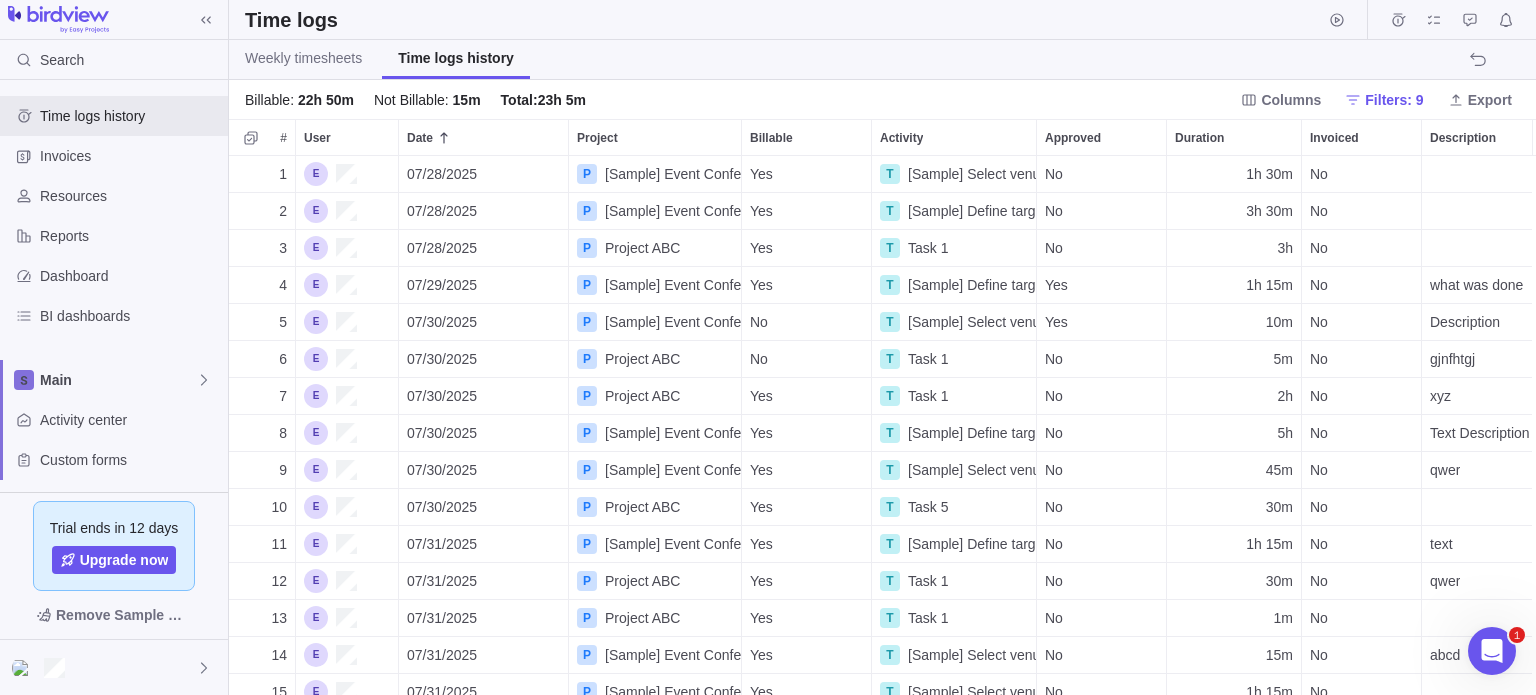 click on "Weekly timesheets" at bounding box center [303, 58] 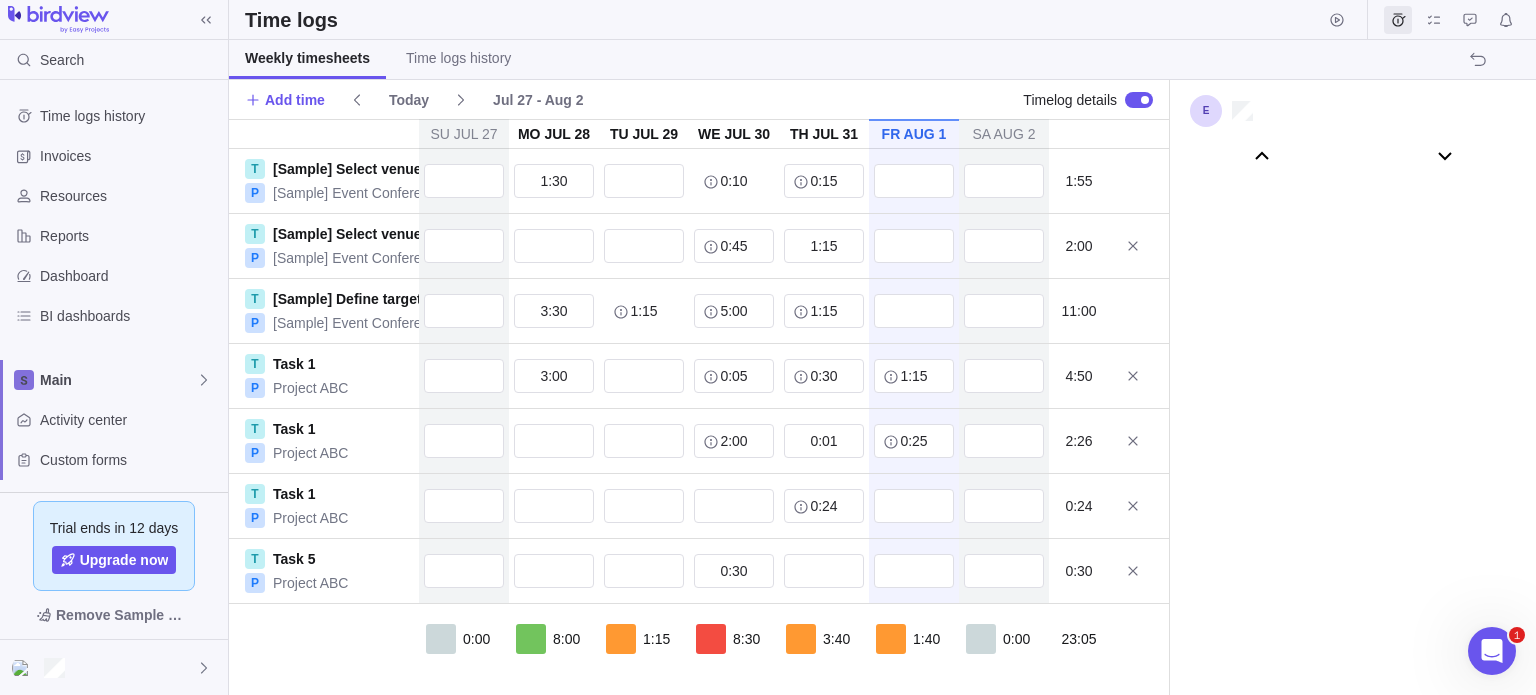 scroll, scrollTop: 111026, scrollLeft: 0, axis: vertical 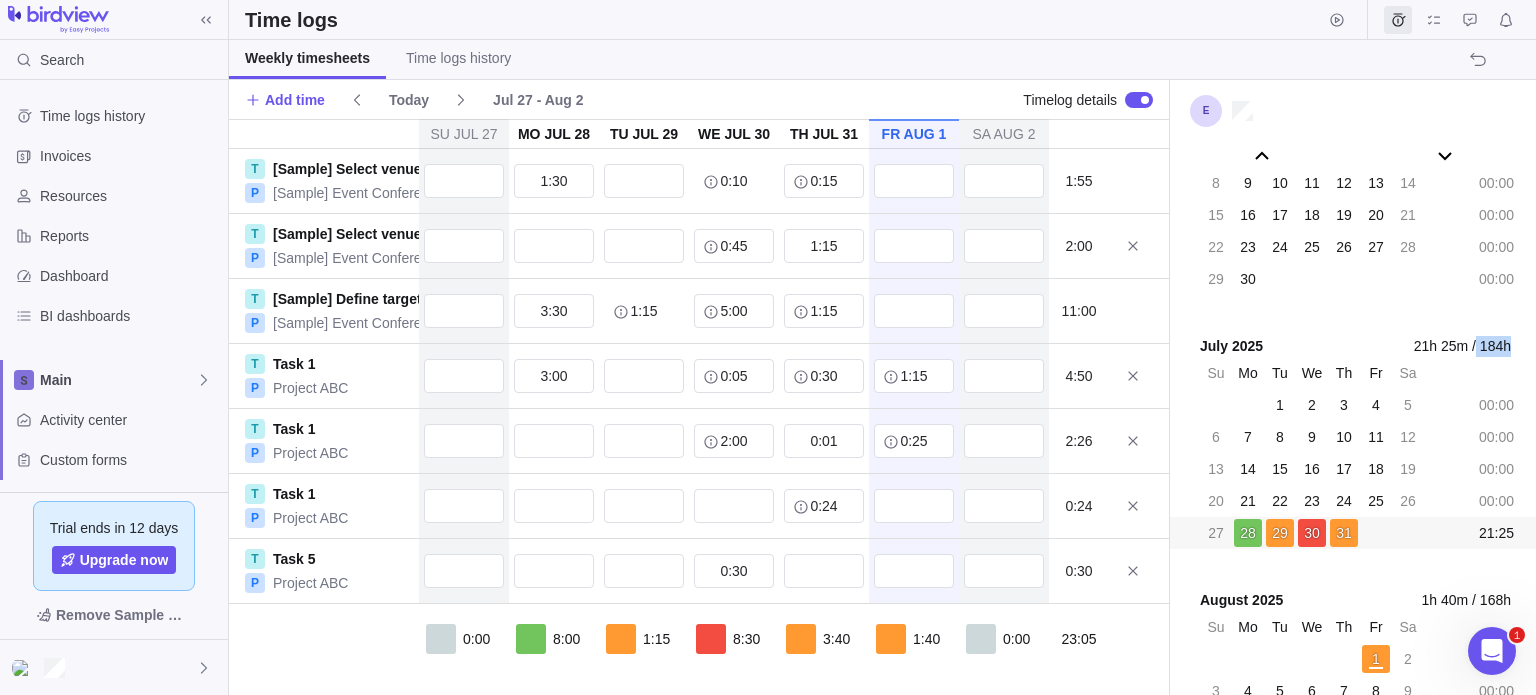 drag, startPoint x: 1512, startPoint y: 341, endPoint x: 1476, endPoint y: 350, distance: 37.107952 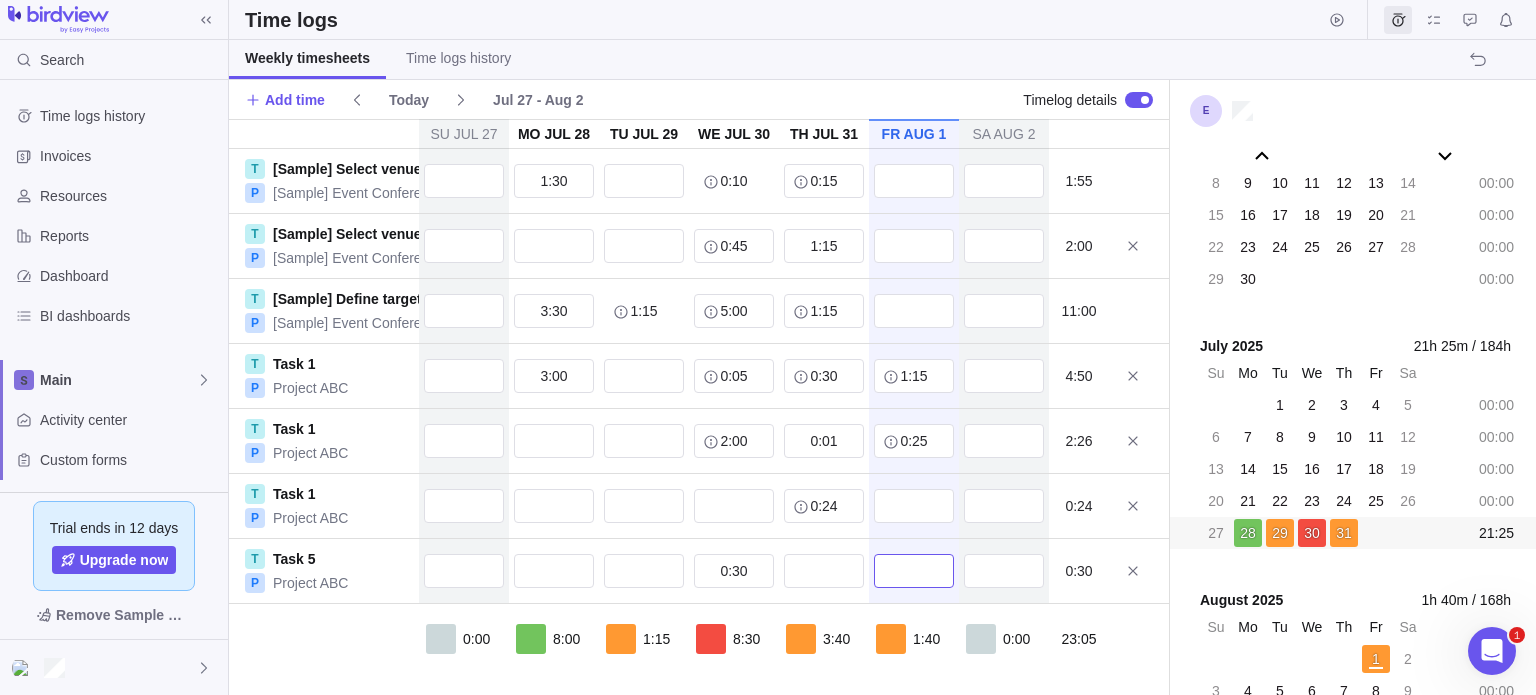 click at bounding box center [914, 571] 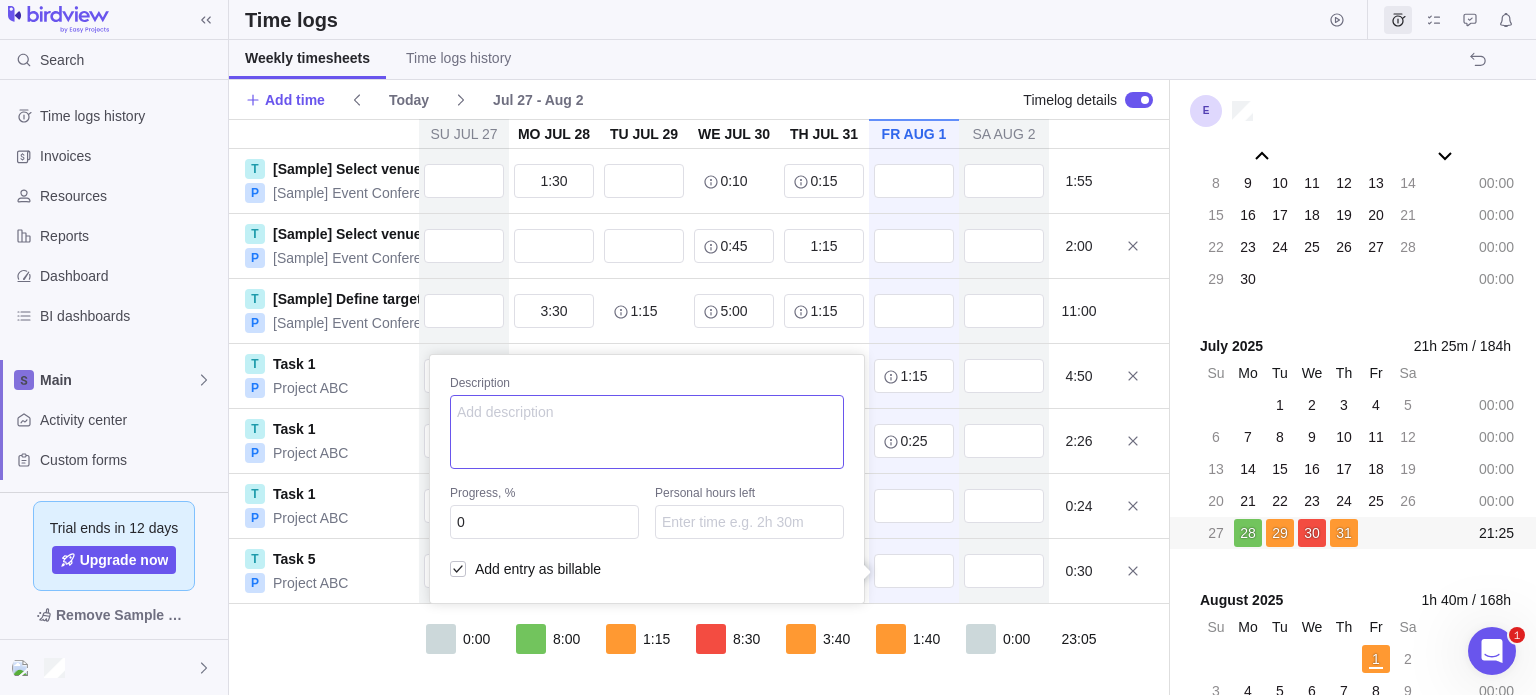click at bounding box center [647, 432] 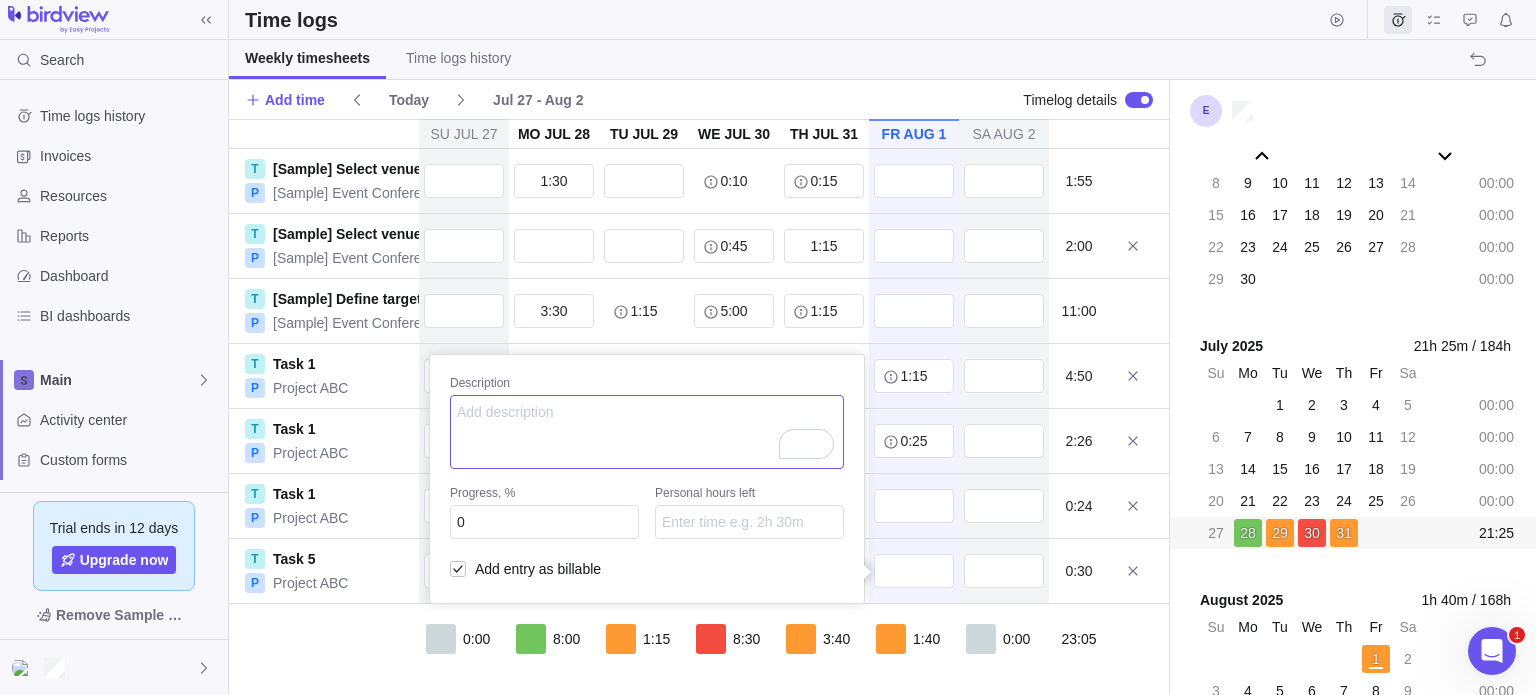 click at bounding box center [647, 432] 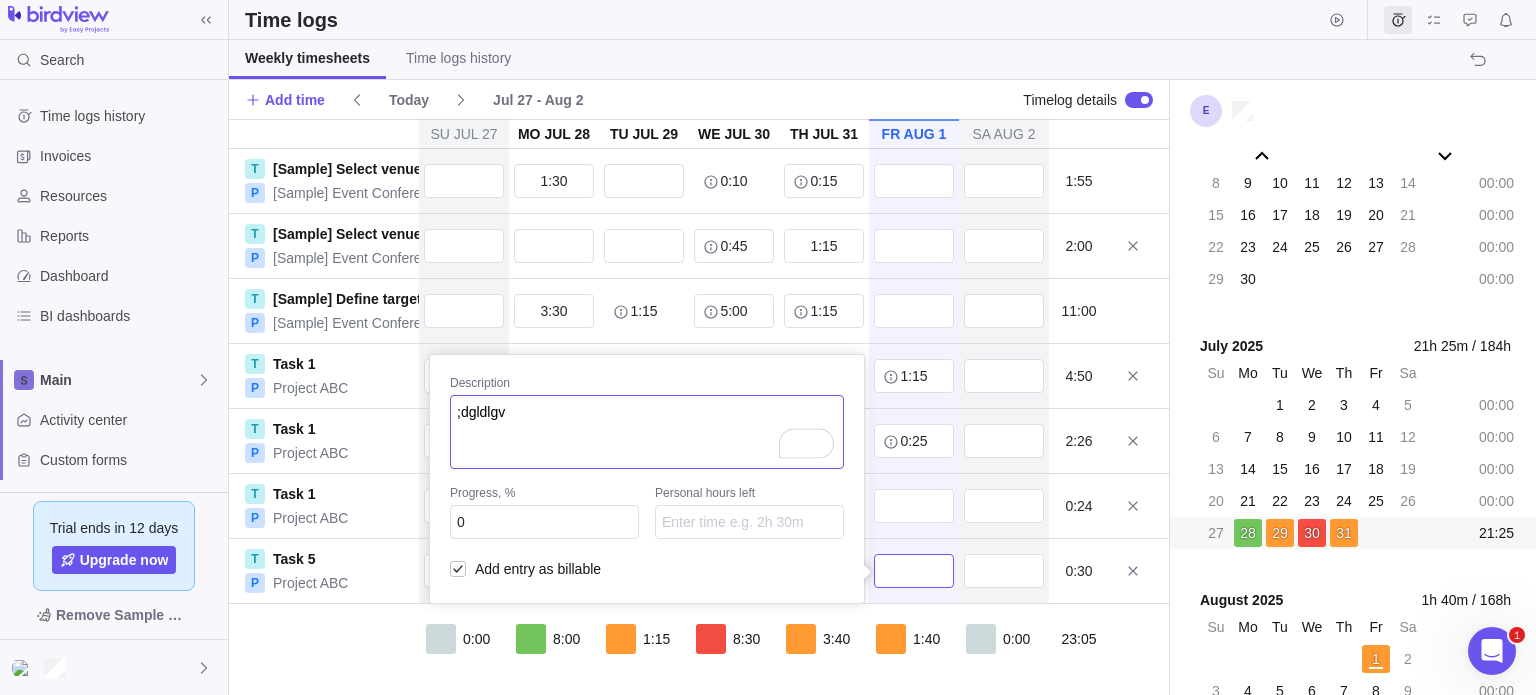 type on ";dgldlgv" 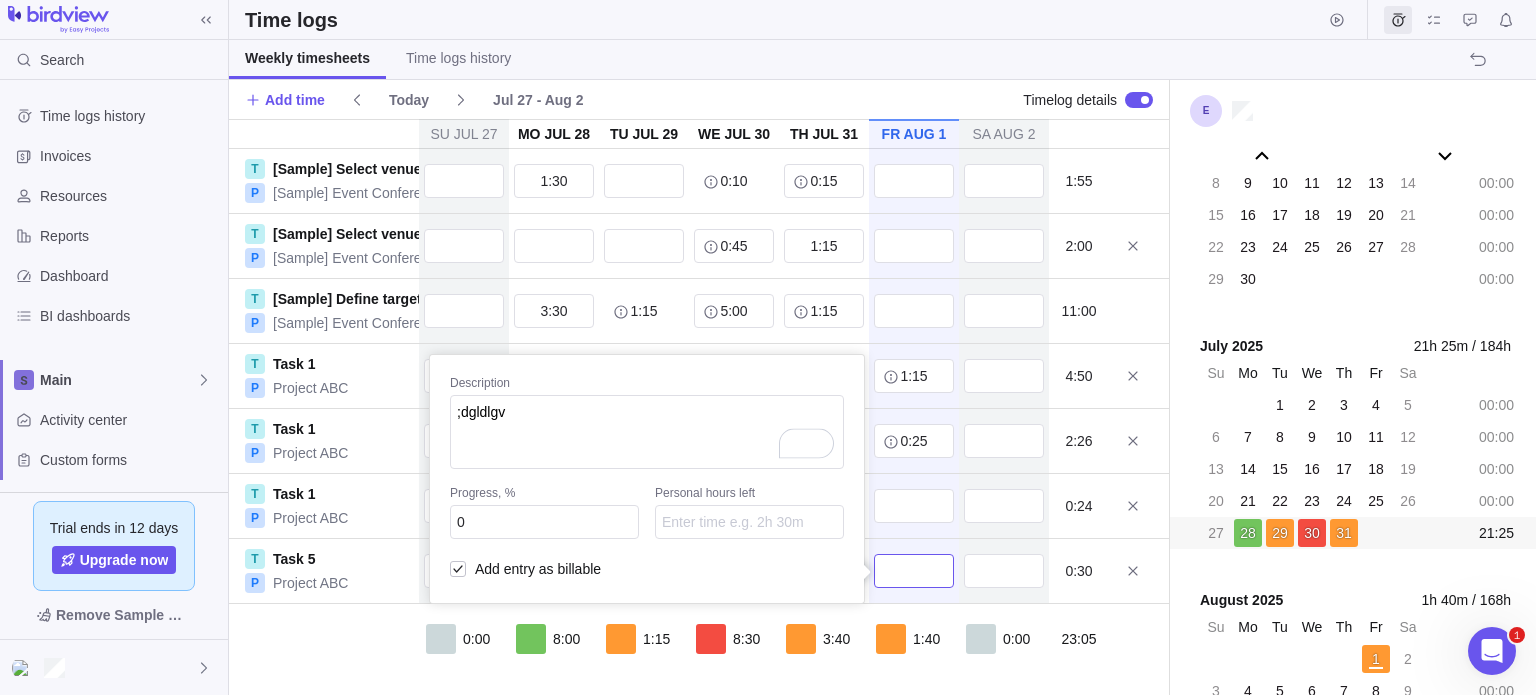 click at bounding box center (914, 571) 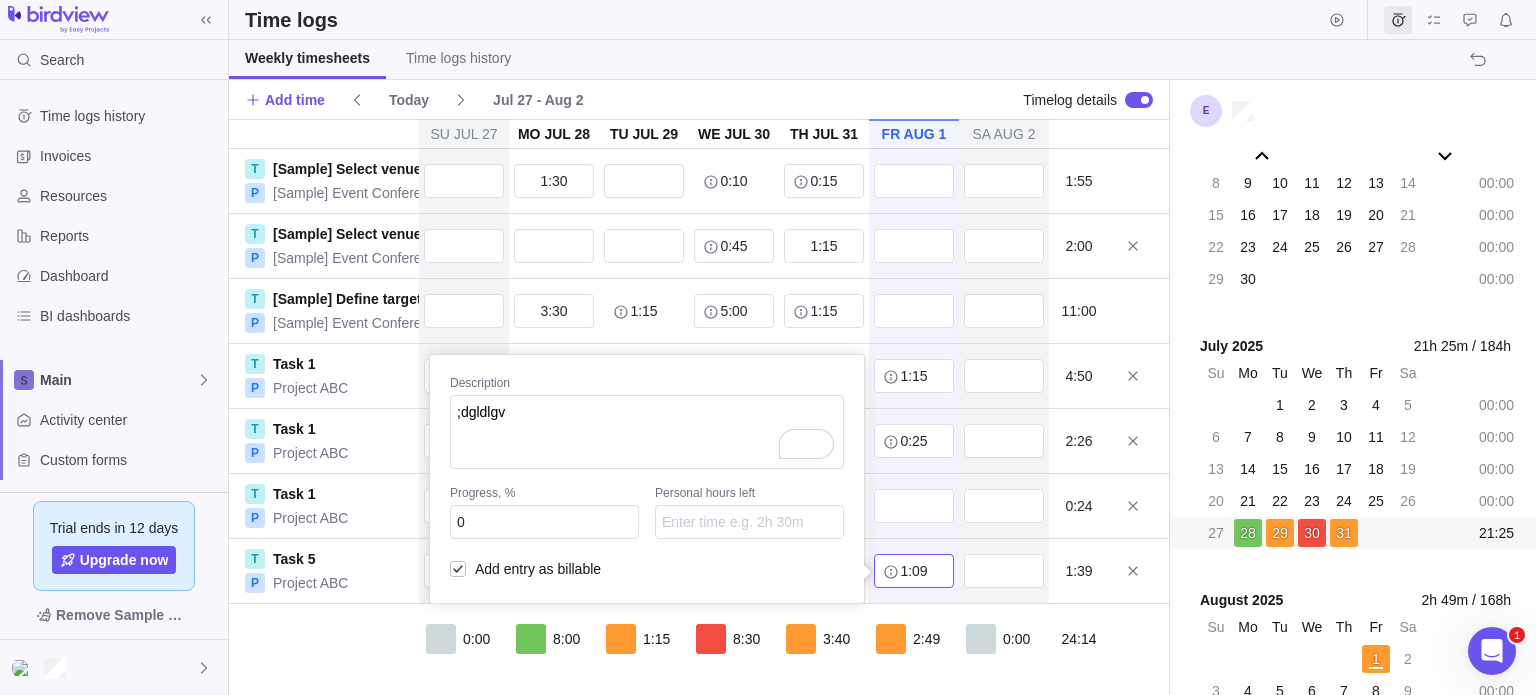 drag, startPoint x: 912, startPoint y: 570, endPoint x: 884, endPoint y: 572, distance: 28.071337 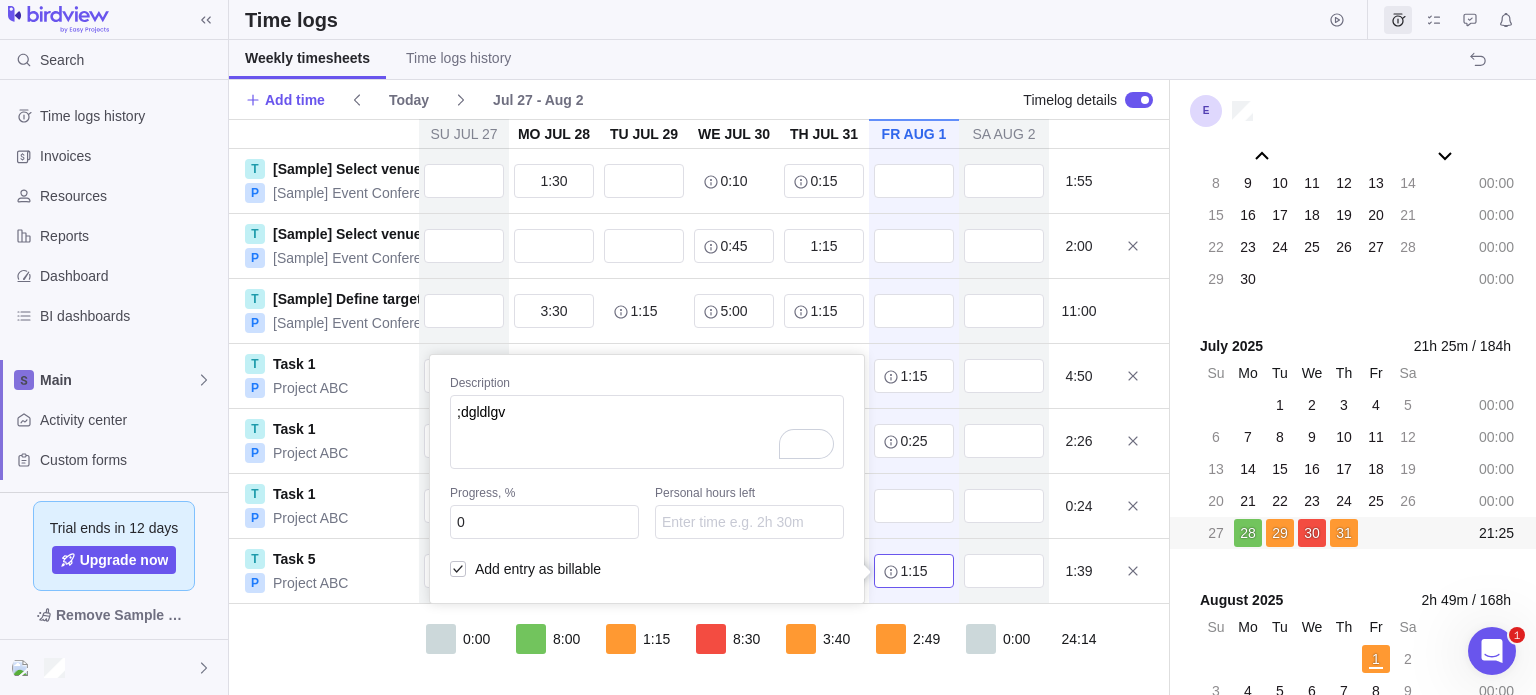 type on "1:15" 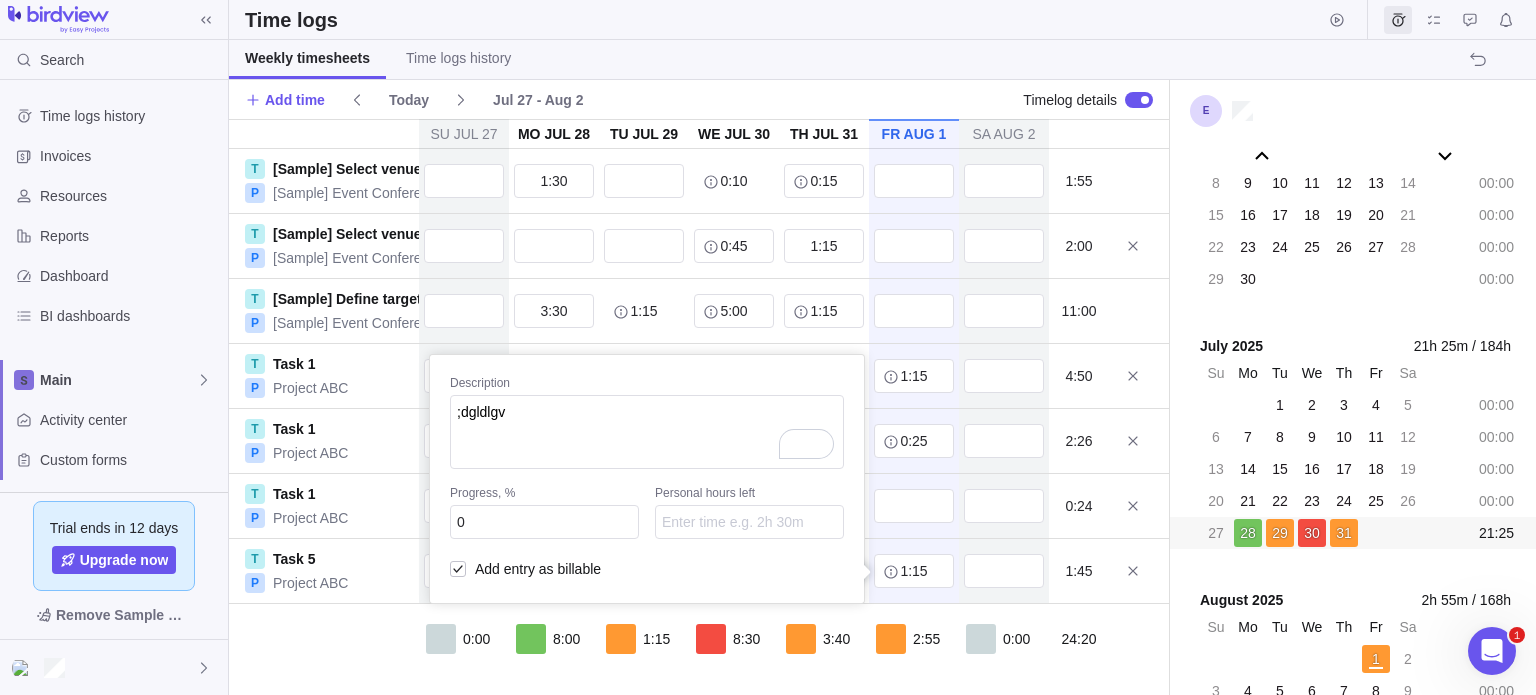 click on "Search Time logs history Invoices Resources Reports Dashboard BI dashboards Main Activity center Custom forms Saved views Get Started Project Financials Flat Fee Project Financials T&M Upcoming Milestones Trial ends in 12 days Upgrade now Remove Sample Data Time logs Weekly timesheets Time logs history Add time Today Jul 27 - Aug 2 Timelog details Su Jul 27 Mo Jul 28 Tu Jul 29 We Jul 30 Th Jul 31 Fr Aug 1 Sa Aug 2 T [Sample] Select venue P [Sample] Event Conference 1:30 0:10 0:15 1:55 T [Sample] Select venue P [Sample] Event Conference 0:45 1:15 2:00 T [Sample] Define target audience P [Sample] Event Conference 3:30 1:15 5:00 1:15 11:00 T Task 1 P Project ABC 3:00 0:05 0:30 1:15 4:50 T Task 1 P Project ABC 2:00 0:01 0:25 2:26 T Task 1 P Project ABC 0:24 0:24 T Task 5 P Project ABC 0:30 1:15 Description ;dgldlgv Progress, % 0 Personal hours left Add entry as billable 1:45 0:00 8:00 1:15 8:30 3:40 2:55 0:00 24:20 March 2025 0h / 168h Su Mo Tu We Th Fr Sa 23 24 25 26 27 28 1 00:00 2 3 4 5 6 7 8 00:00" at bounding box center [768, 347] 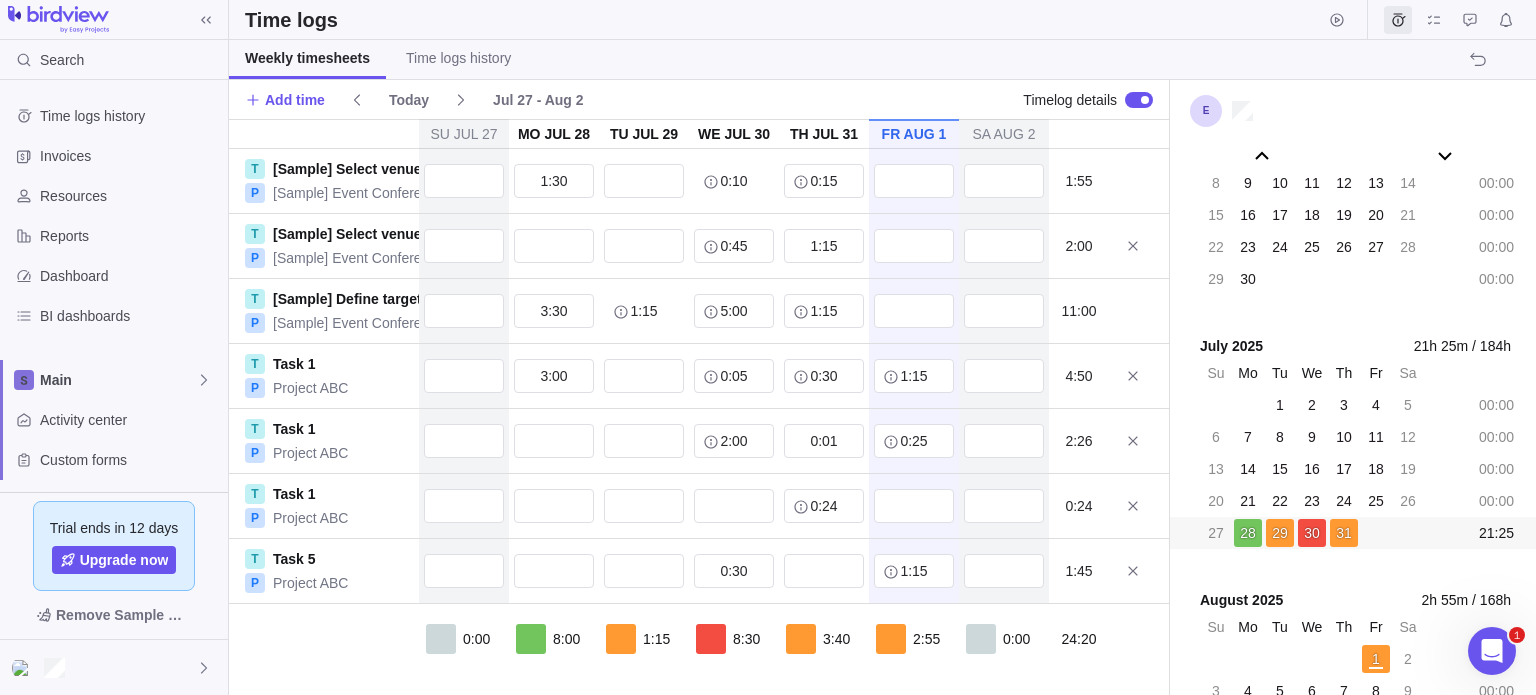 click at bounding box center (1145, 100) 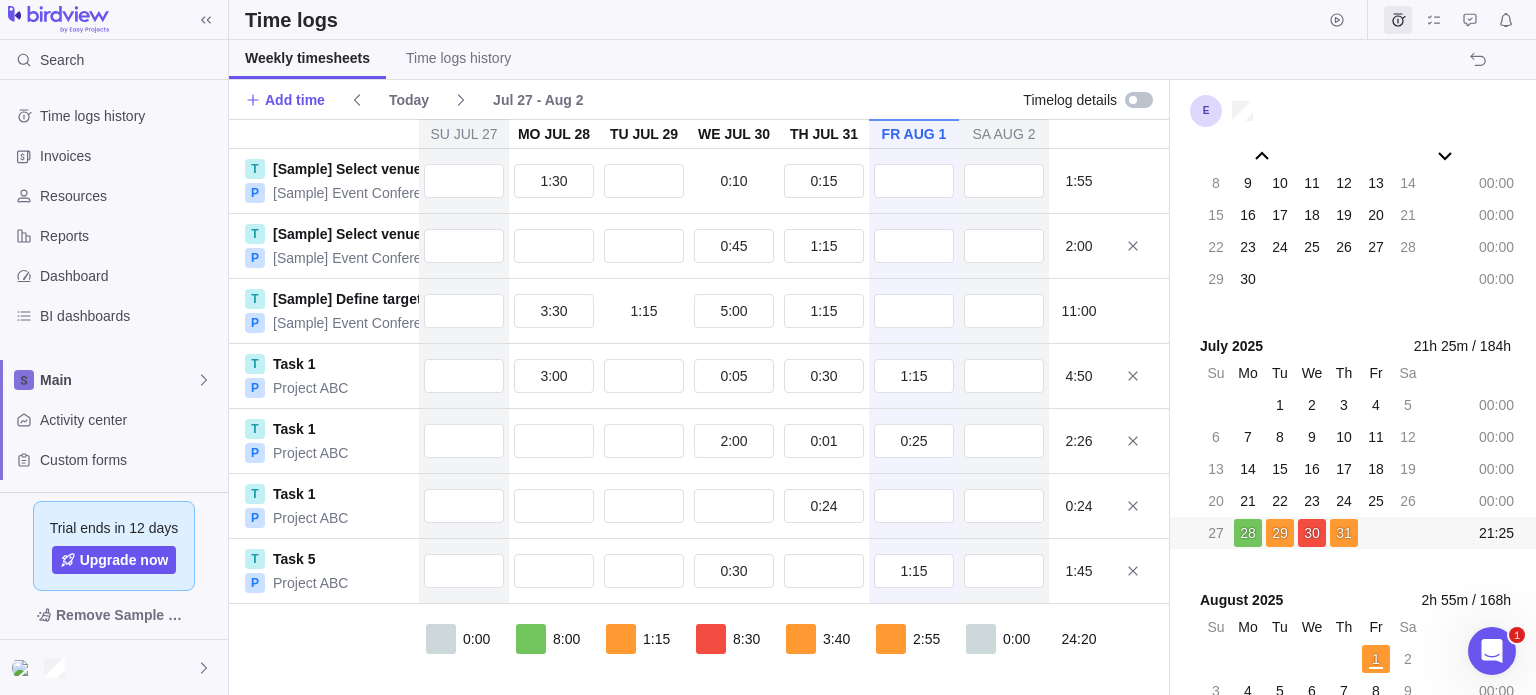click at bounding box center [1133, 100] 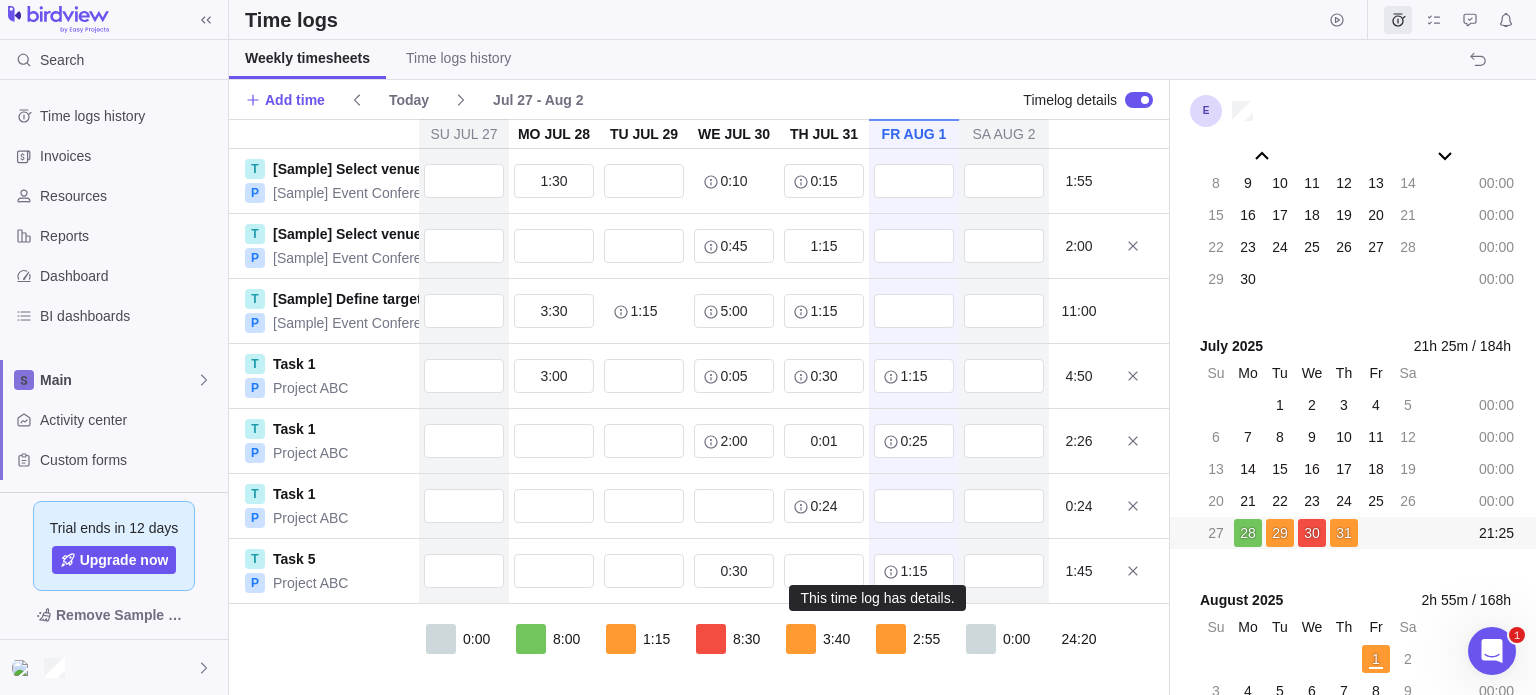 click 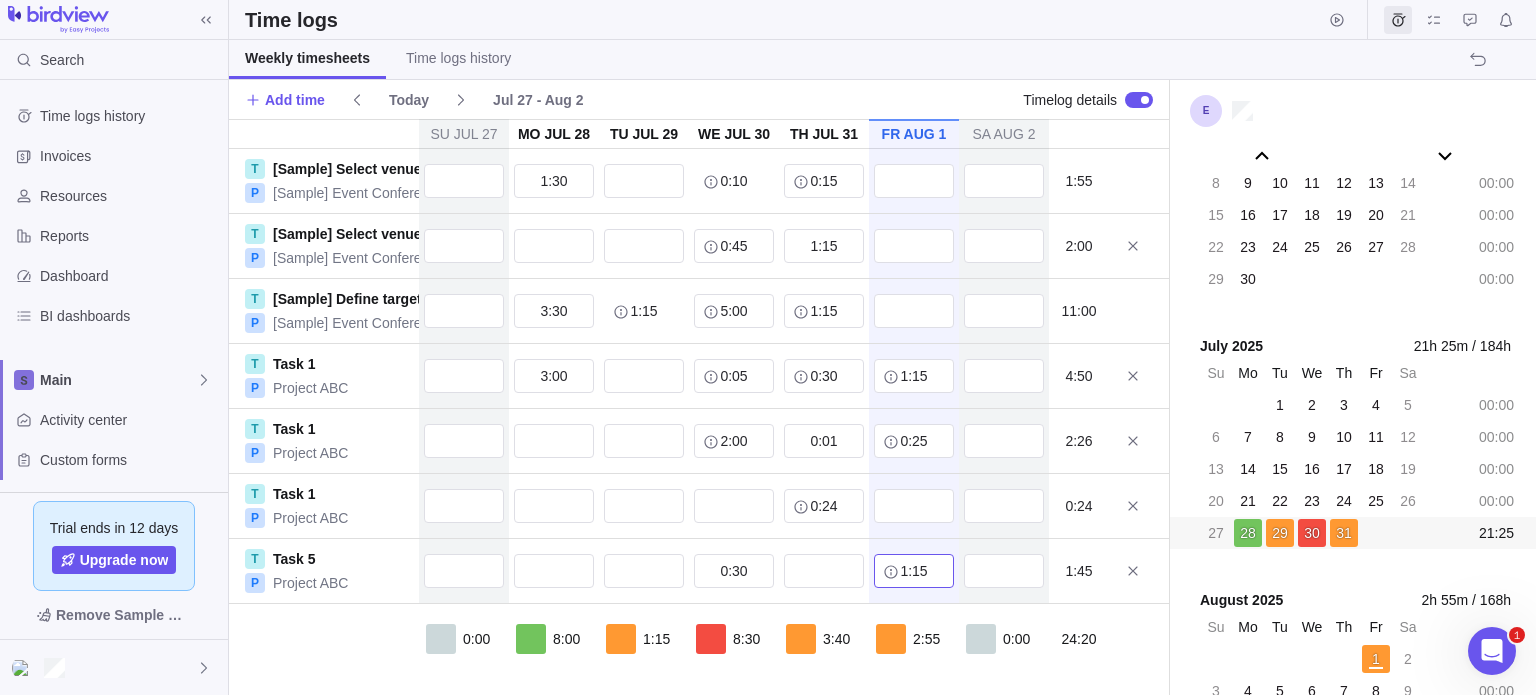 click on "1:15" at bounding box center (914, 571) 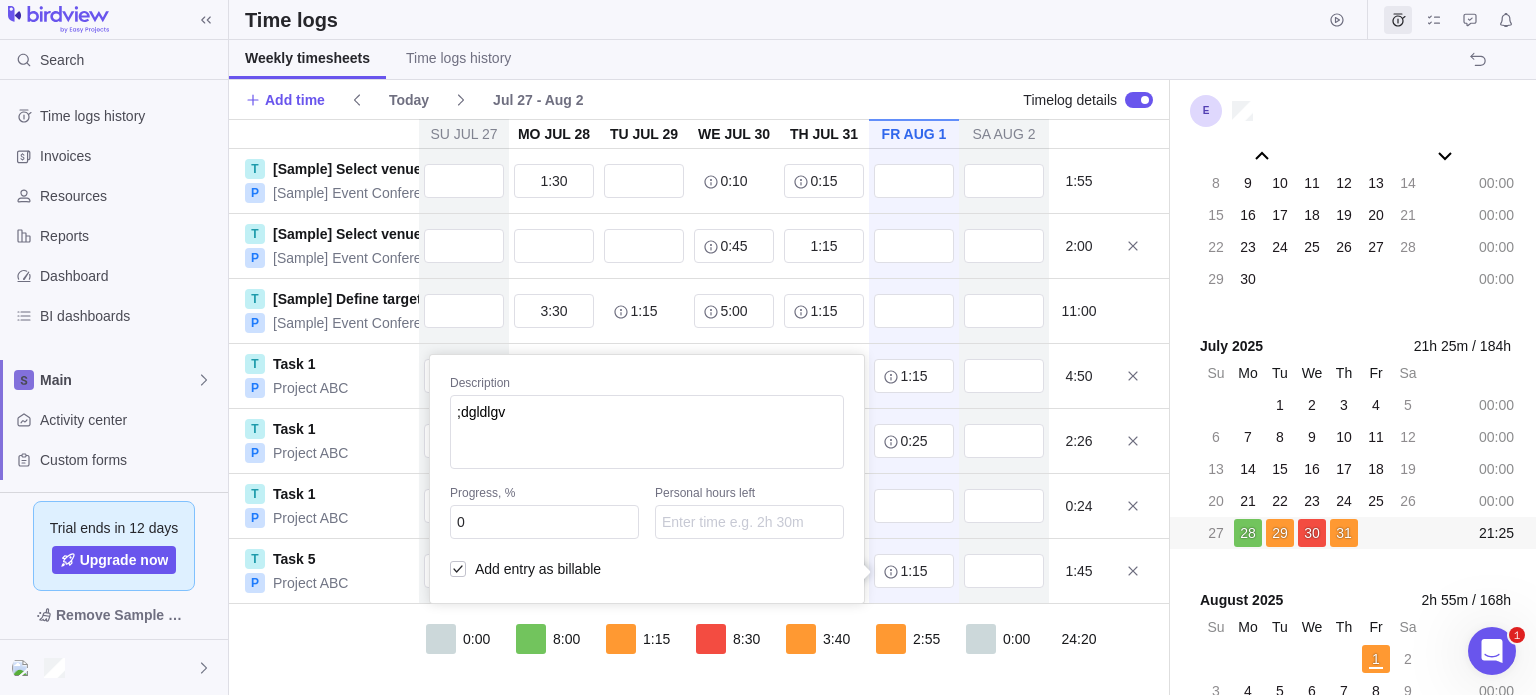 click on "Search Time logs history Invoices Resources Reports Dashboard BI dashboards Main Activity center Custom forms Saved views Get Started Project Financials Flat Fee Project Financials T&M Upcoming Milestones Trial ends in 12 days Upgrade now Remove Sample Data Time logs Weekly timesheets Time logs history Add time Today Jul 27 - Aug 2 Timelog details Su Jul 27 Mo Jul 28 Tu Jul 29 We Jul 30 Th Jul 31 Fr Aug 1 Sa Aug 2 T [Sample] Select venue P [Sample] Event Conference 1:30 0:10 0:15 1:55 T [Sample] Select venue P [Sample] Event Conference 0:45 1:15 2:00 T [Sample] Define target audience P [Sample] Event Conference 3:30 1:15 5:00 1:15 11:00 T Task 1 P Project ABC 3:00 0:05 0:30 1:15 4:50 T Task 1 P Project ABC 2:00 0:01 0:25 2:26 T Task 1 P Project ABC 0:24 0:24 T Task 5 P Project ABC 0:30 1:15 Description ;dgldlgv Progress, % 0 Personal hours left Add entry as billable 1:45 0:00 8:00 1:15 8:30 3:40 2:55 0:00 24:20 March 2025 0h / 168h Su Mo Tu We Th Fr Sa 23 24 25 26 27 28 1 00:00 2 3 4 5 6 7 8 00:00" at bounding box center (768, 347) 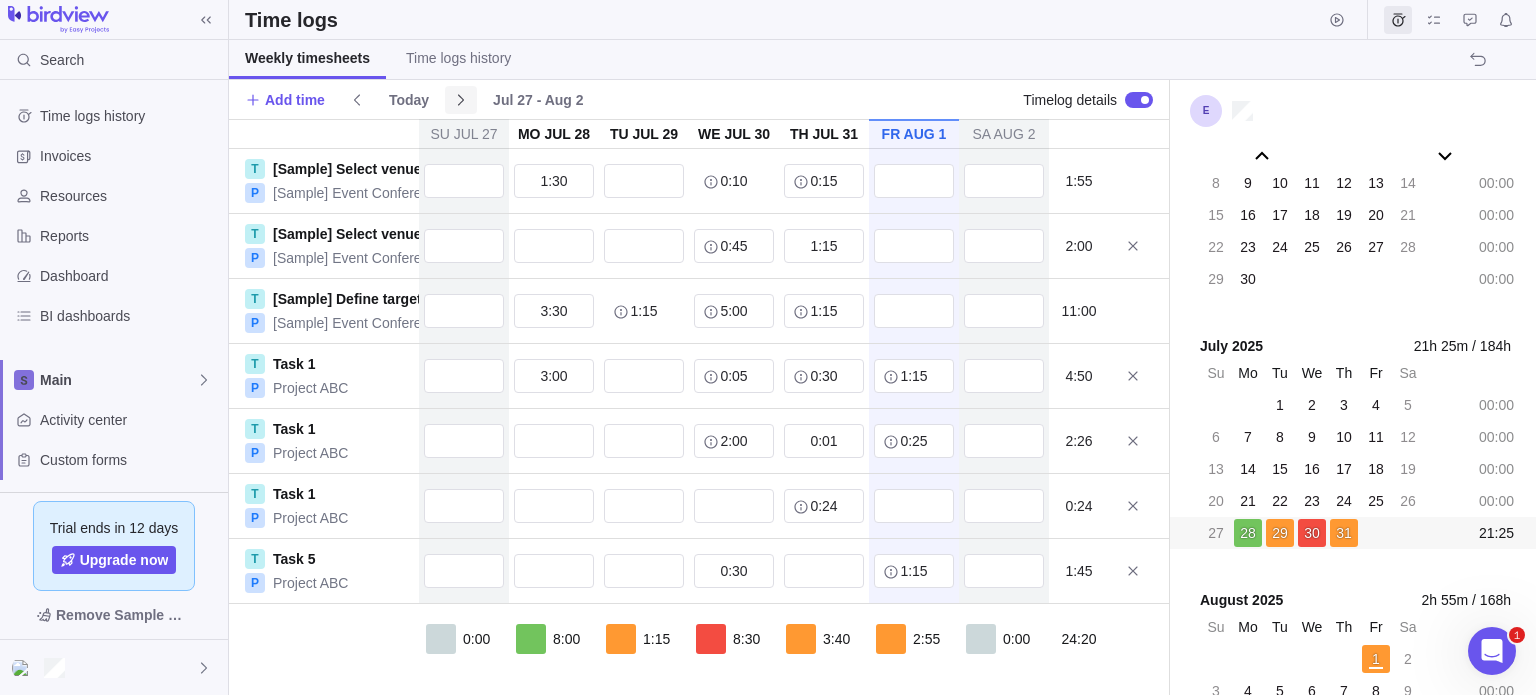 click 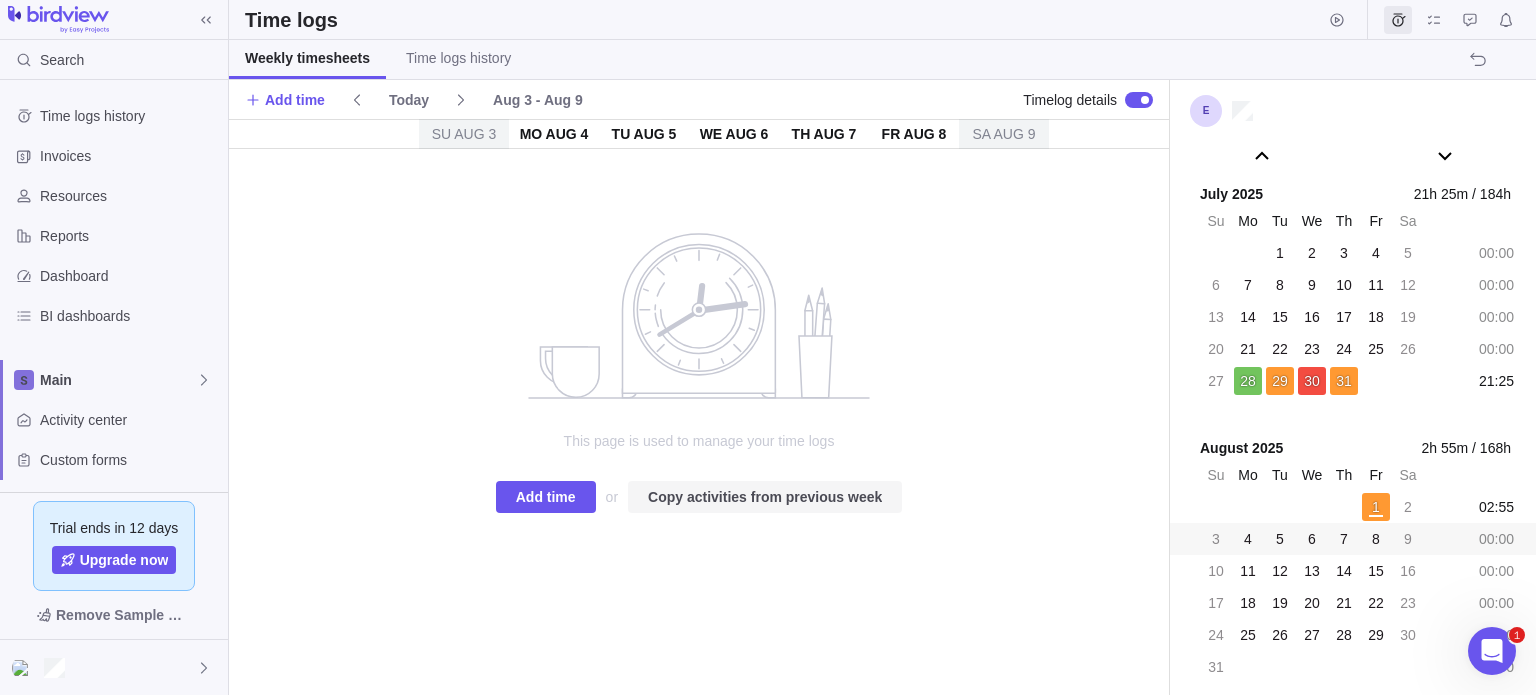 click on "Copy activities from previous week" at bounding box center (765, 497) 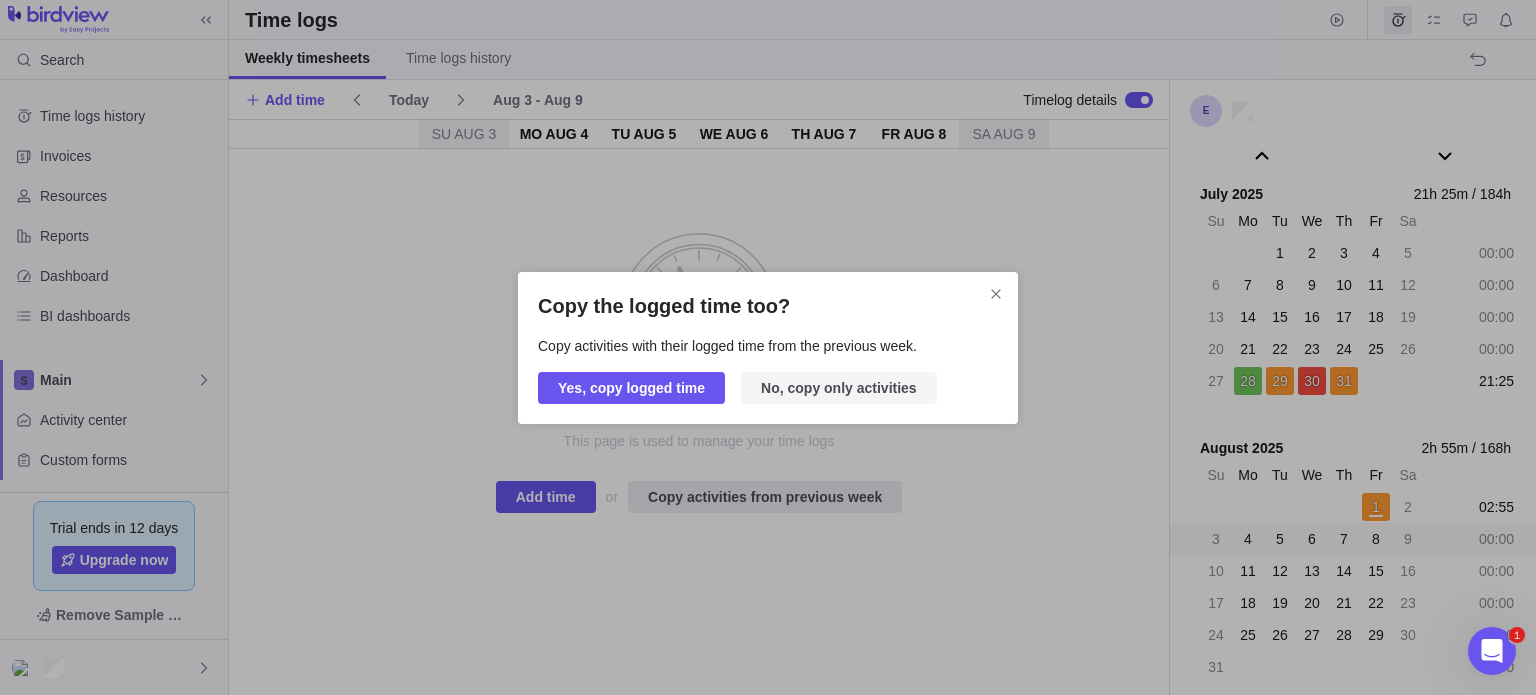 click on "No, copy only activities" at bounding box center (839, 388) 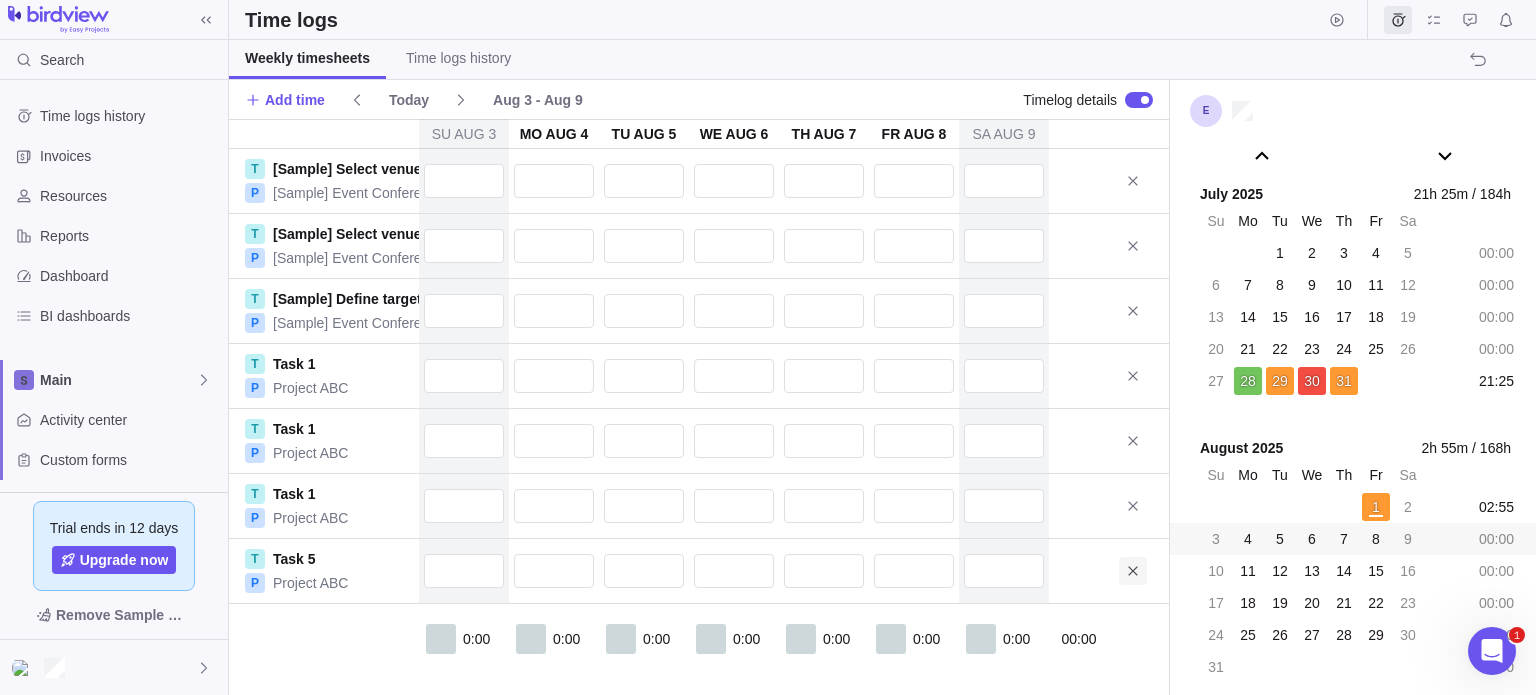 click 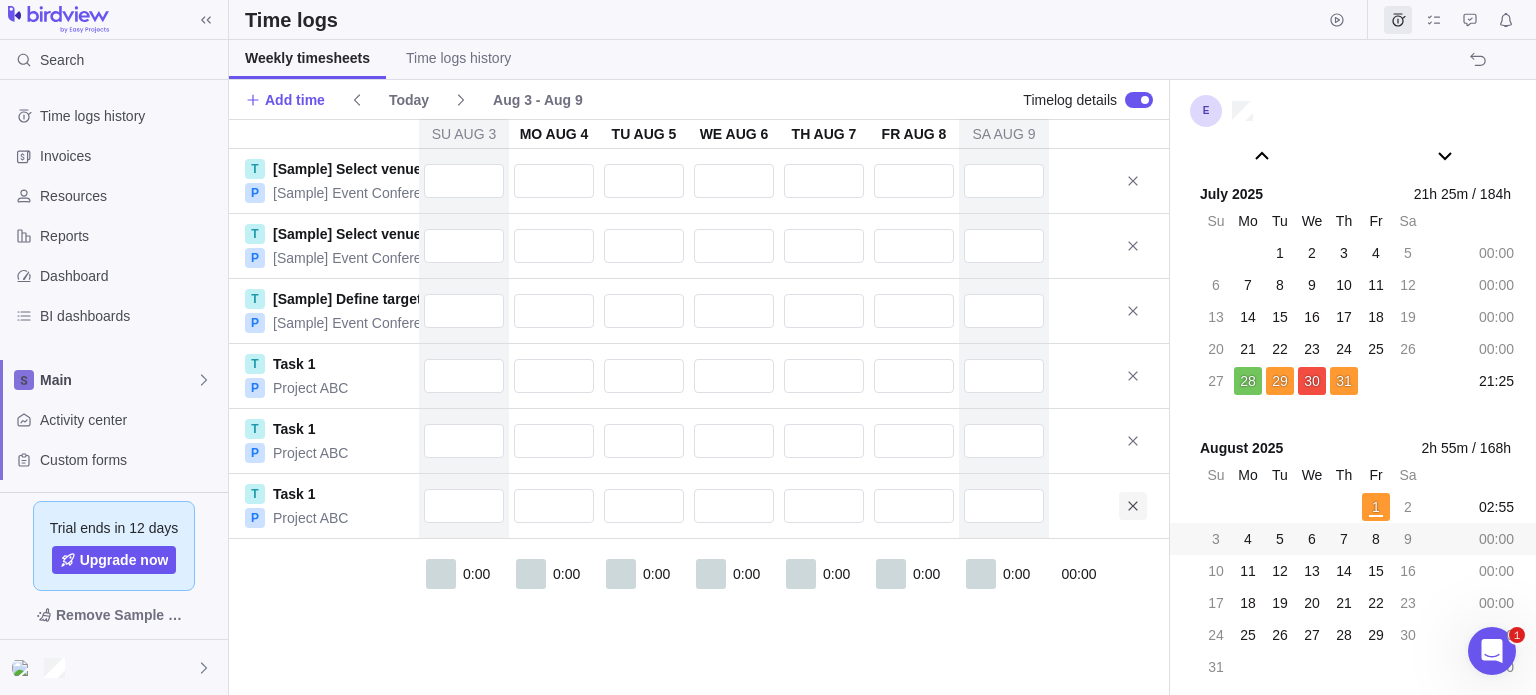 click 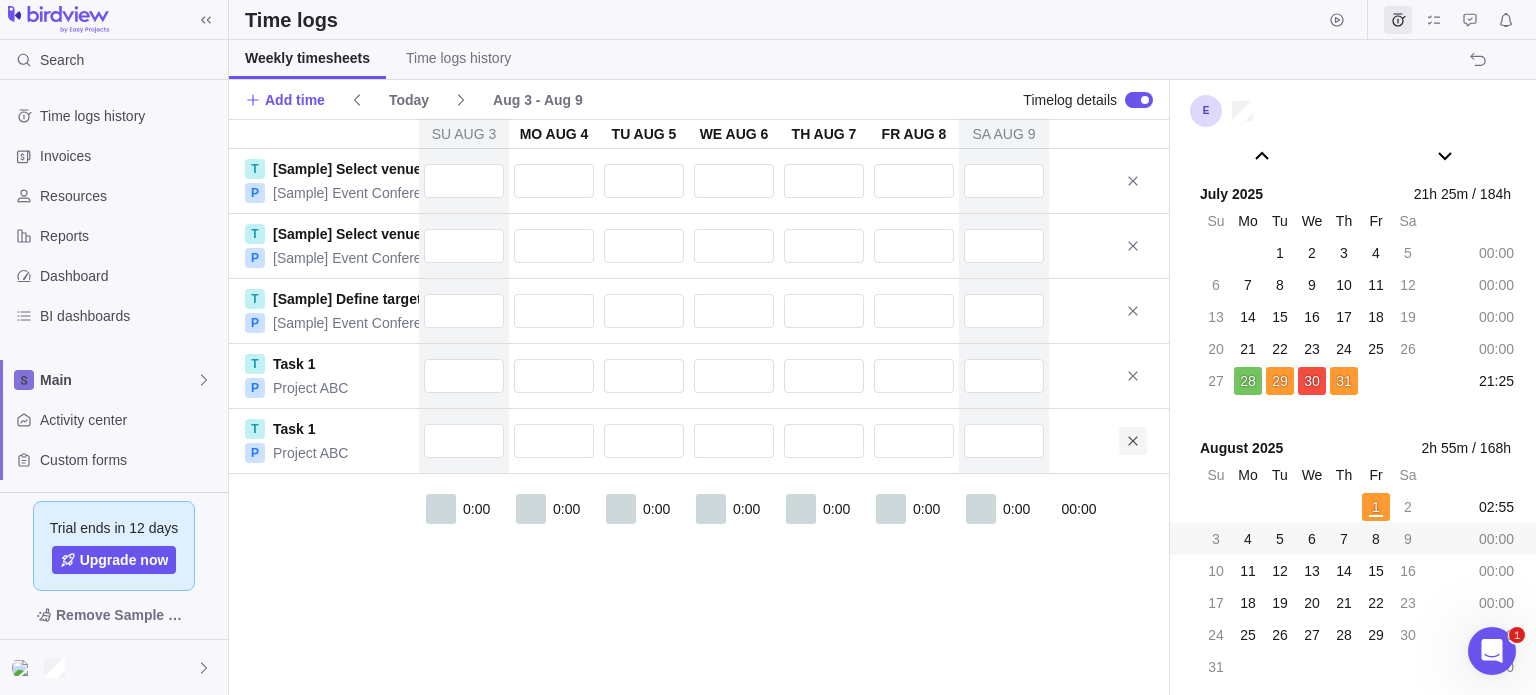 click at bounding box center (1133, 441) 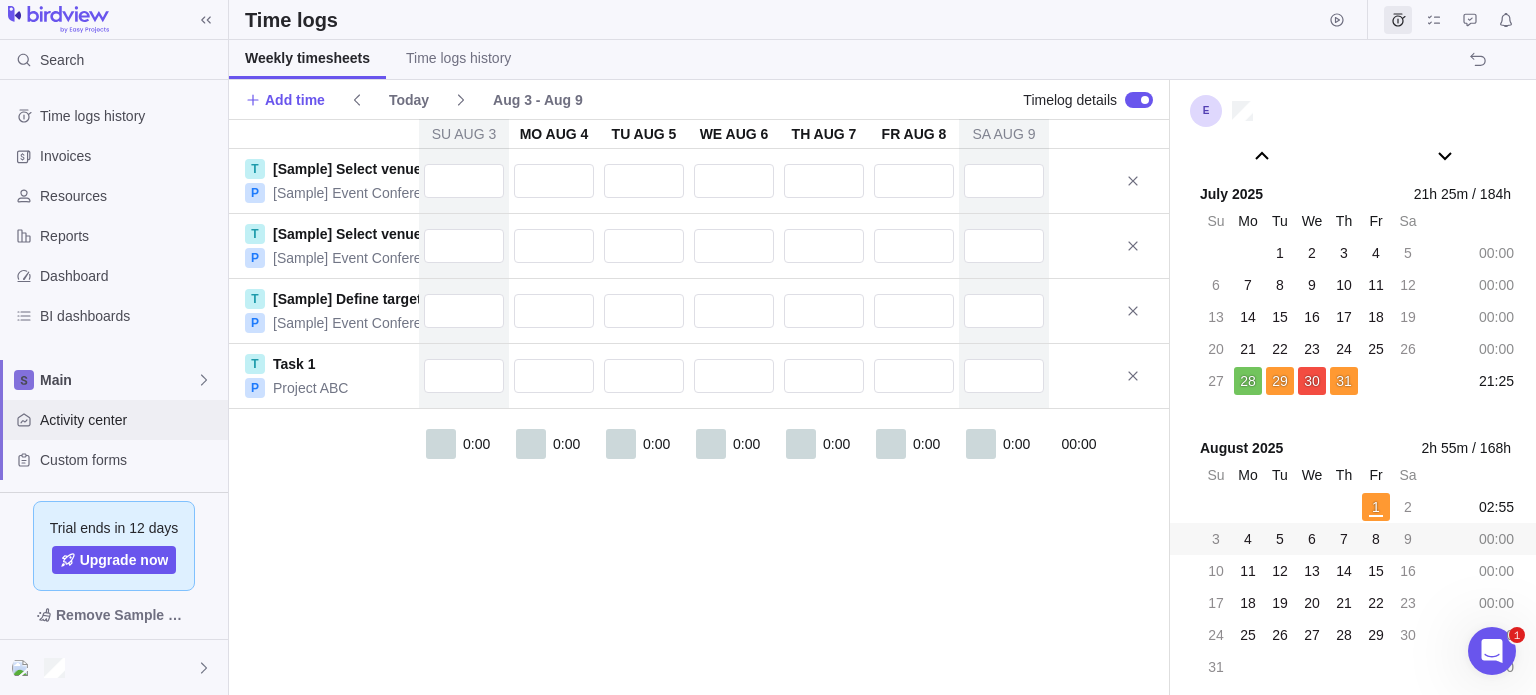 click on "Activity center" at bounding box center [130, 420] 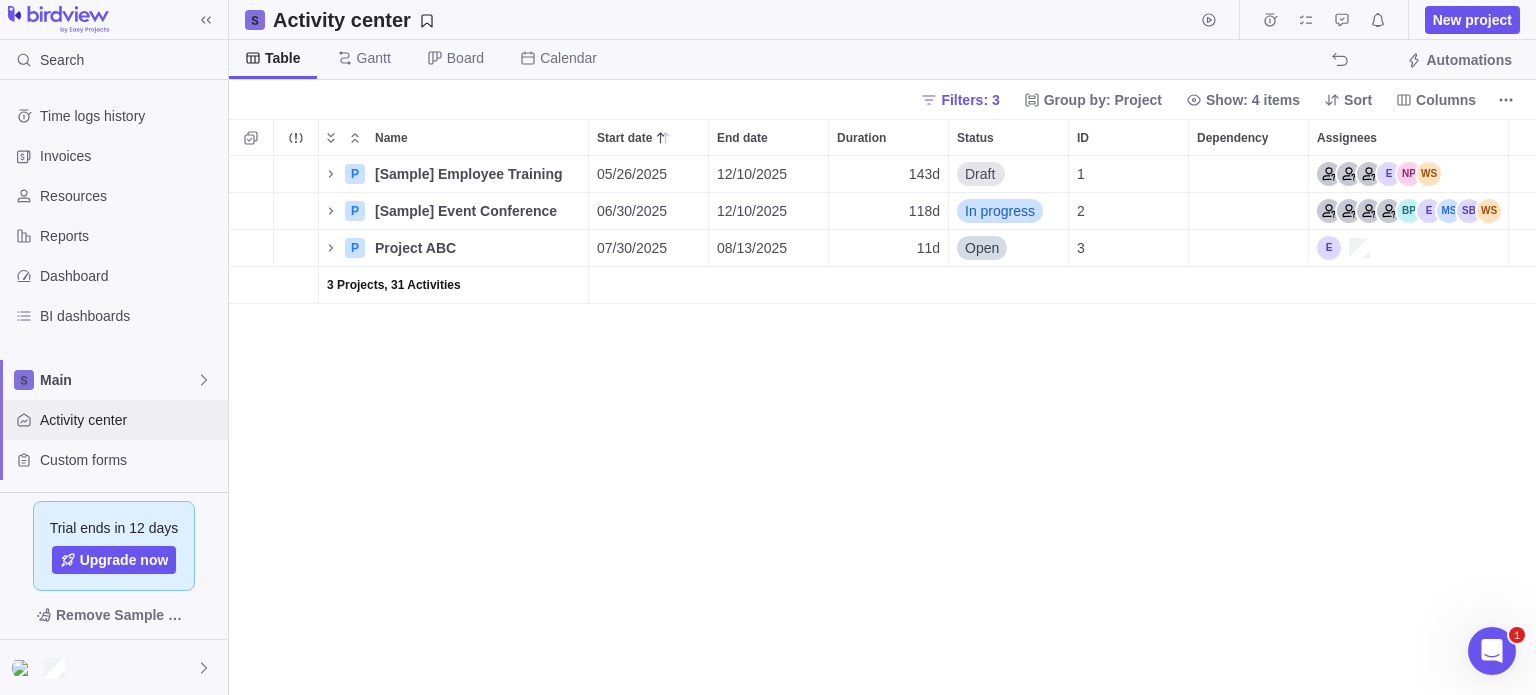 scroll, scrollTop: 16, scrollLeft: 16, axis: both 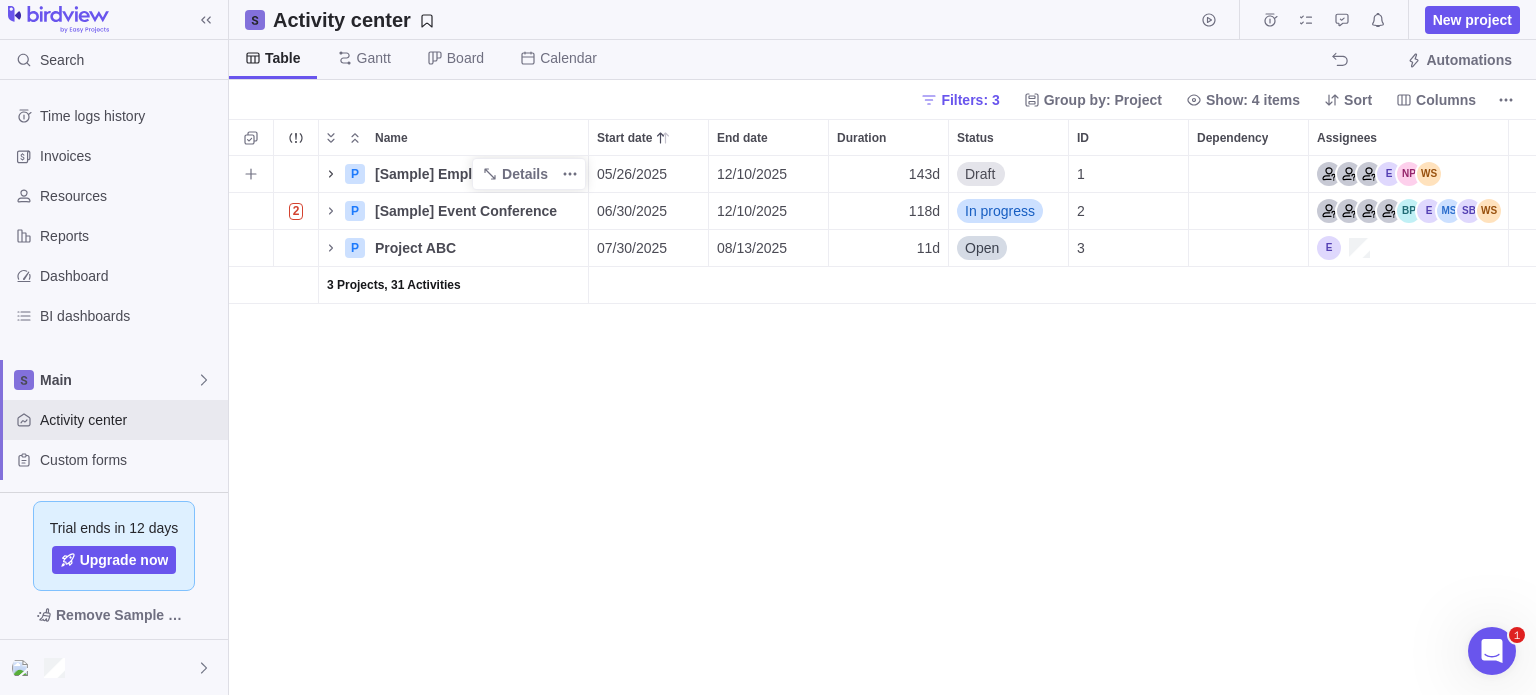 click 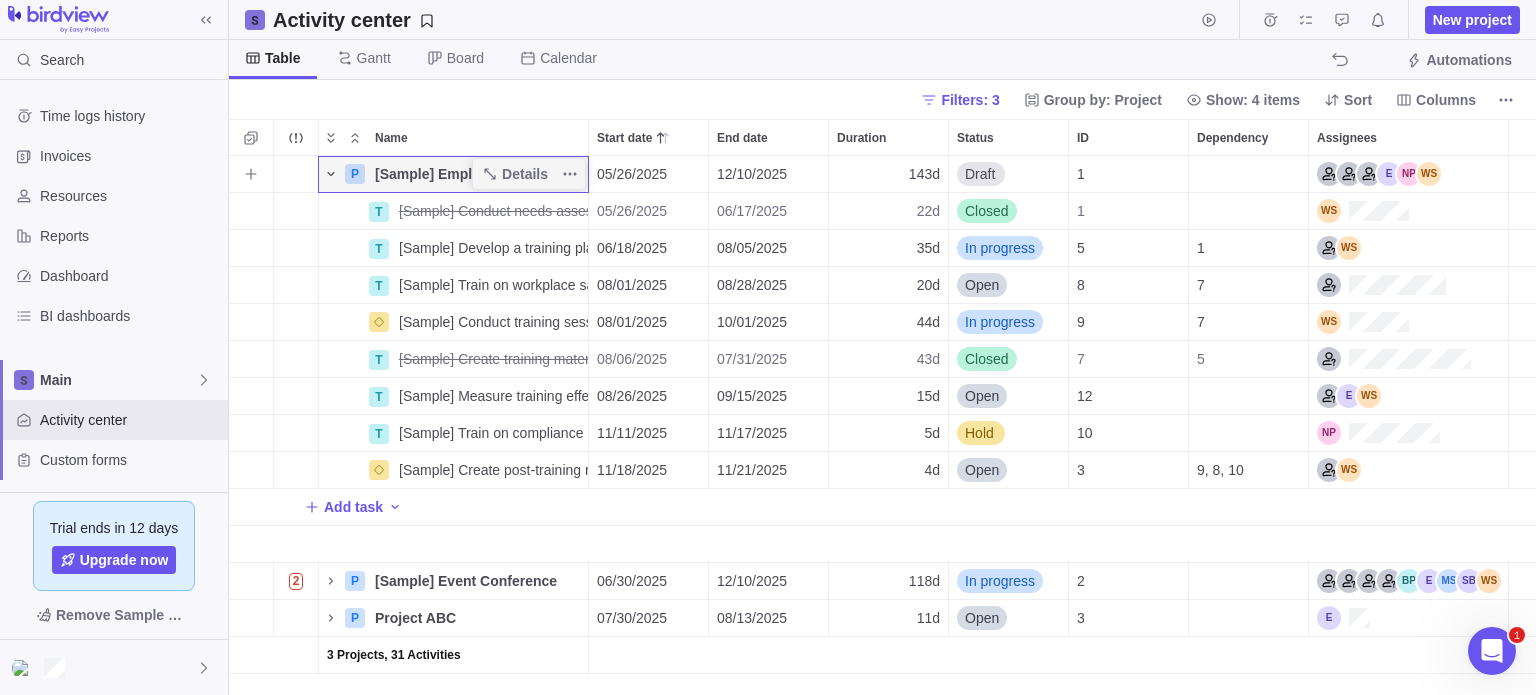 click 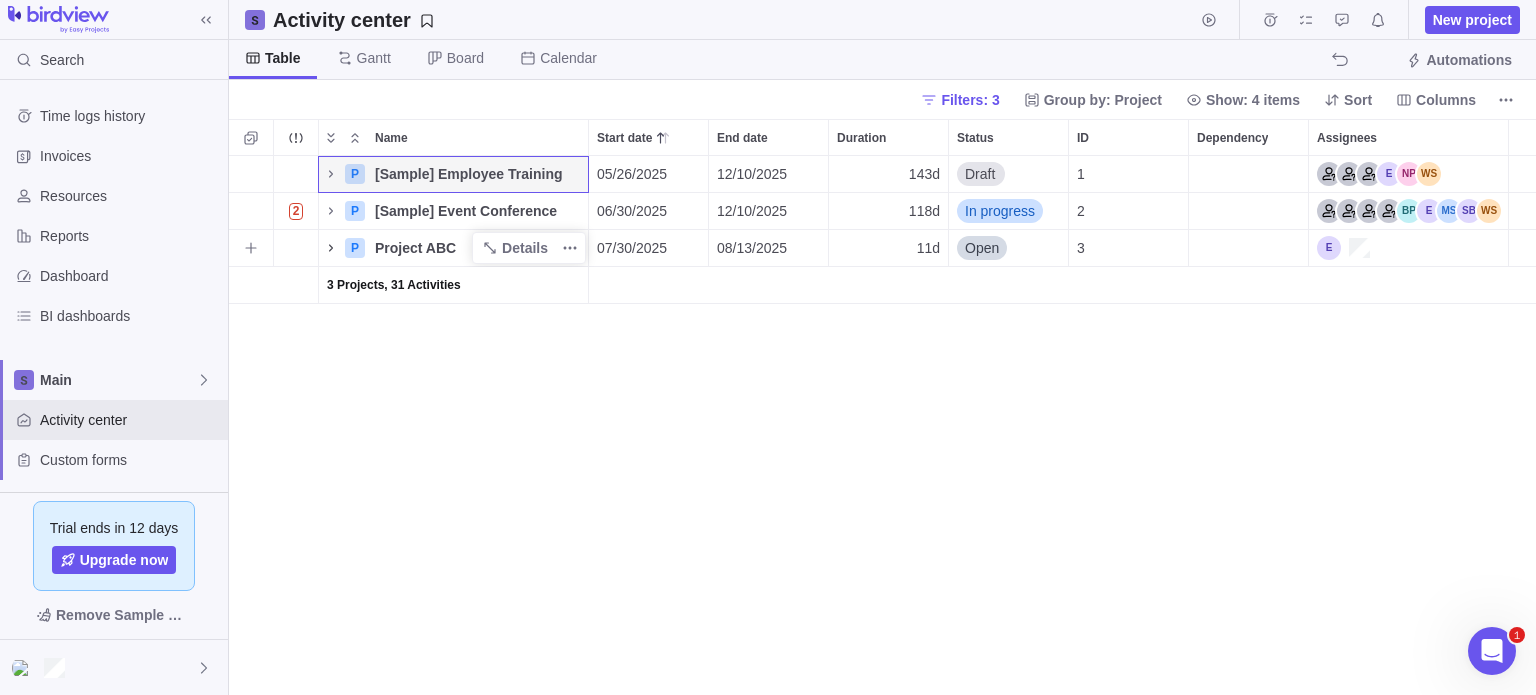 click 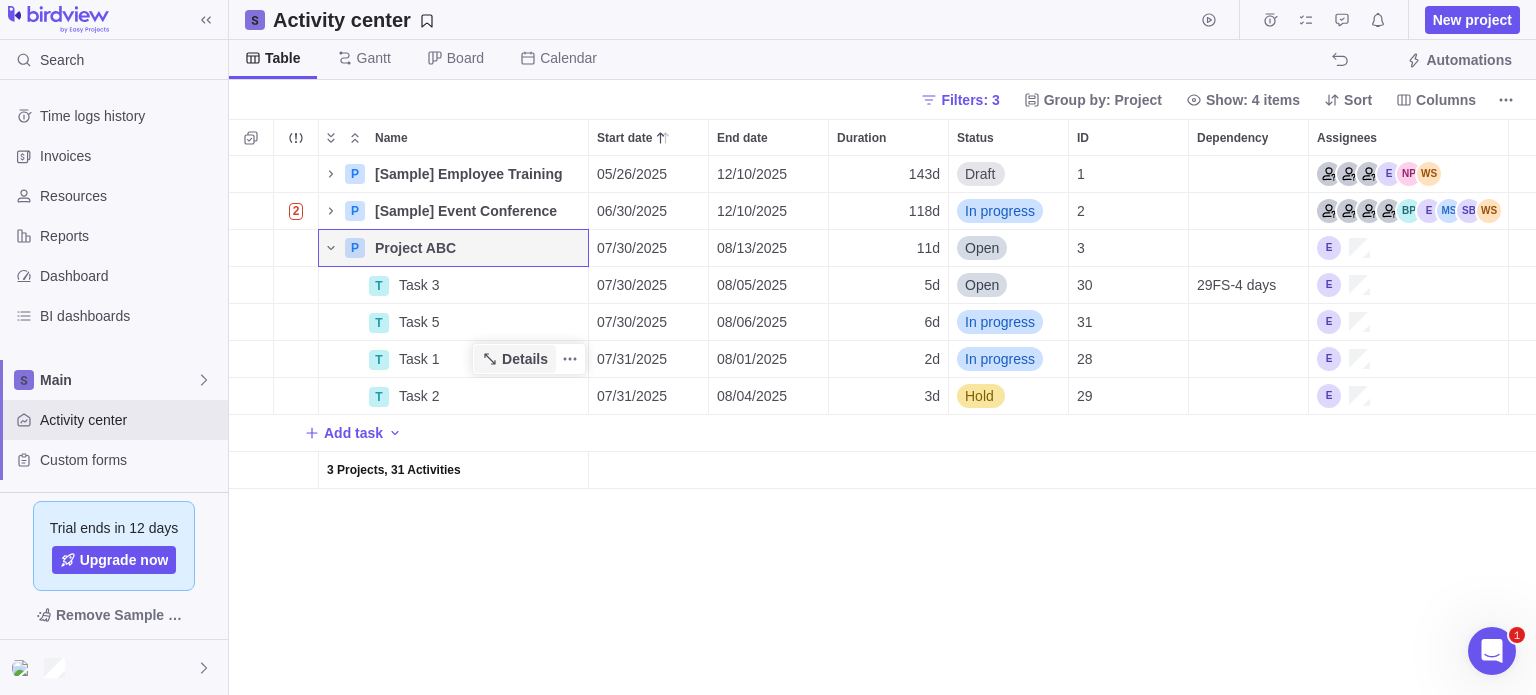 click on "Details" at bounding box center [525, 359] 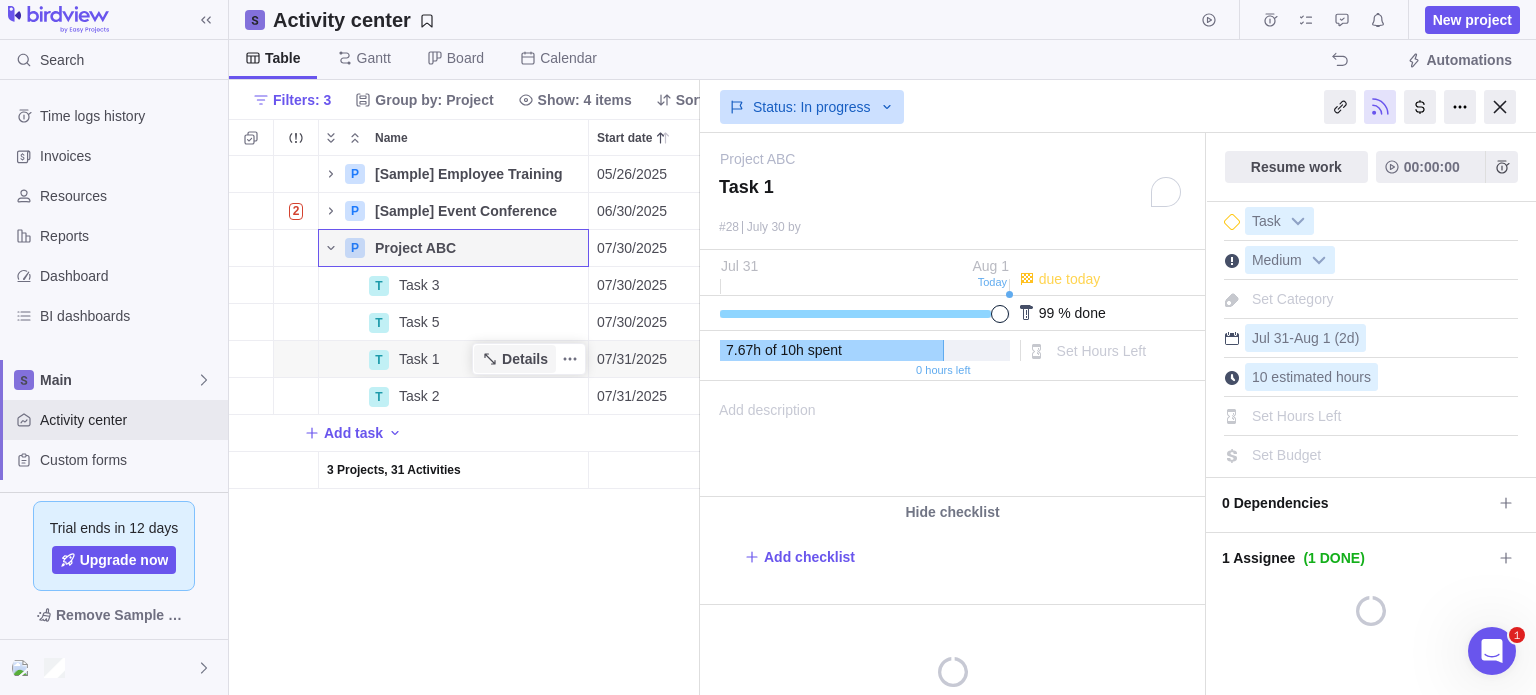 scroll, scrollTop: 524, scrollLeft: 456, axis: both 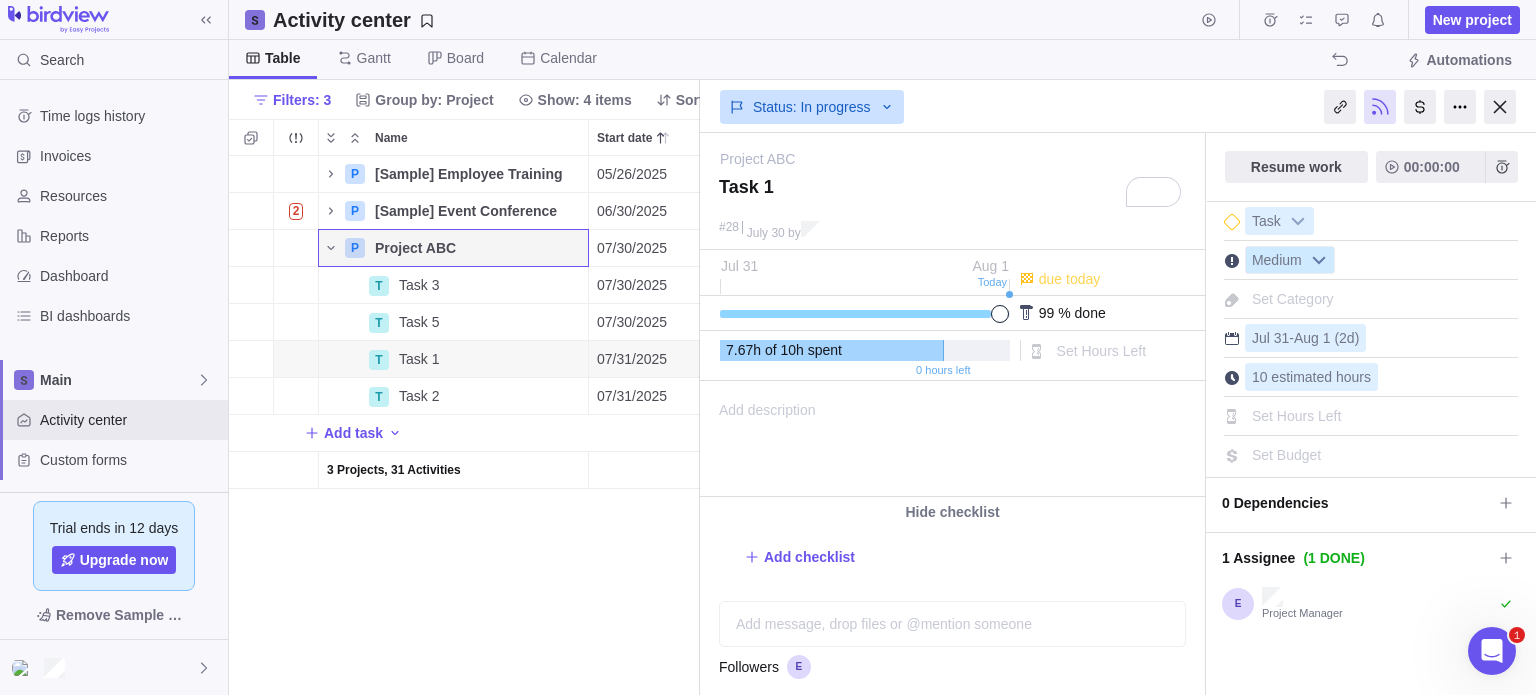 click on "Medium" at bounding box center (1277, 261) 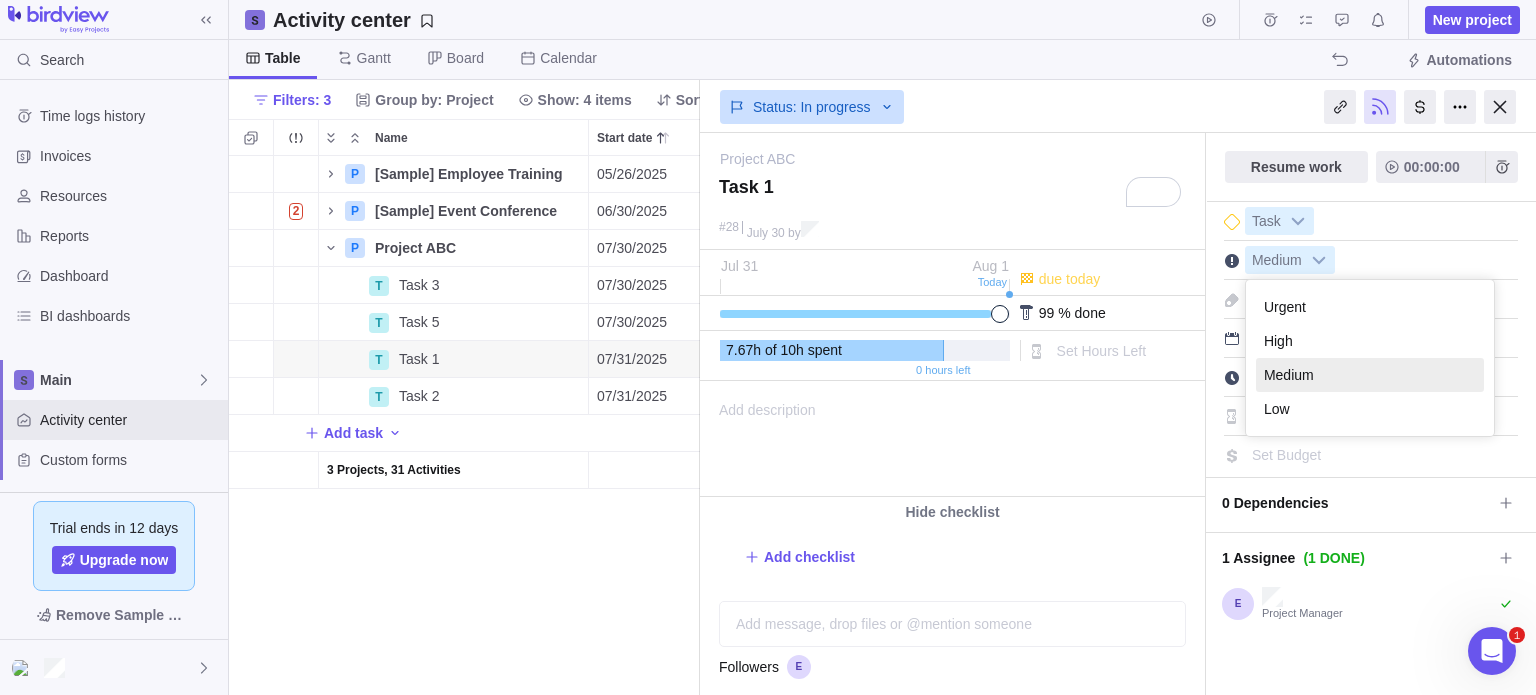 click on "Add description
... read all" at bounding box center [951, 439] 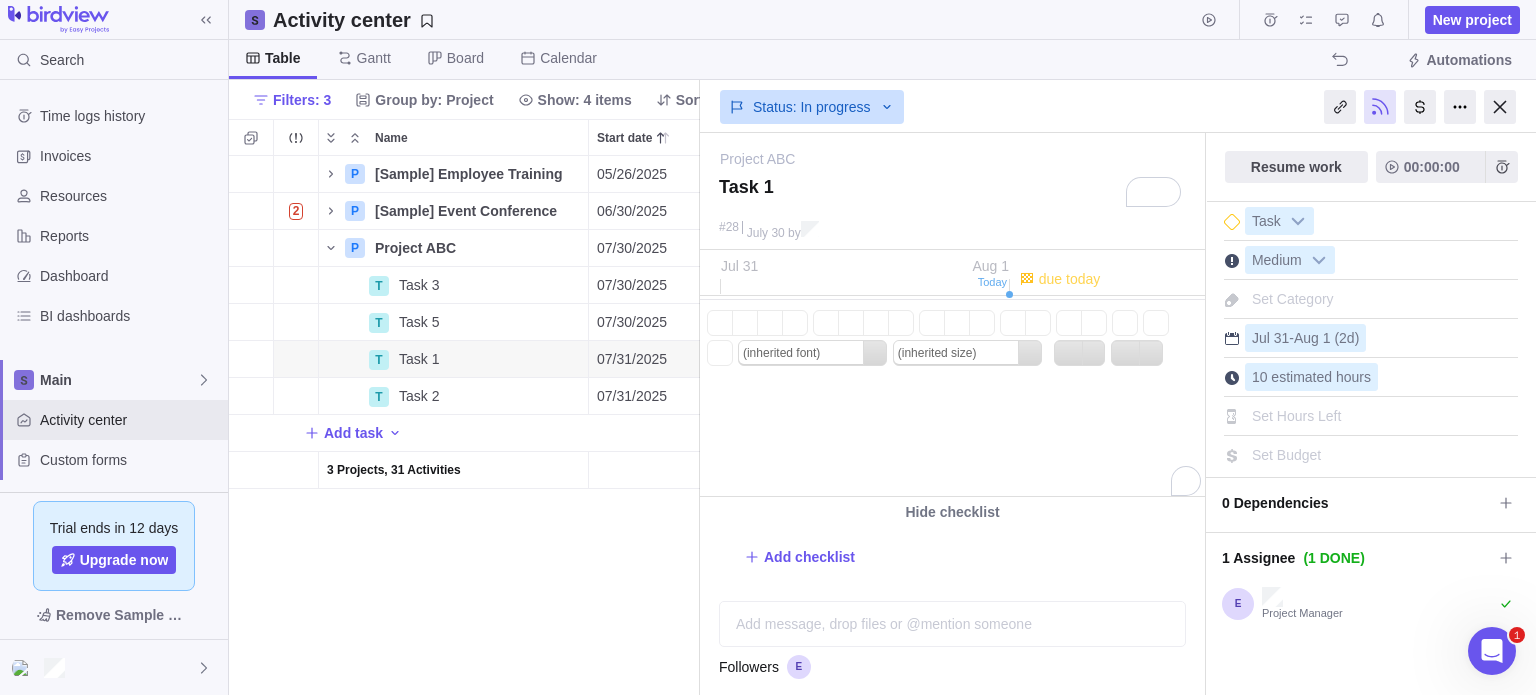 scroll, scrollTop: 0, scrollLeft: 0, axis: both 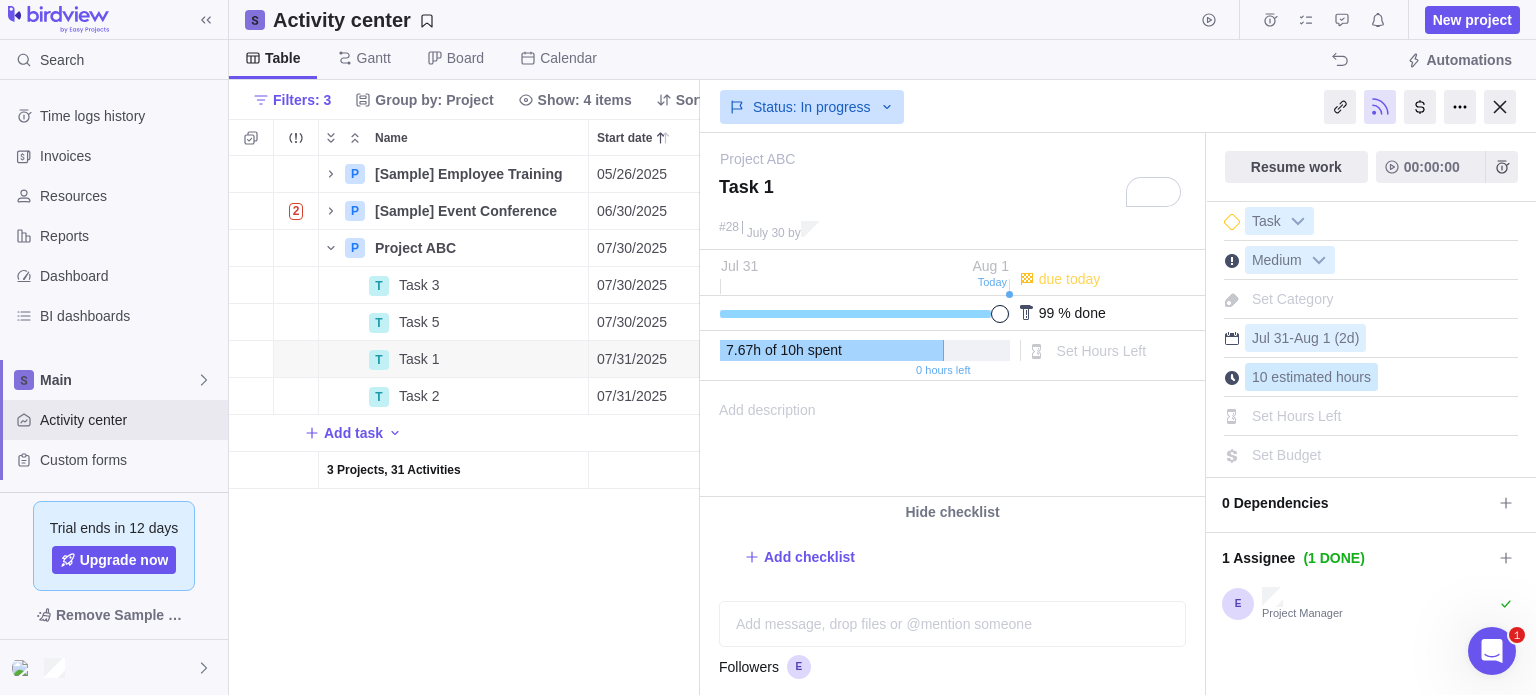 click on "10 estimated hours" at bounding box center (1311, 377) 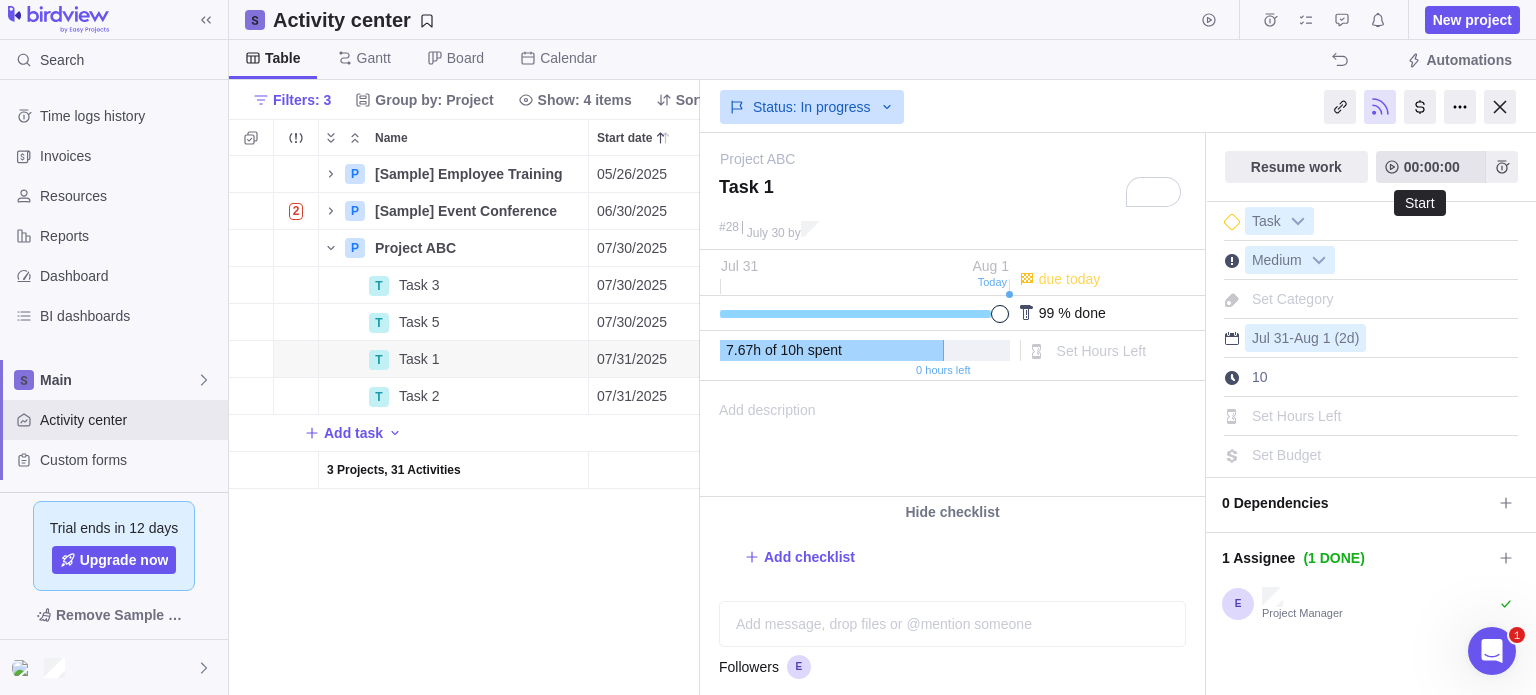 click 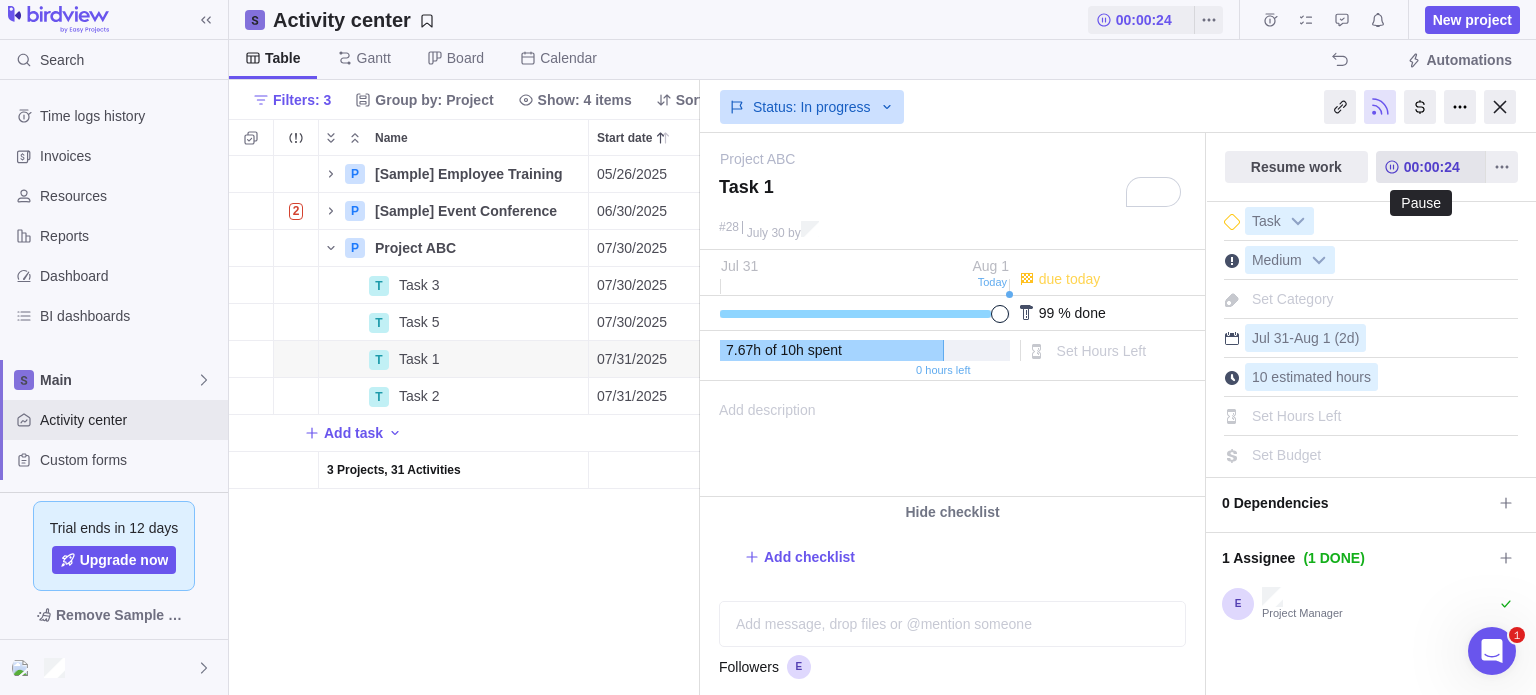 click 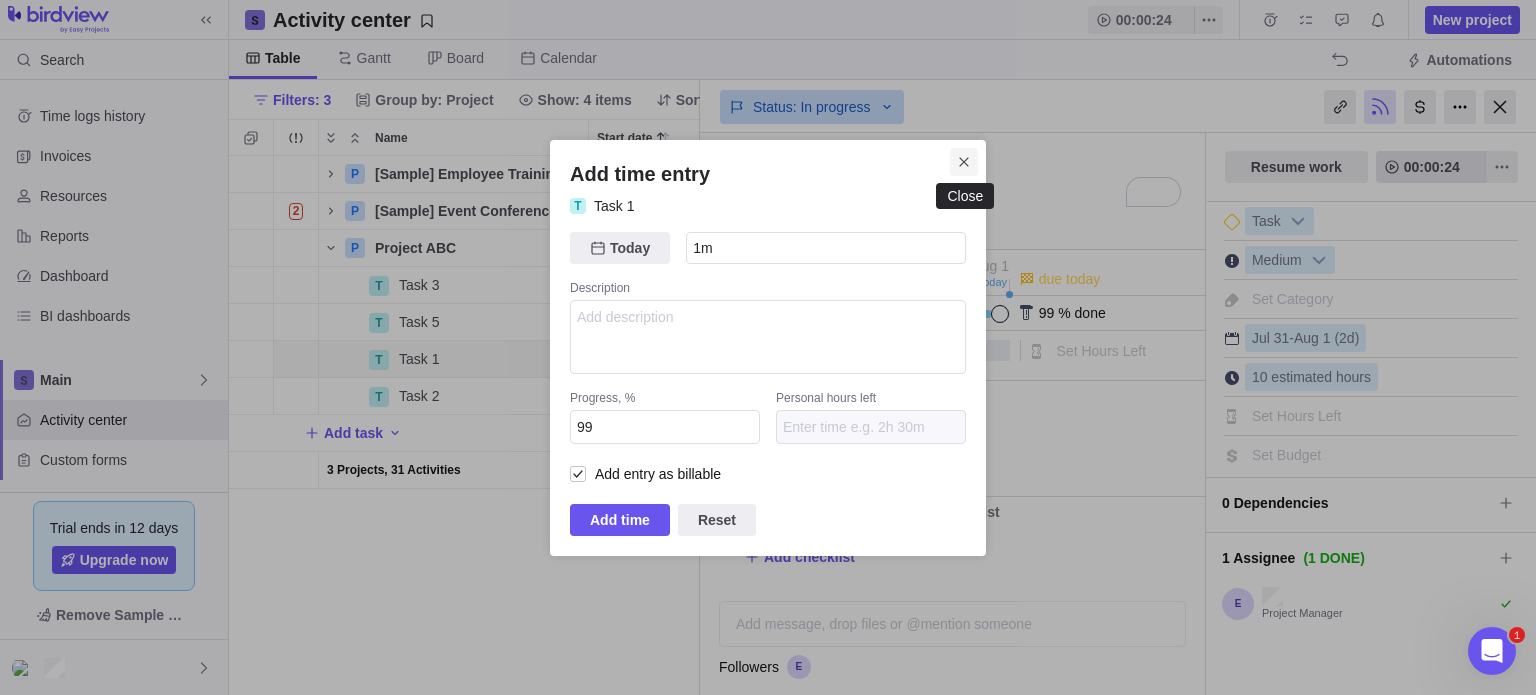 click 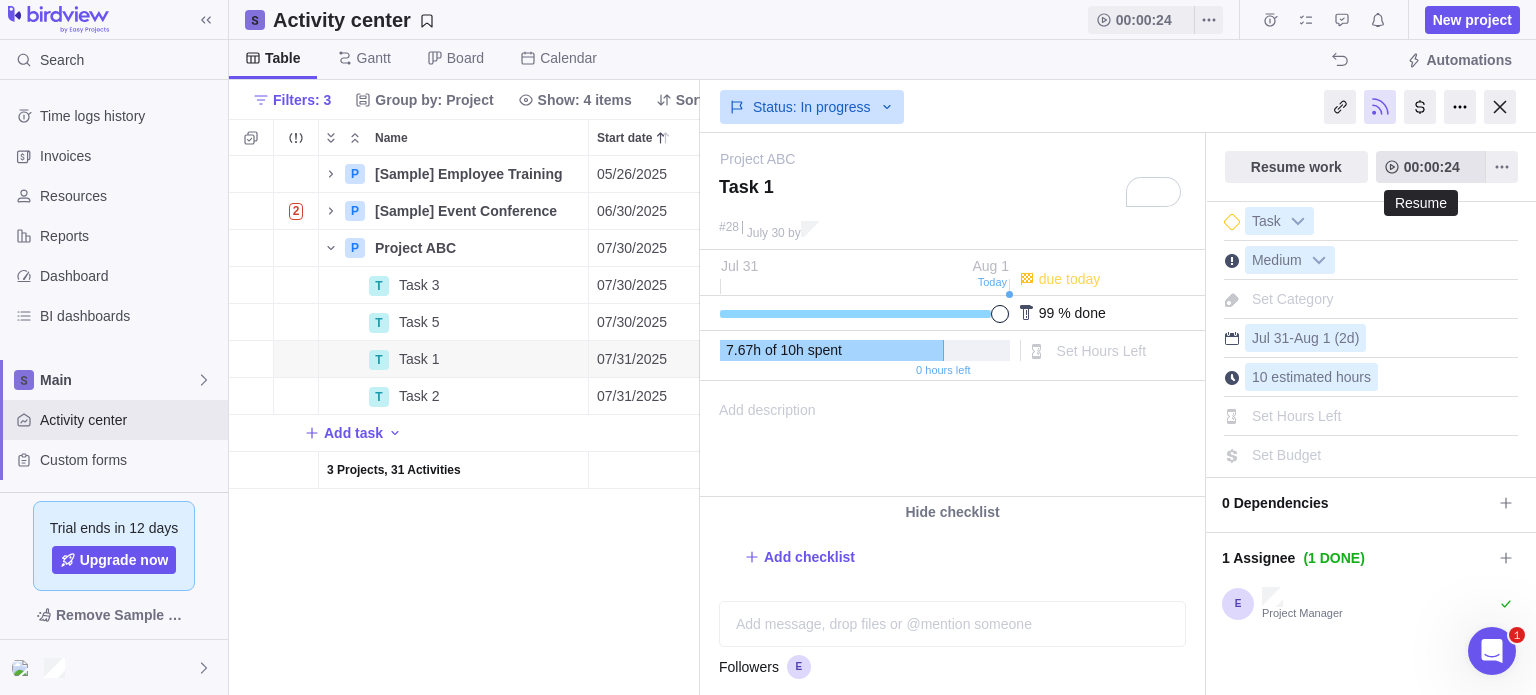 click 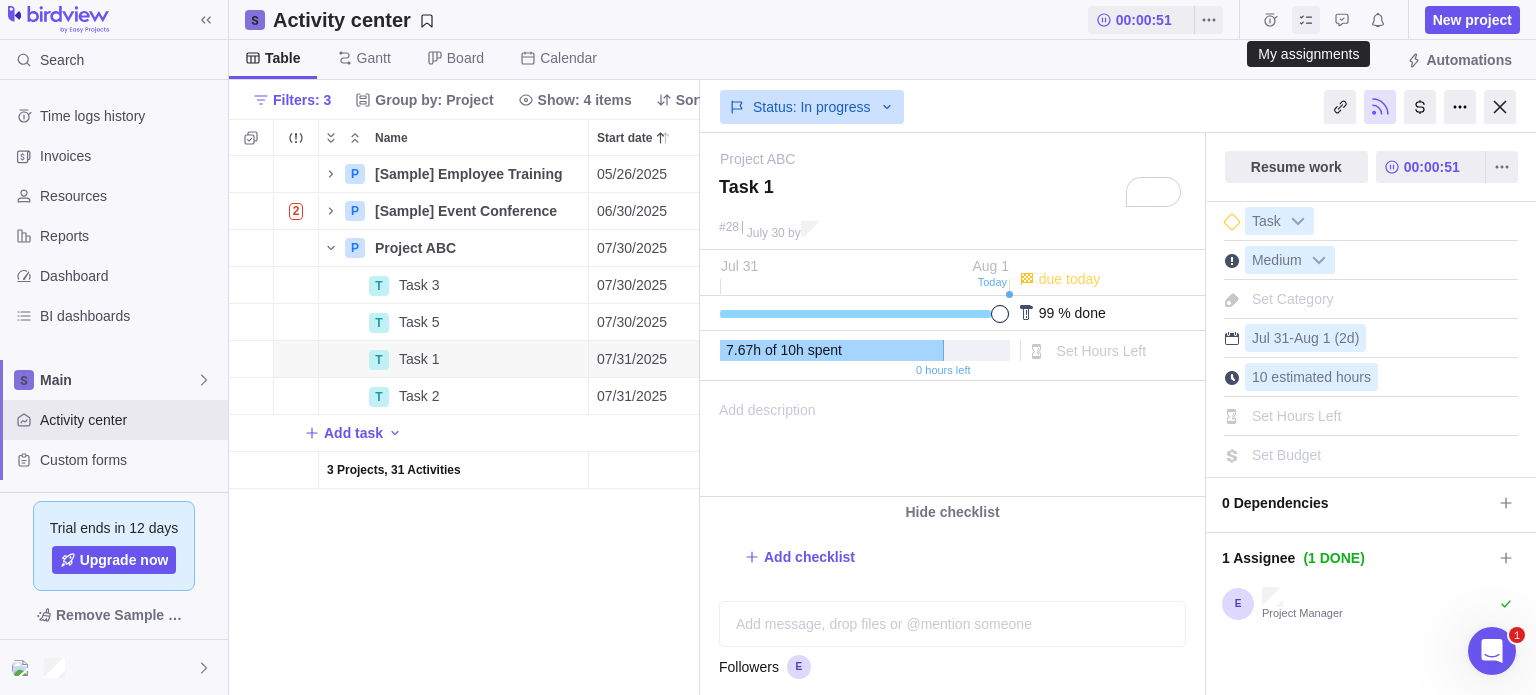 click 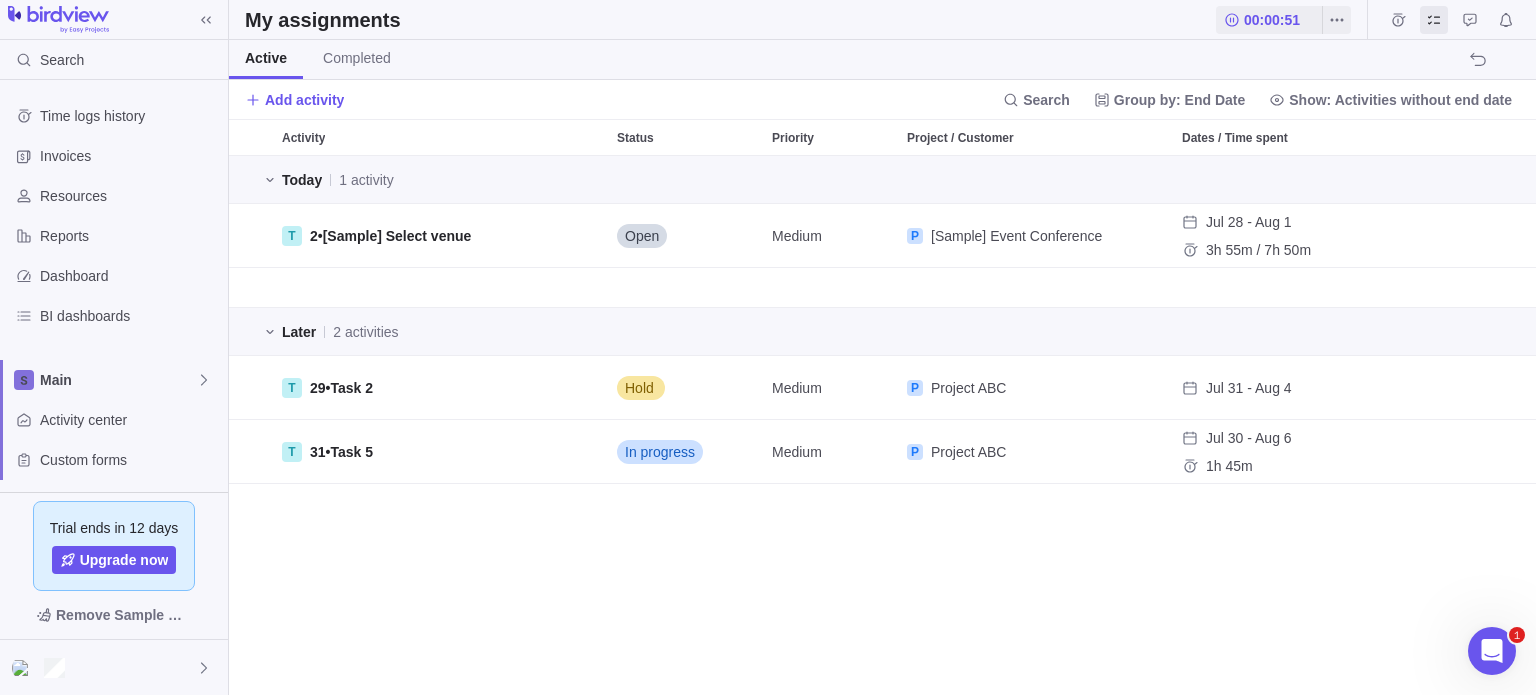 scroll, scrollTop: 16, scrollLeft: 16, axis: both 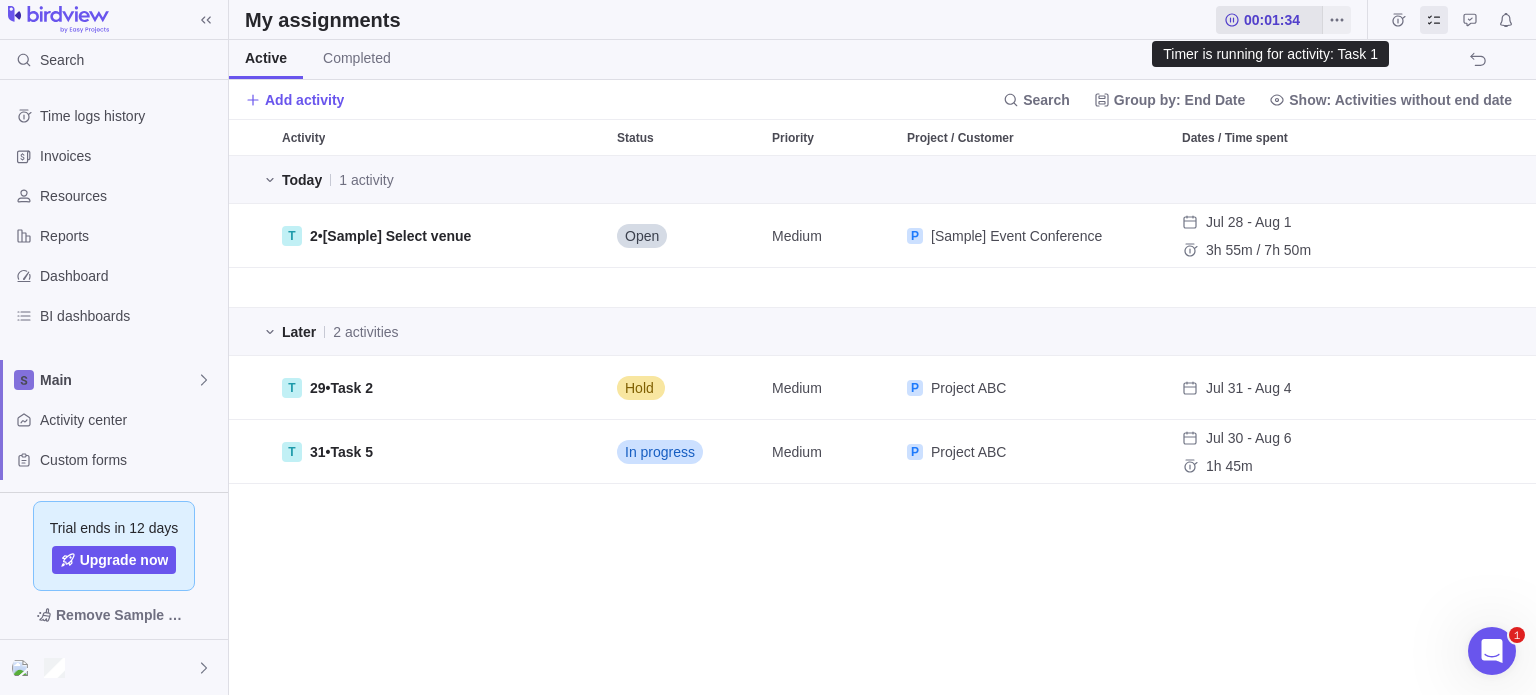 click on "00:01:34" at bounding box center (1272, 20) 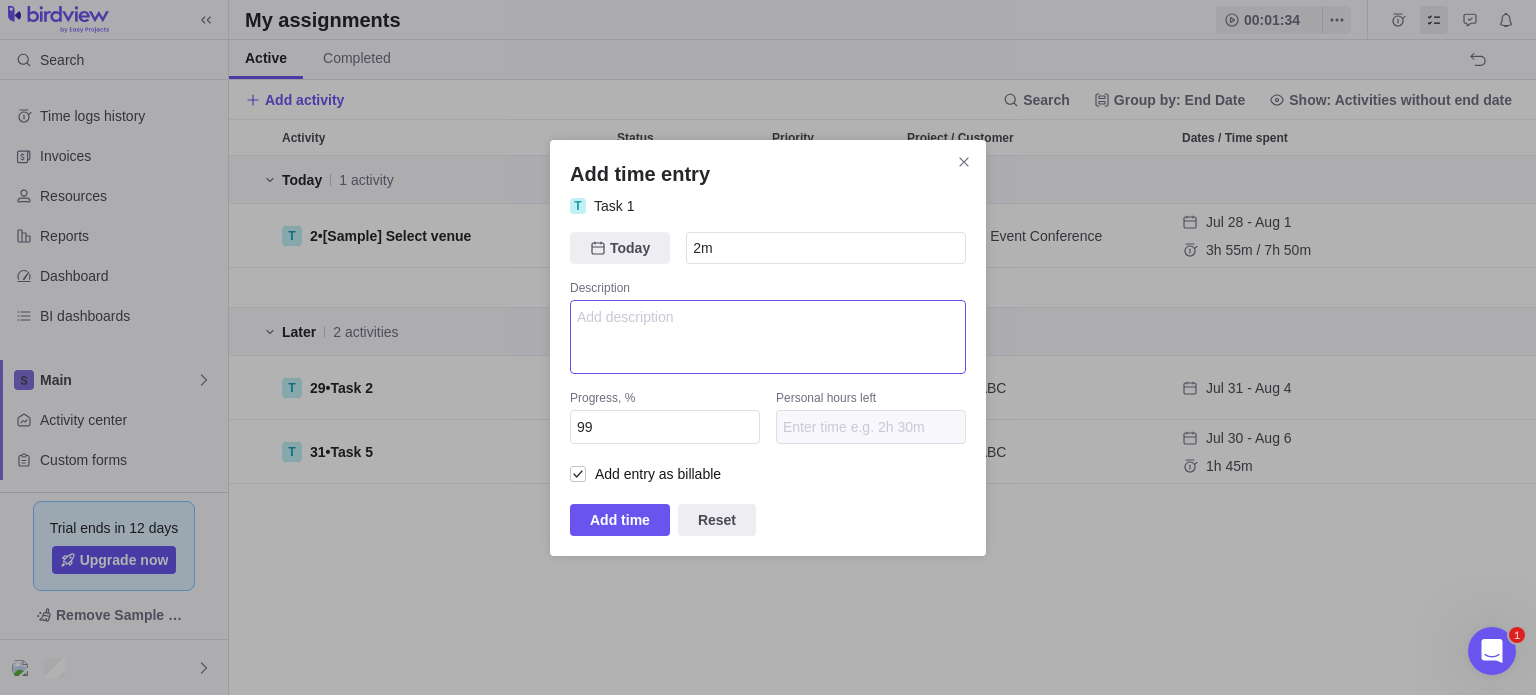 click at bounding box center [768, 337] 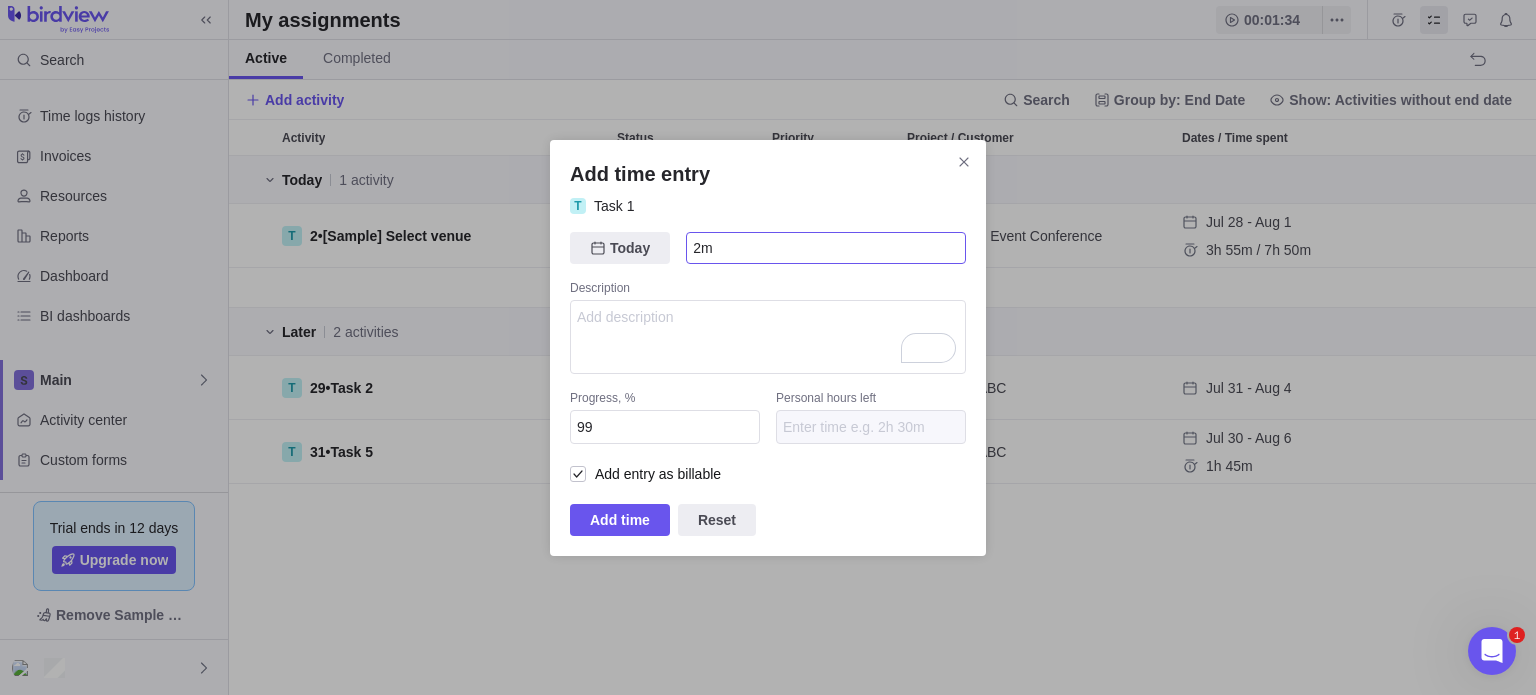 click on "2m" at bounding box center [826, 248] 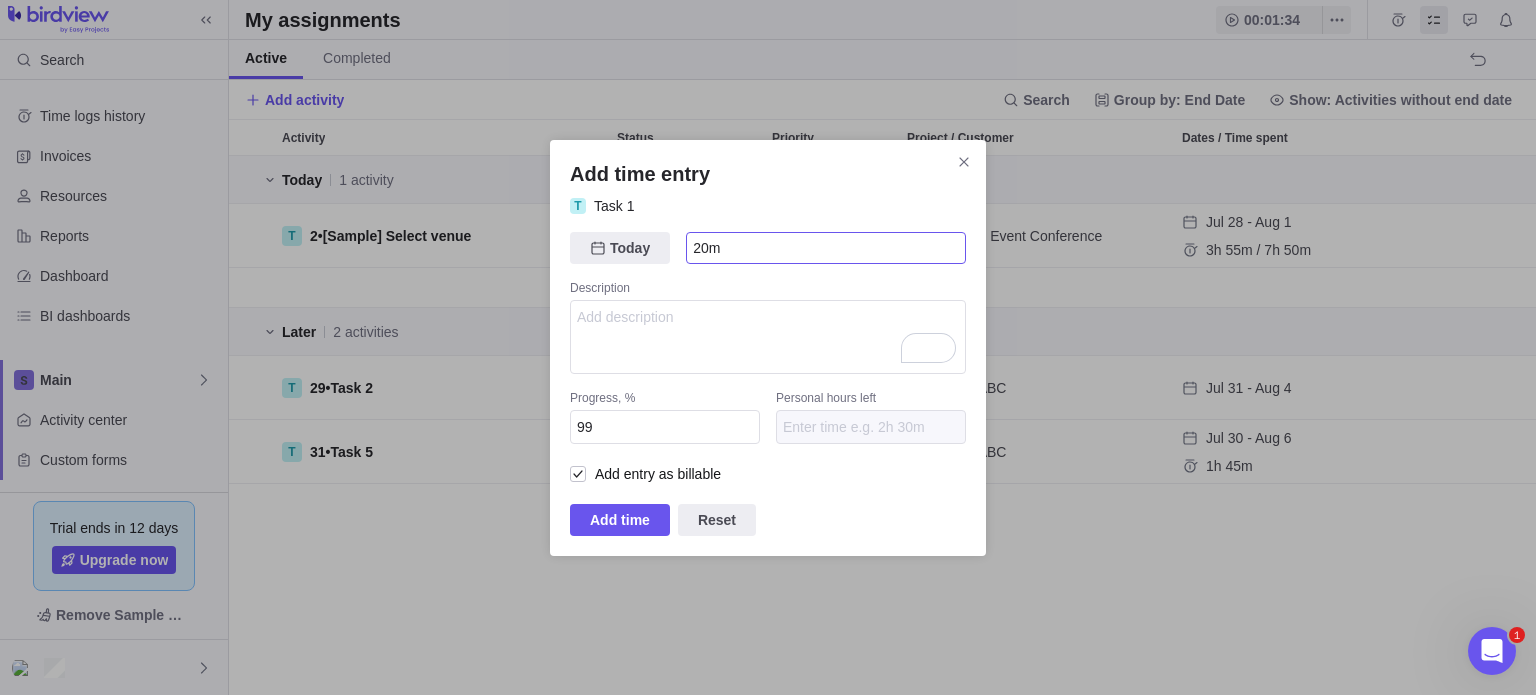 type on "20m" 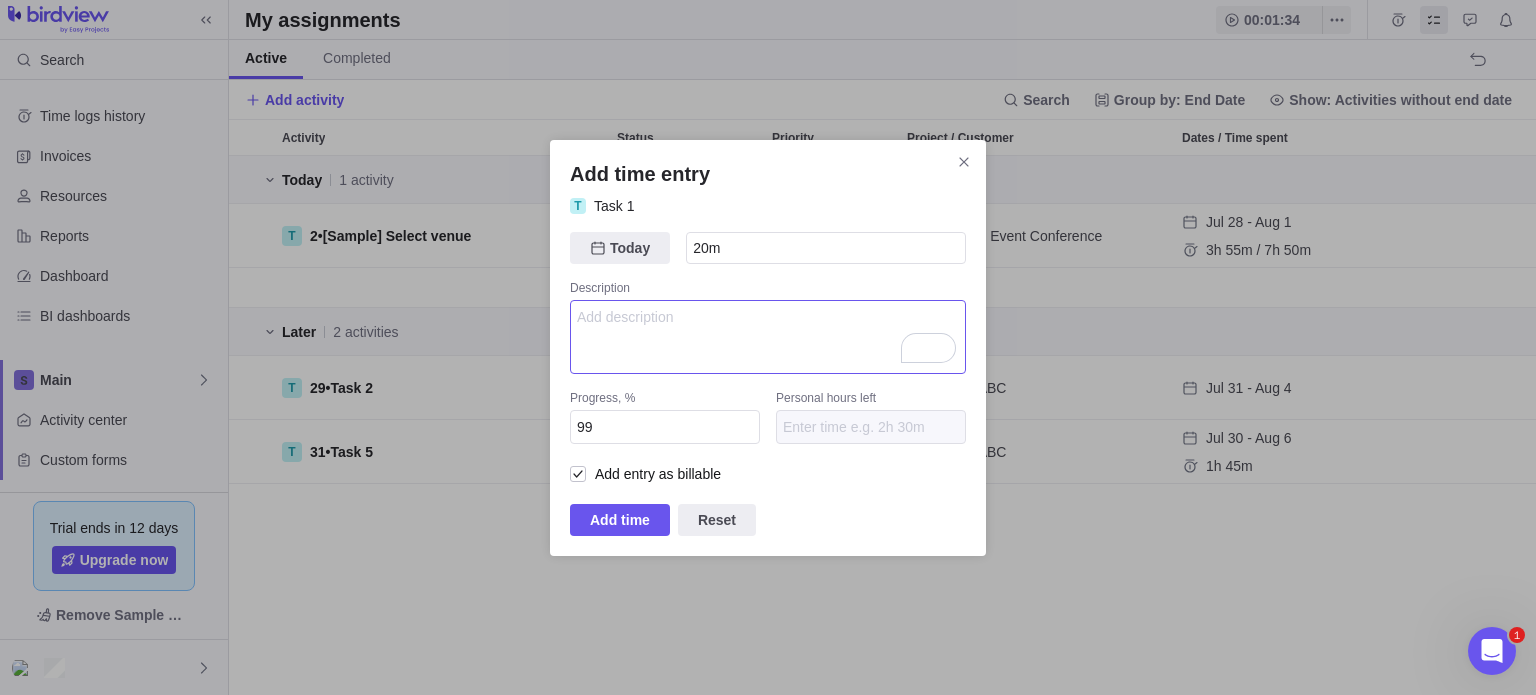 click at bounding box center (768, 337) 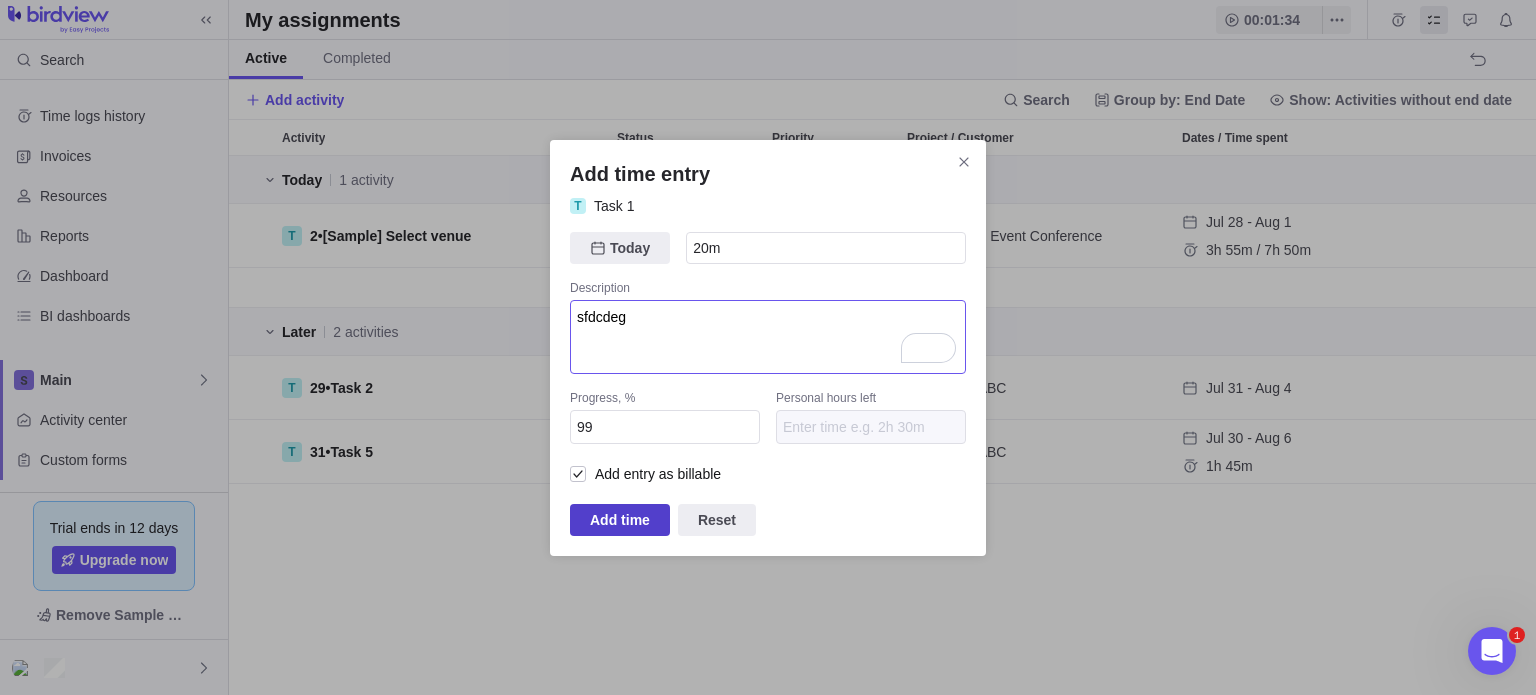 type on "sfdcdeg" 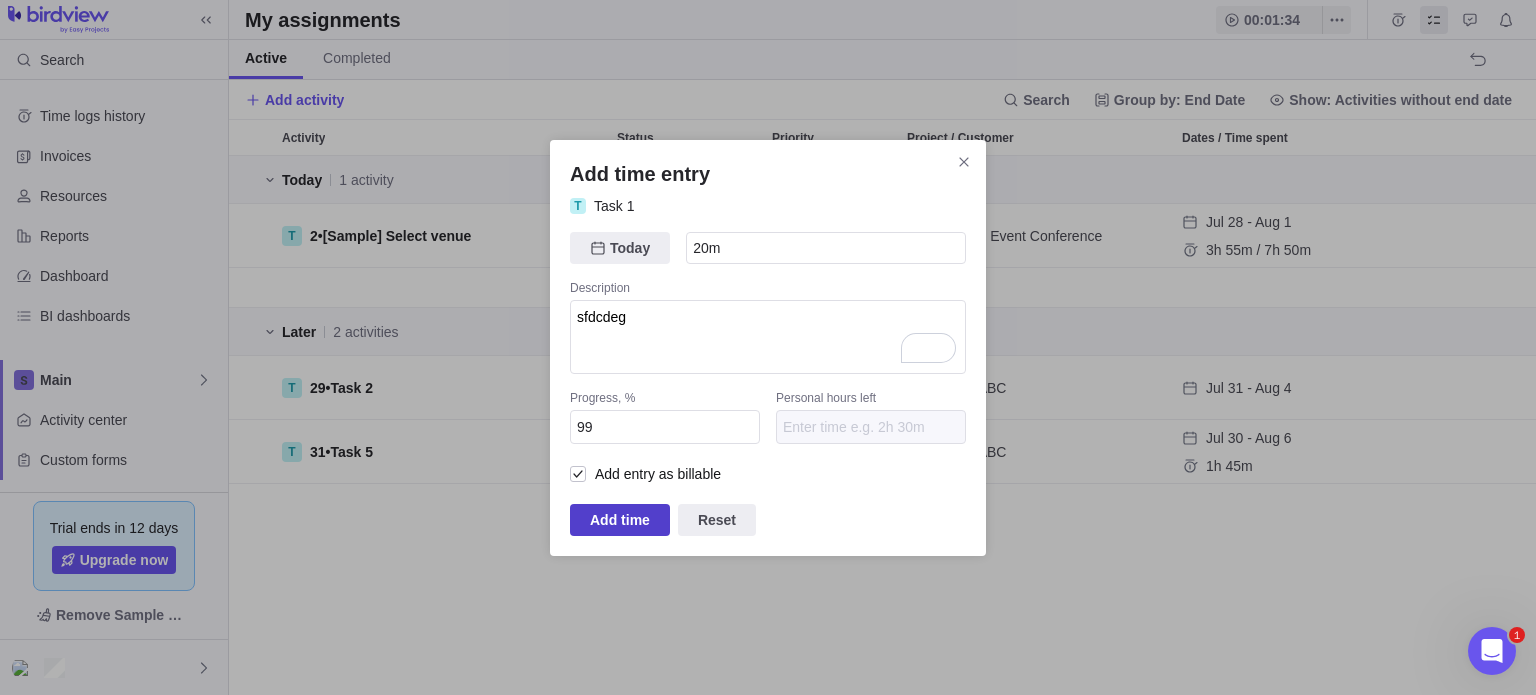 click on "Add time" at bounding box center (620, 520) 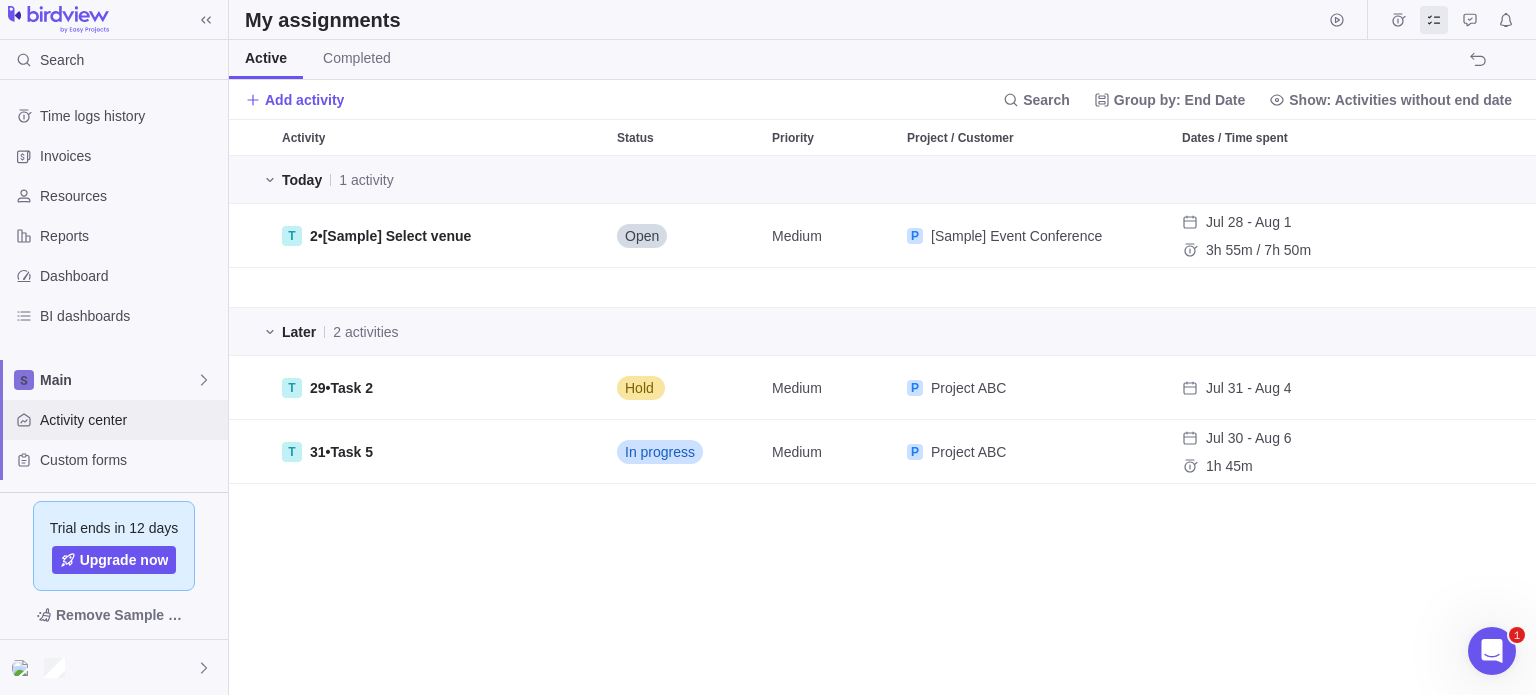 click on "Activity center" at bounding box center (130, 420) 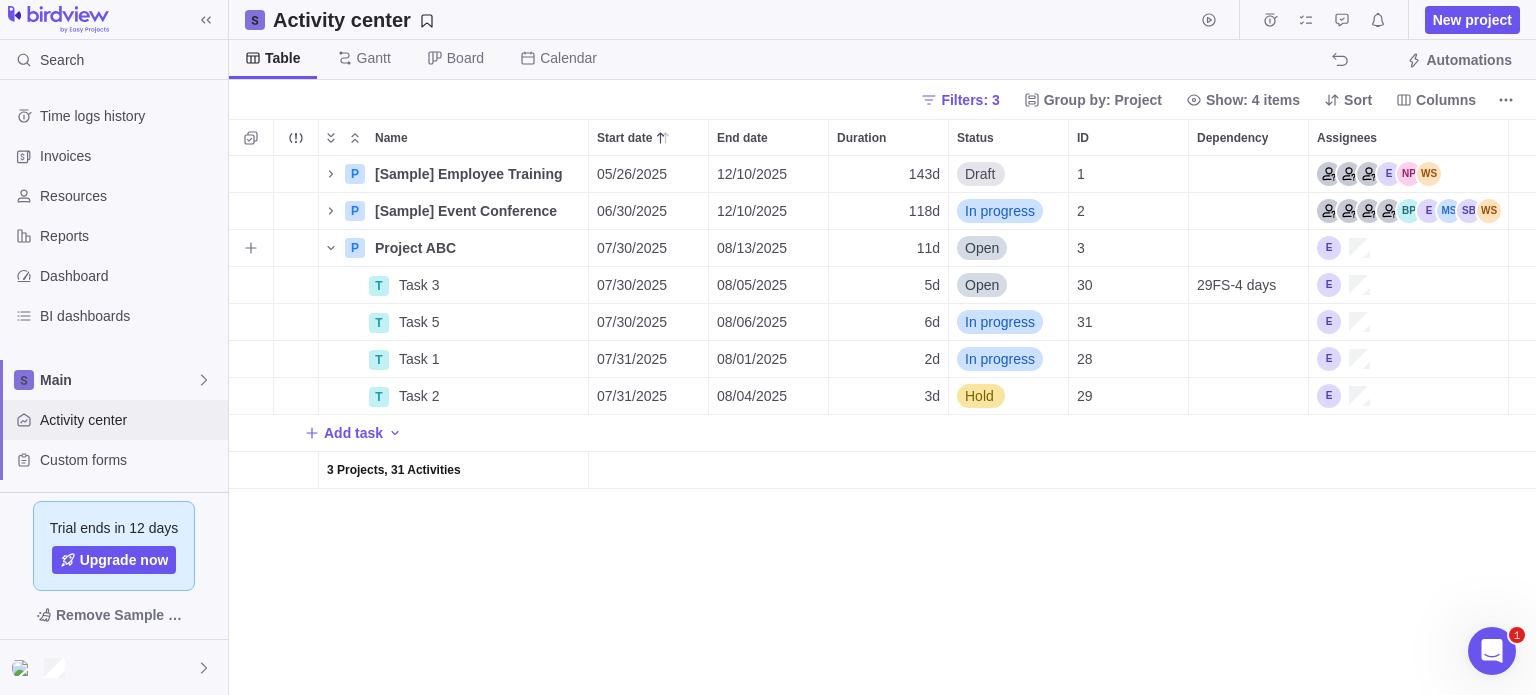 scroll, scrollTop: 16, scrollLeft: 16, axis: both 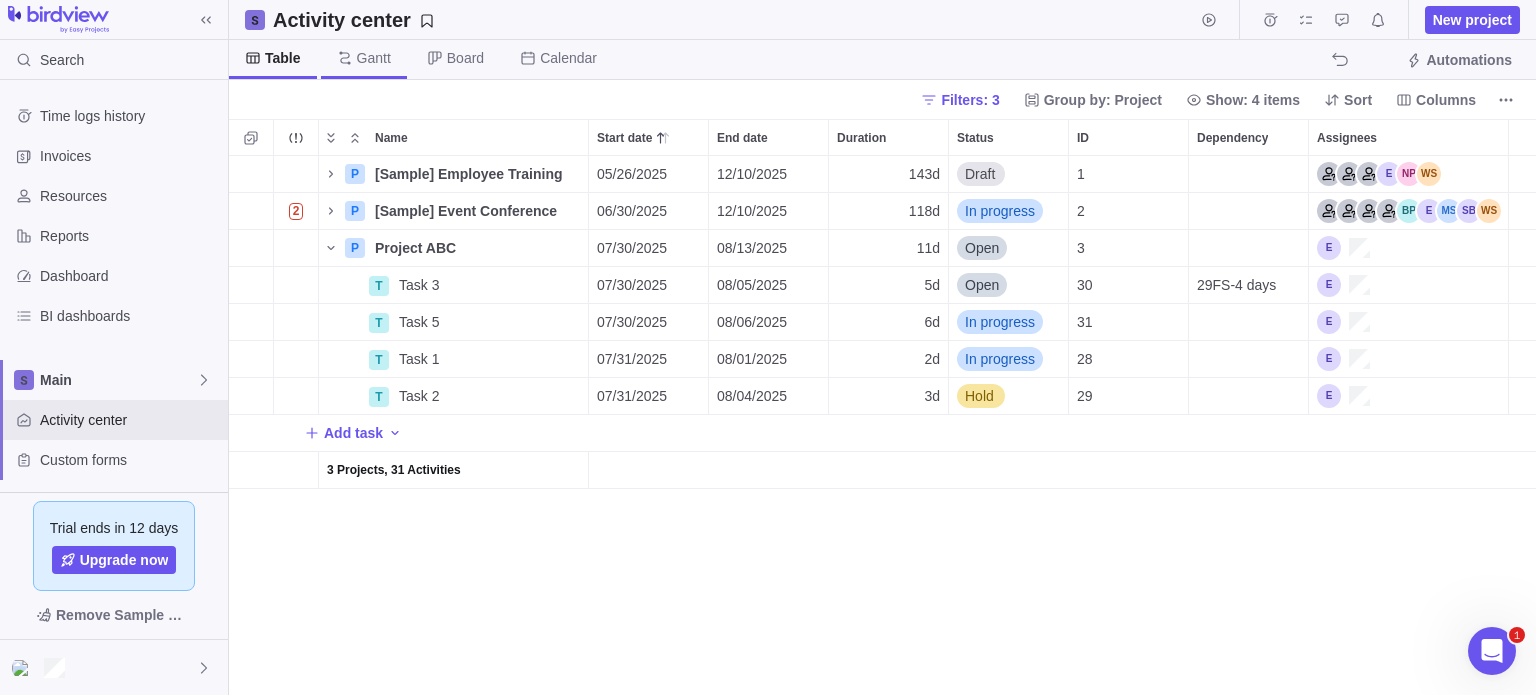 click on "Gantt" at bounding box center [374, 58] 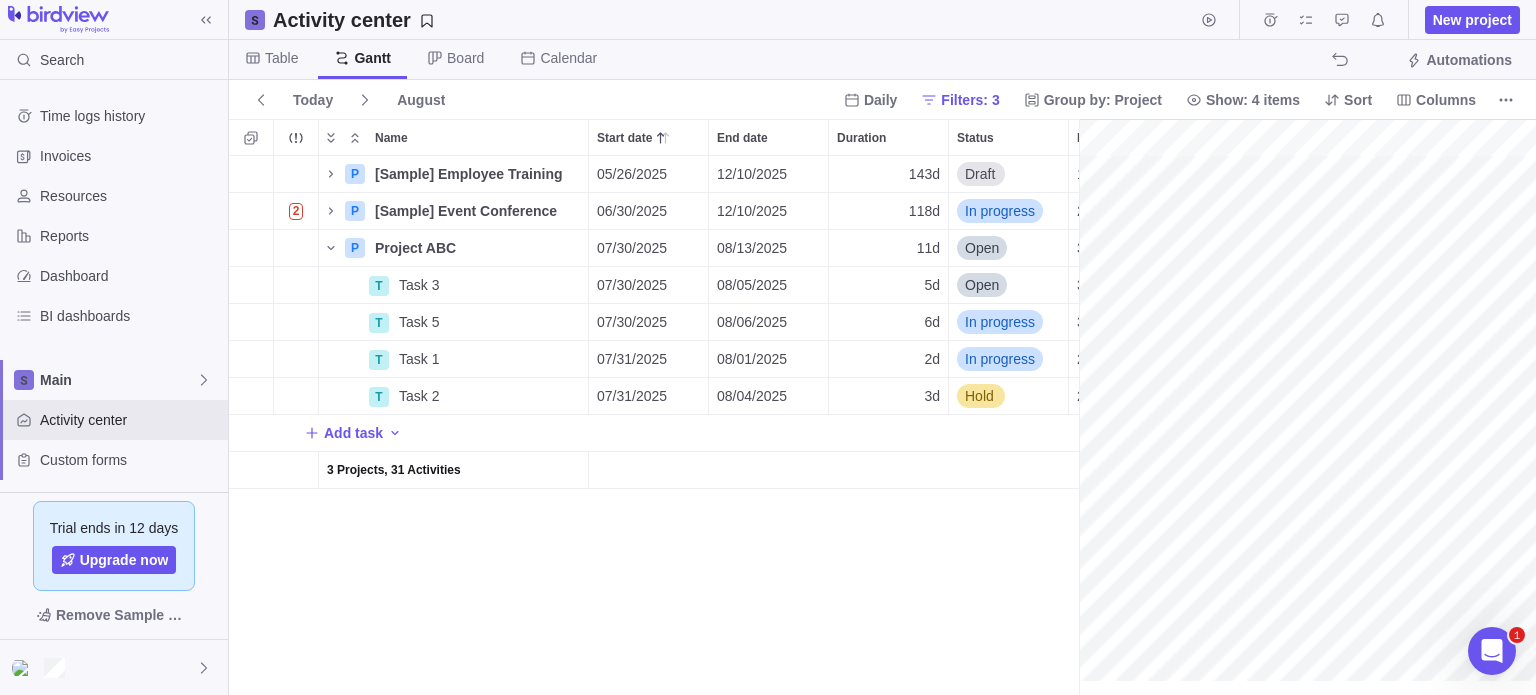 scroll, scrollTop: 524, scrollLeft: 834, axis: both 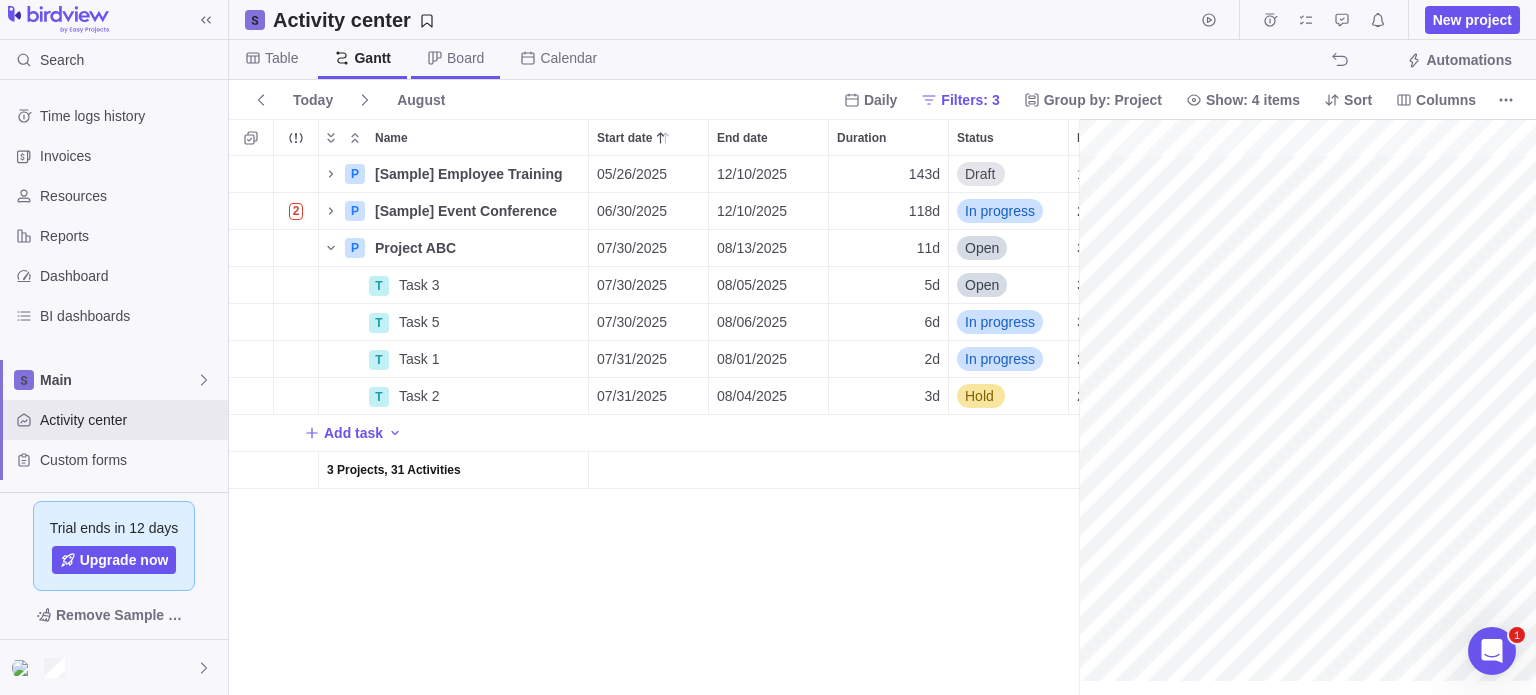 click on "Board" at bounding box center [465, 58] 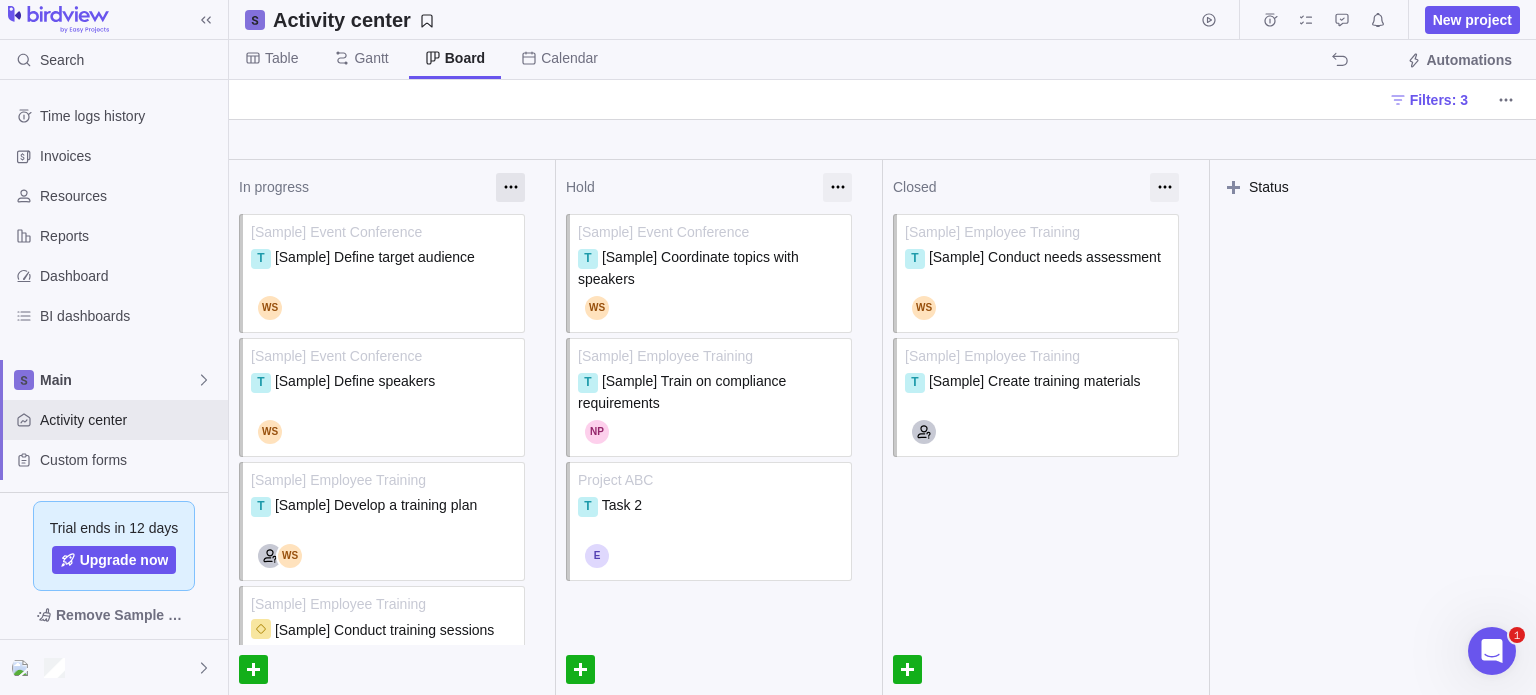 click at bounding box center [510, 187] 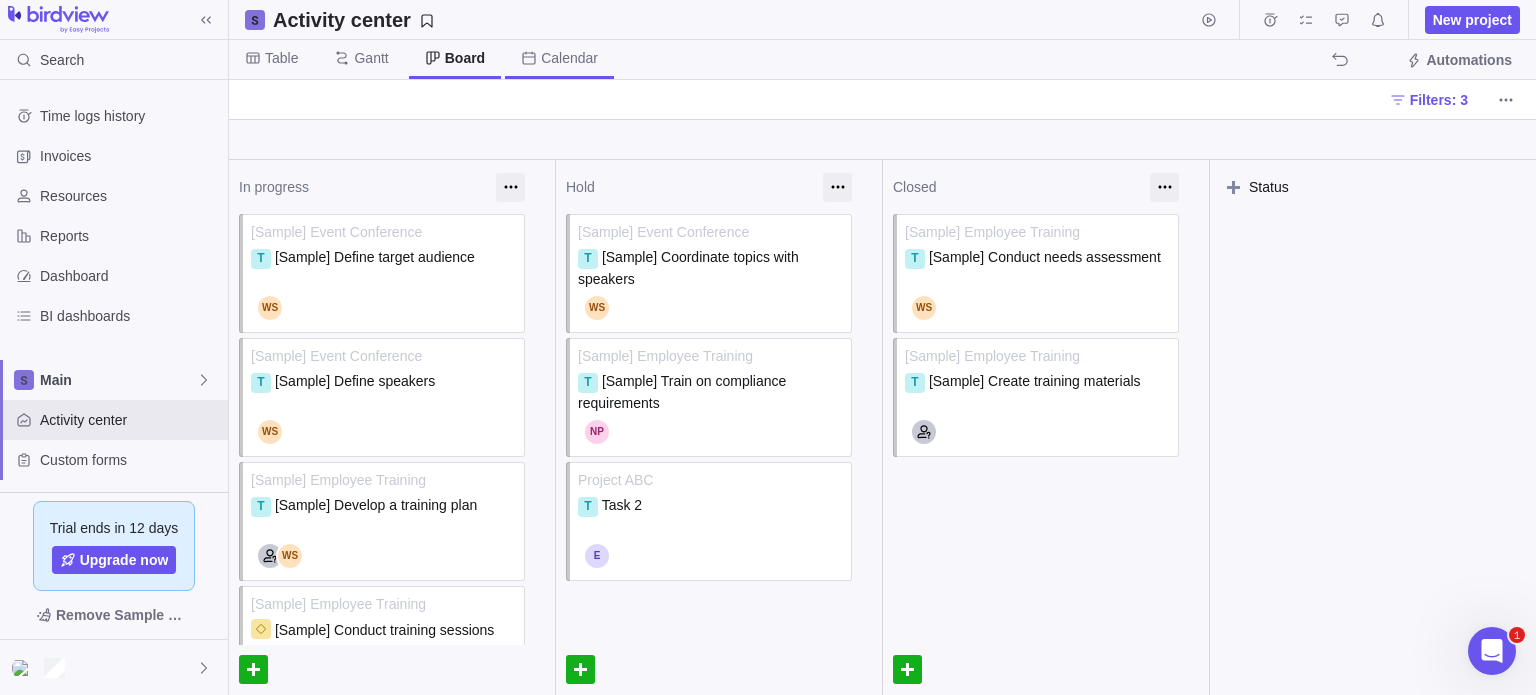 click on "Calendar" at bounding box center (569, 58) 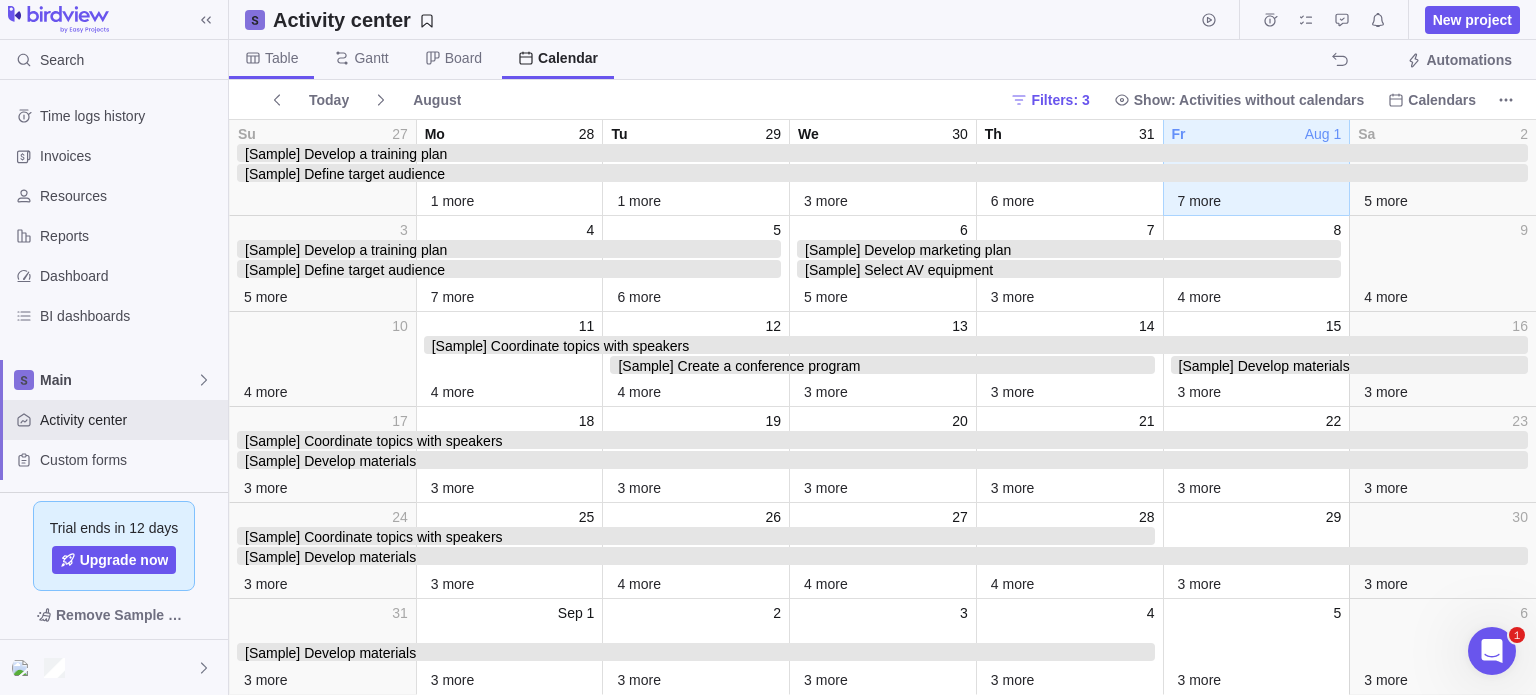 click on "Table" at bounding box center (281, 58) 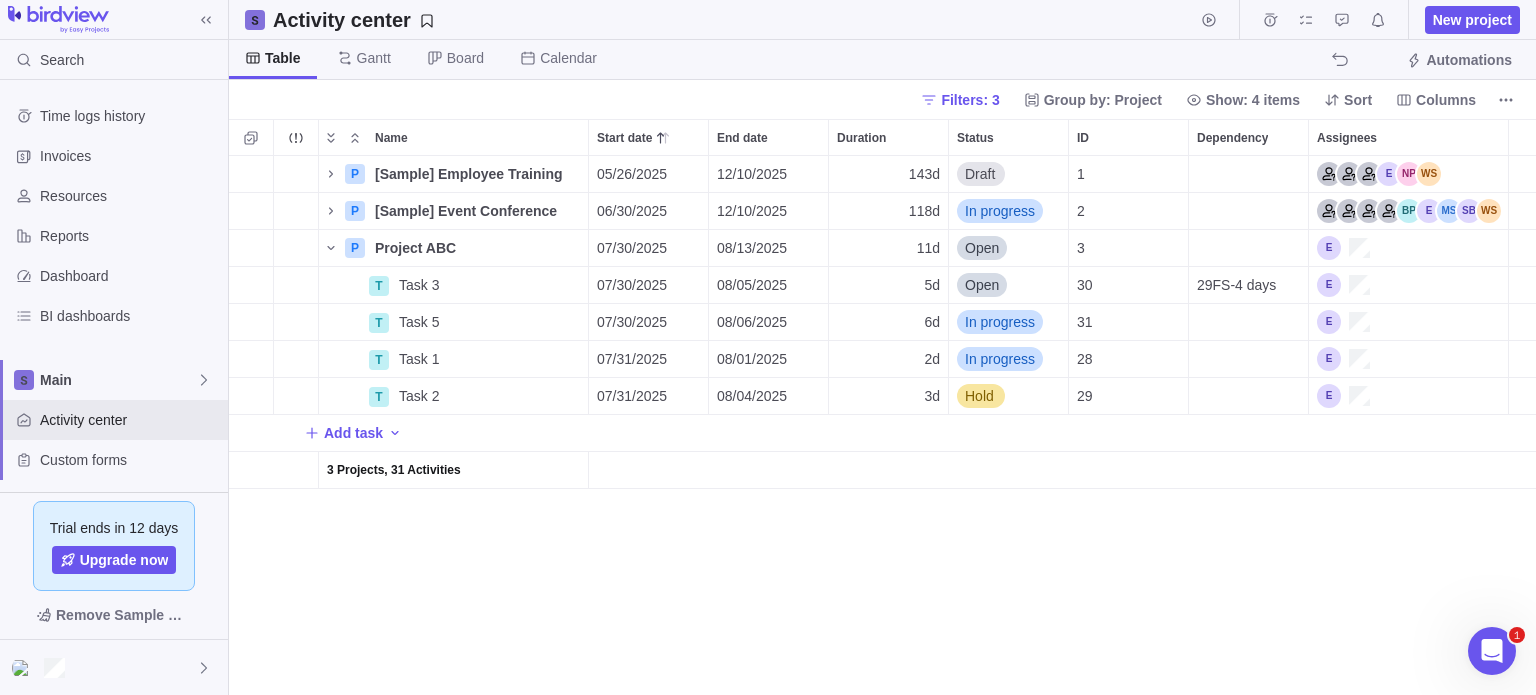scroll, scrollTop: 16, scrollLeft: 16, axis: both 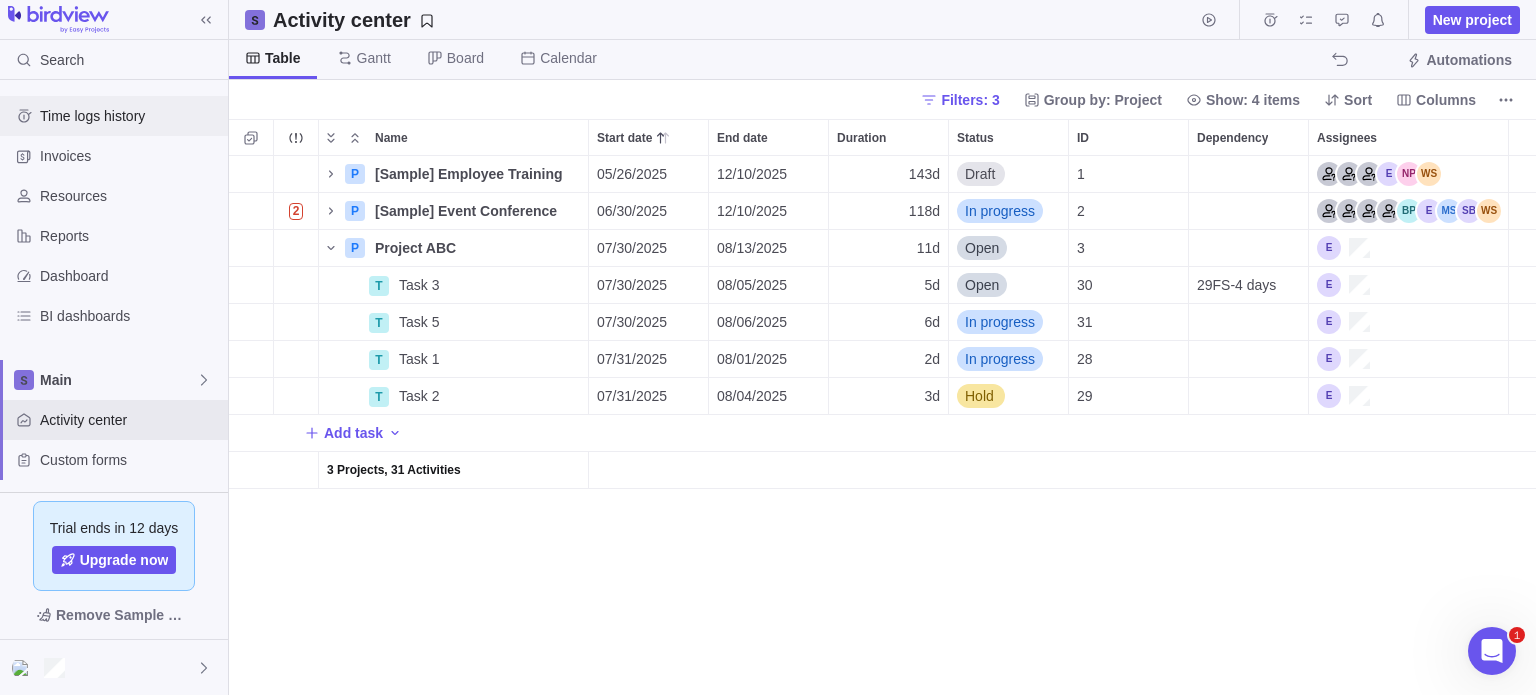 click on "Time logs history" at bounding box center (130, 116) 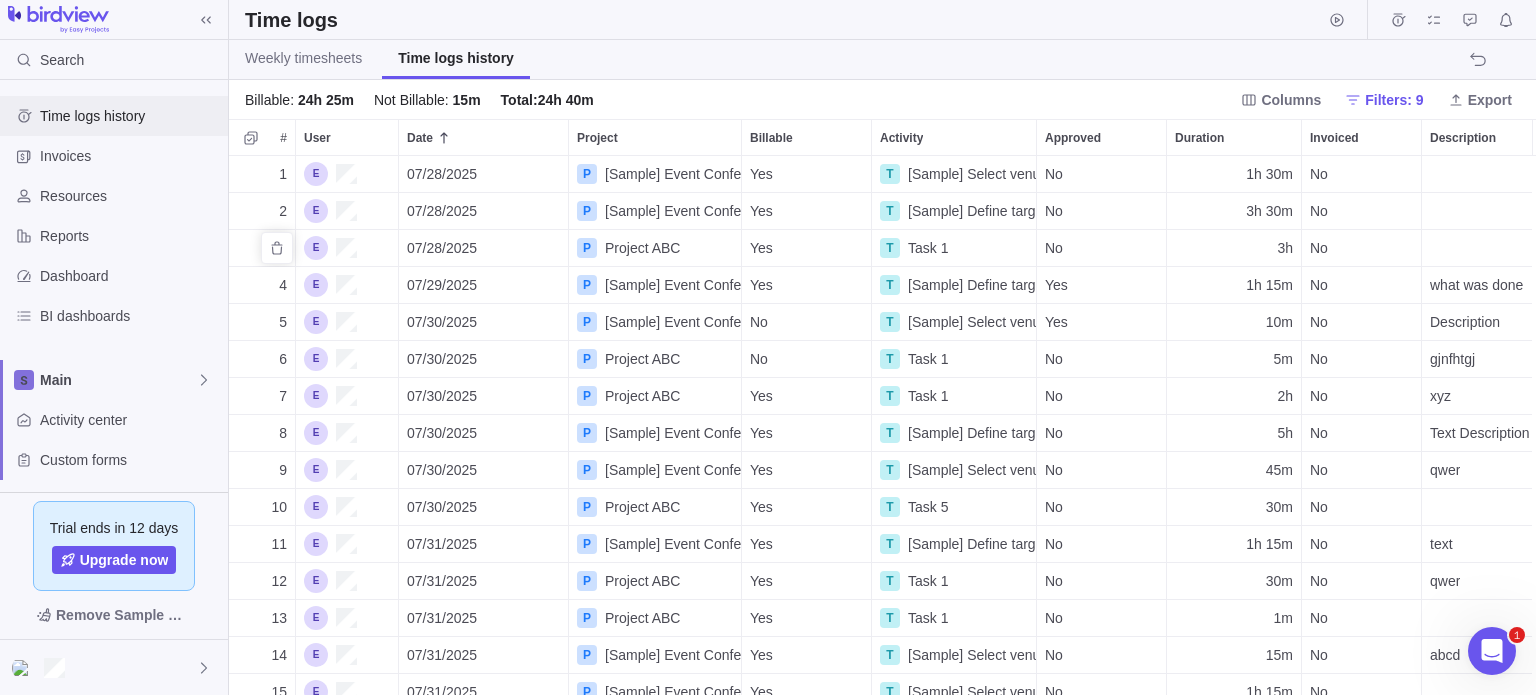 scroll, scrollTop: 16, scrollLeft: 16, axis: both 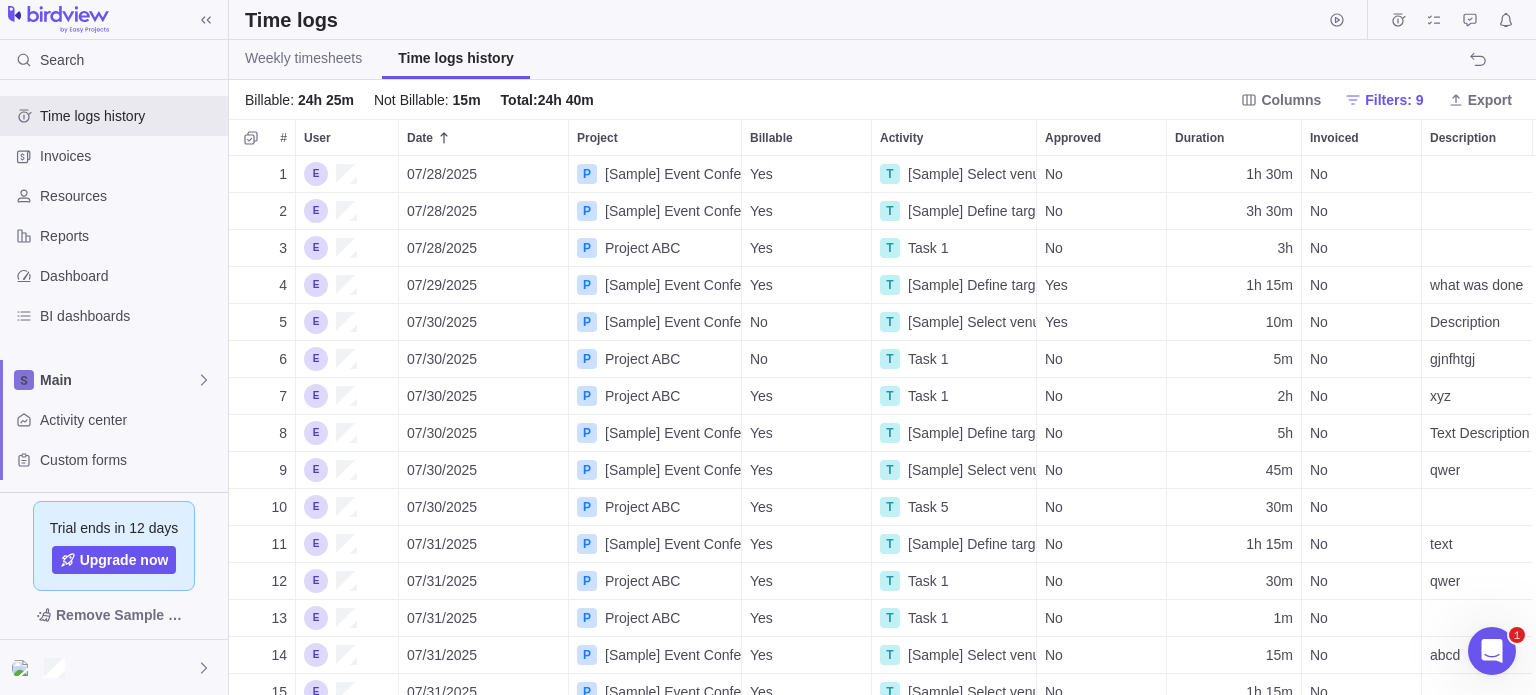 click on "Yes" at bounding box center [806, 285] 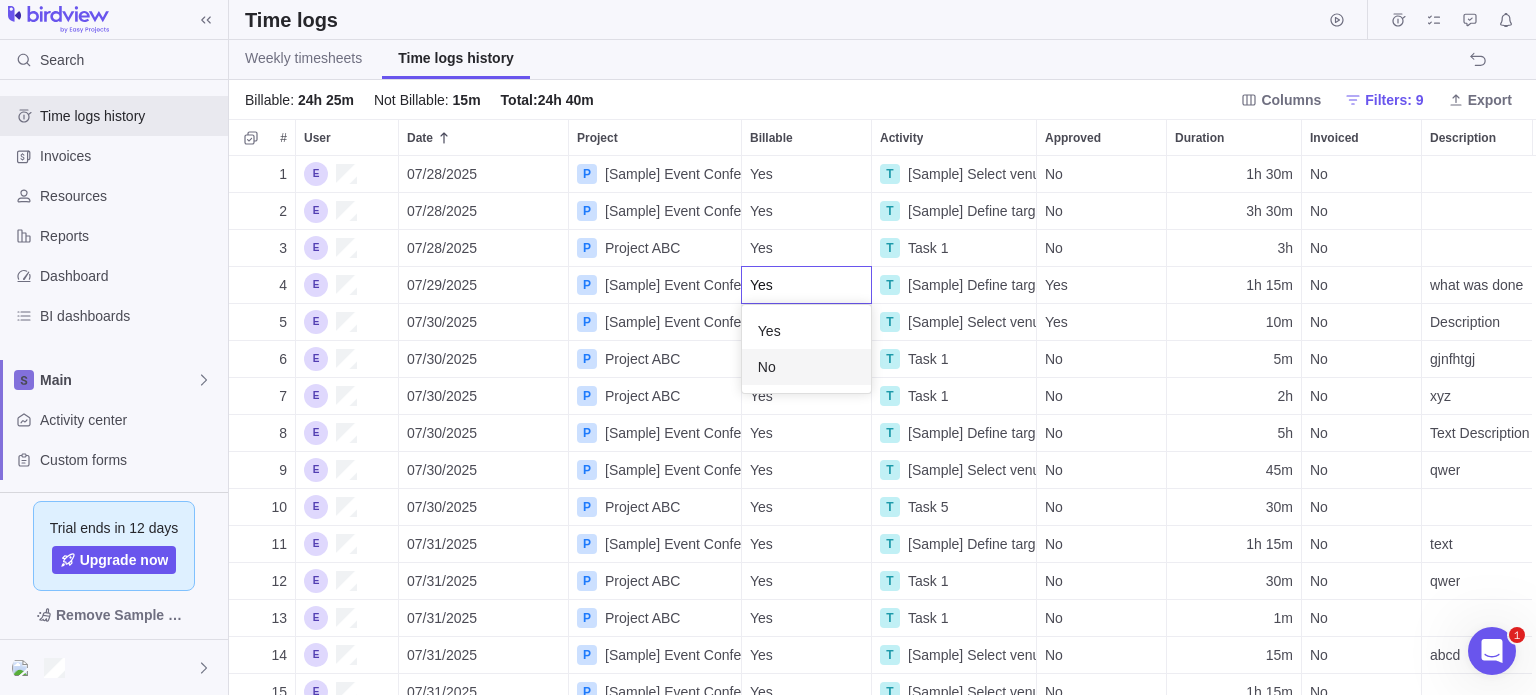 click on "No" at bounding box center [767, 367] 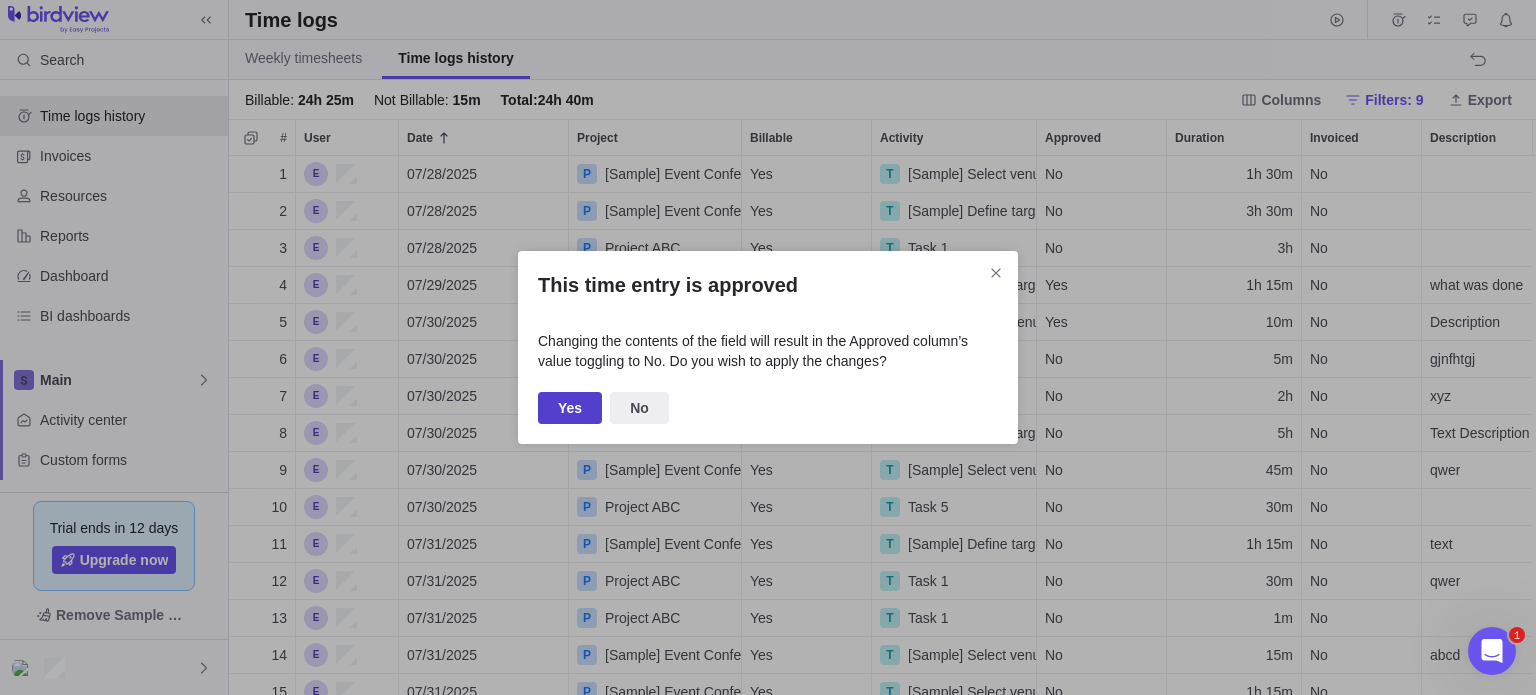 click on "Yes" at bounding box center [570, 408] 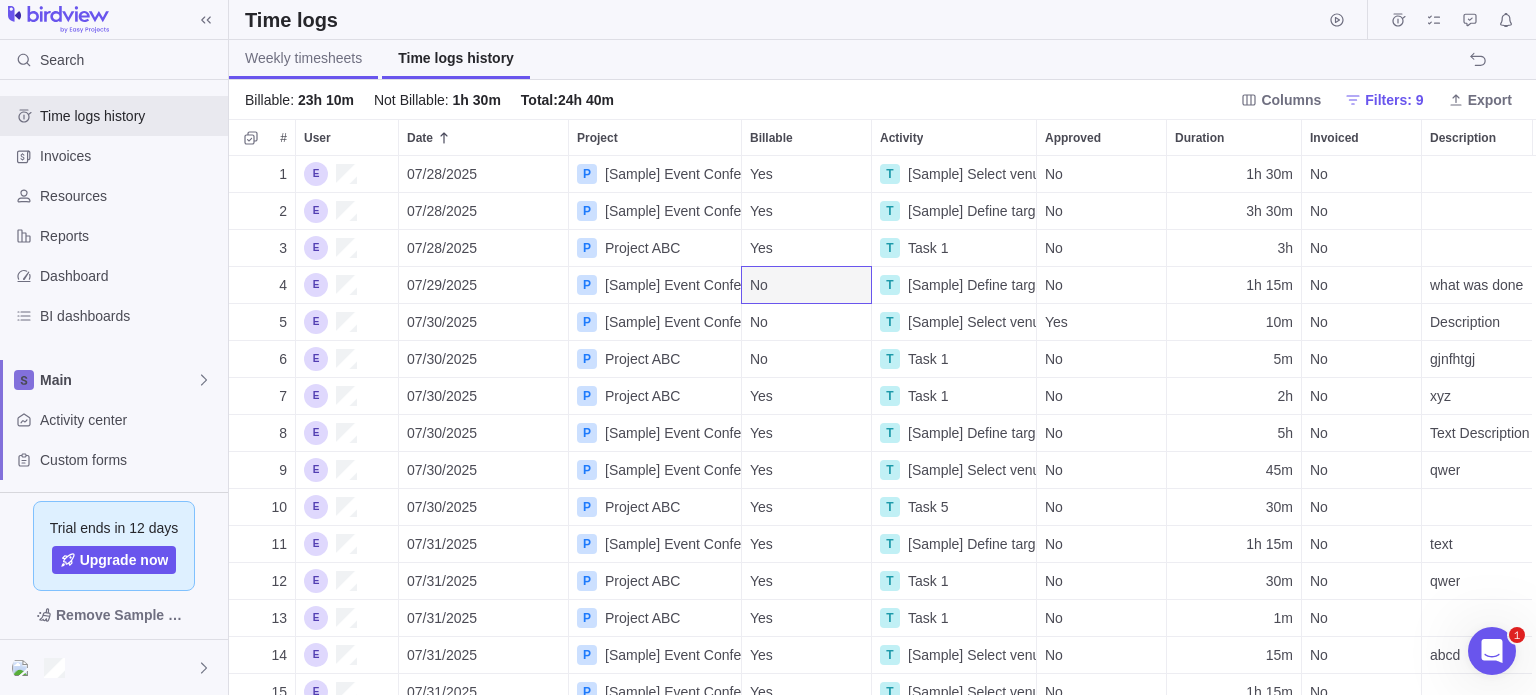 click on "Weekly timesheets" at bounding box center (303, 58) 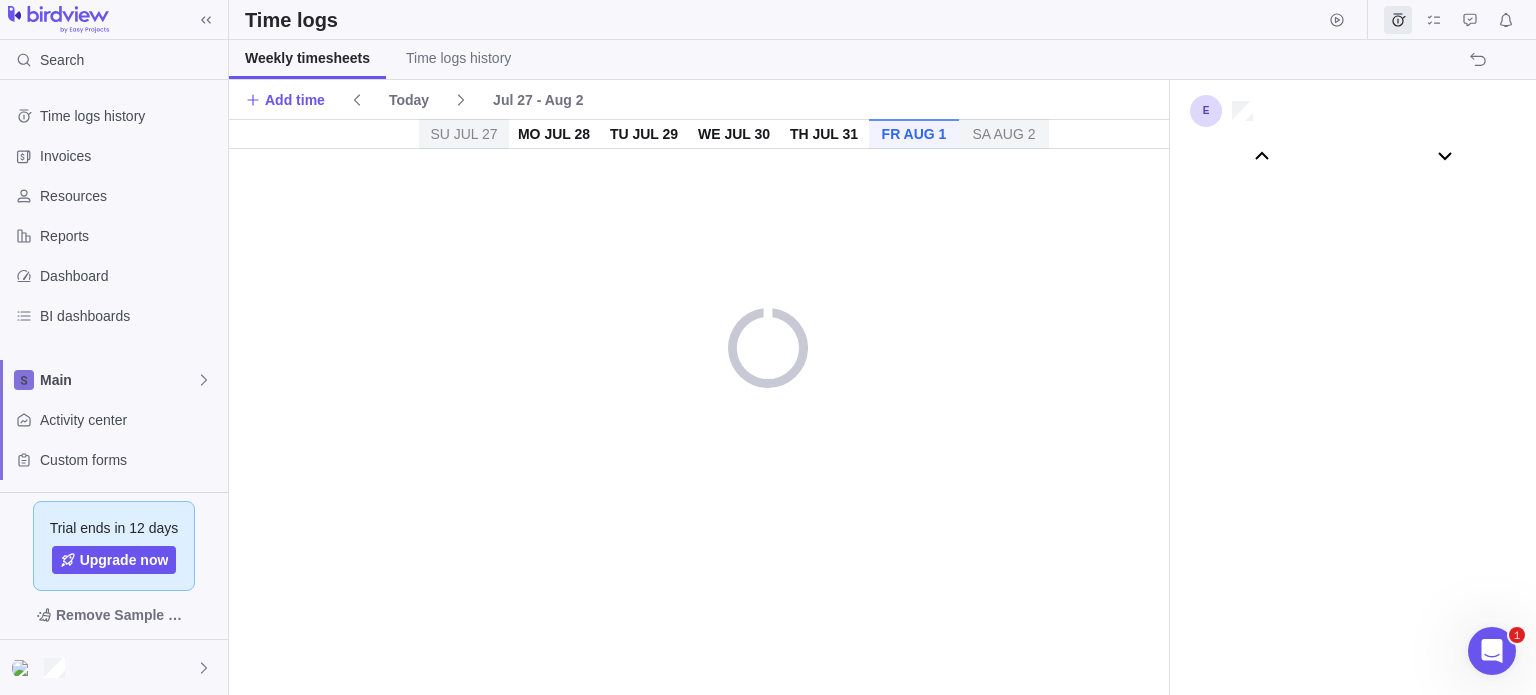 scroll, scrollTop: 111026, scrollLeft: 0, axis: vertical 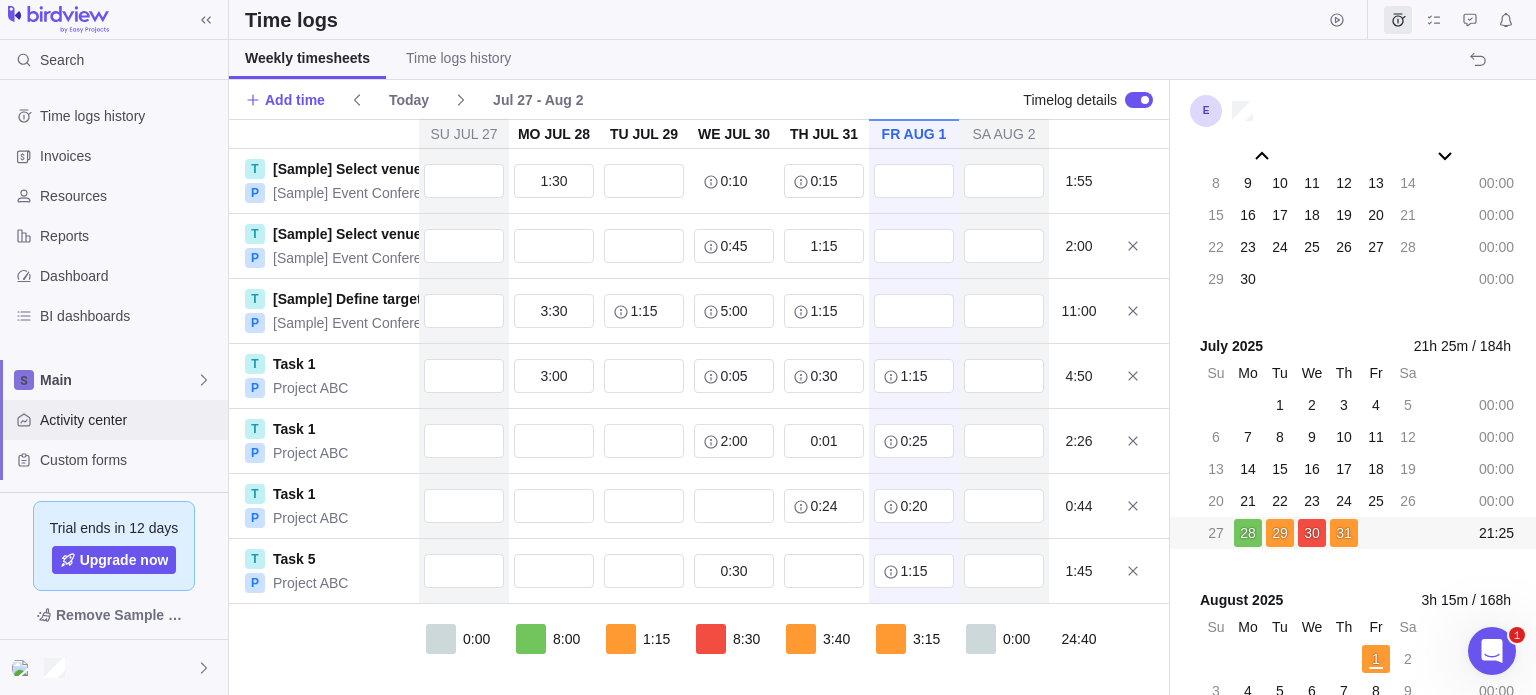 click on "Activity center" at bounding box center (130, 420) 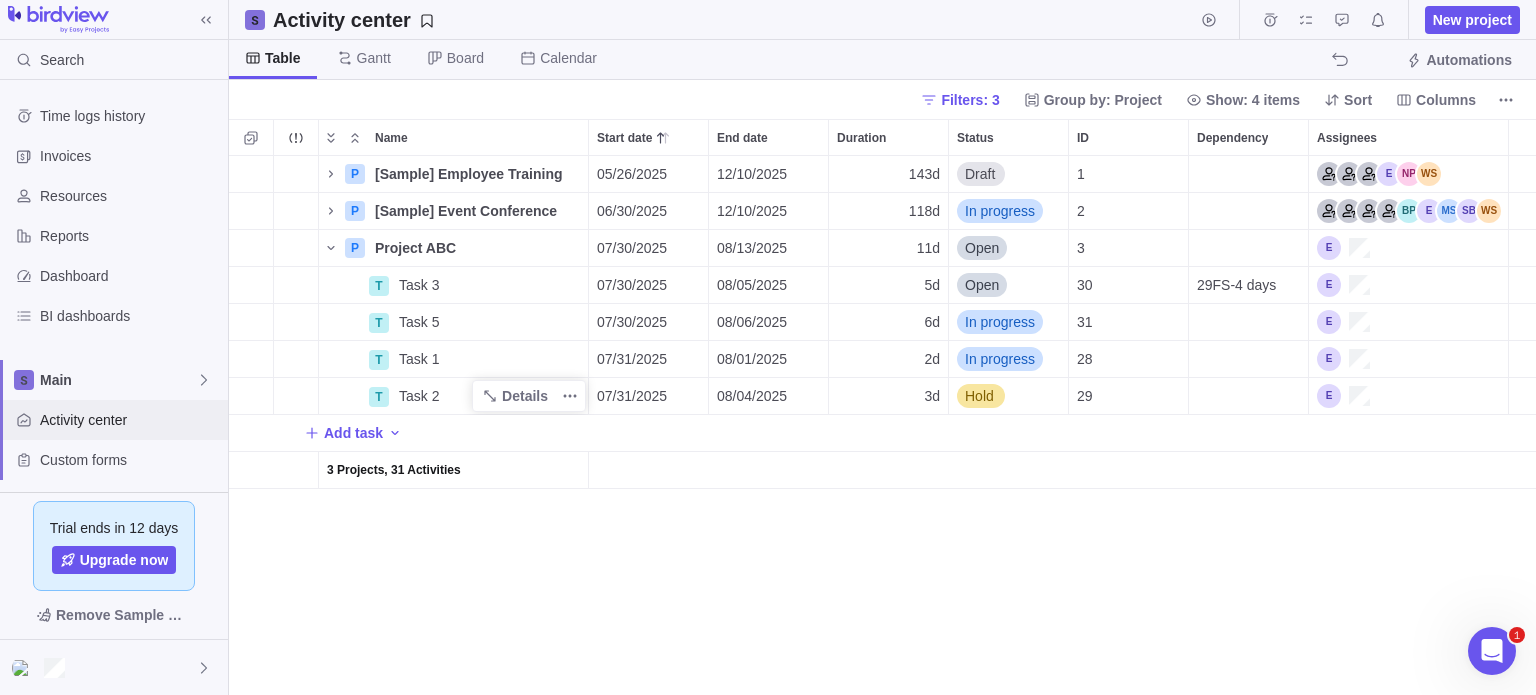 scroll, scrollTop: 16, scrollLeft: 16, axis: both 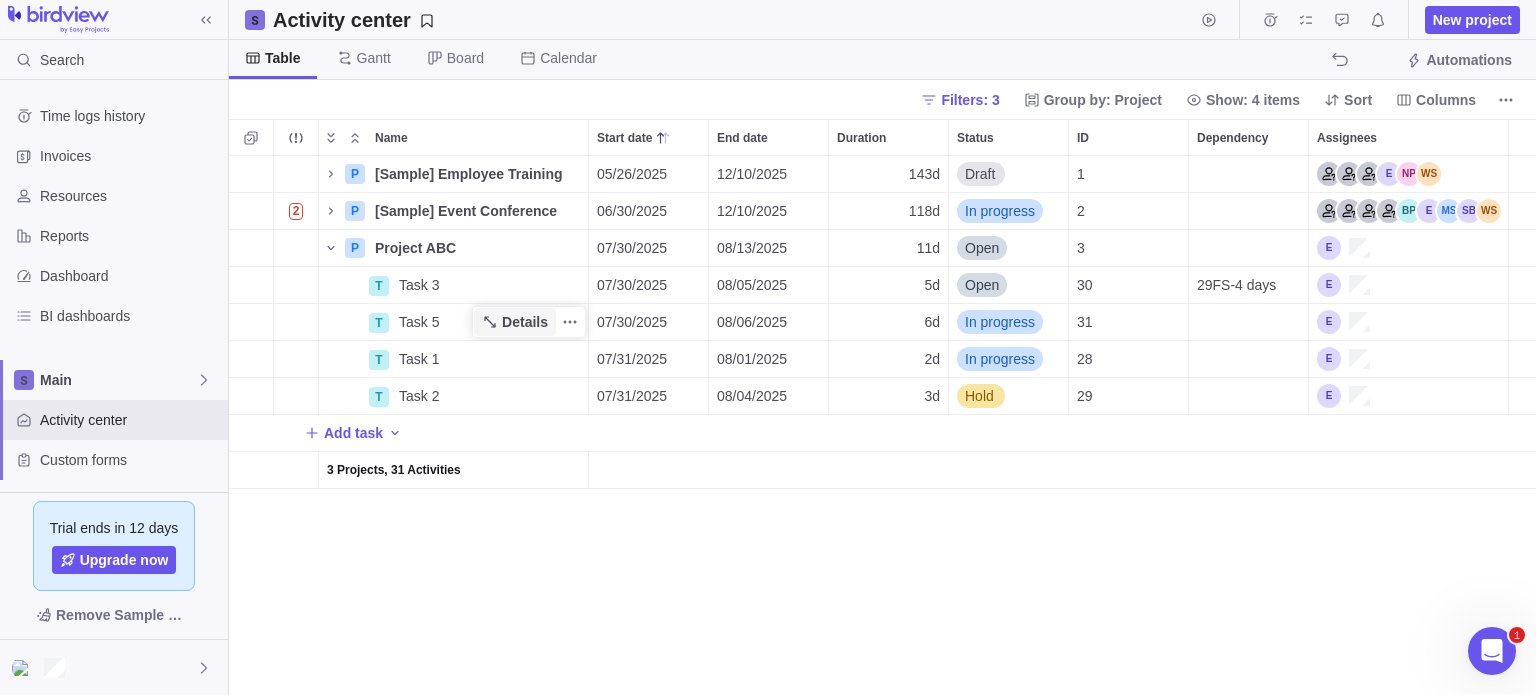 click on "Details" at bounding box center [525, 322] 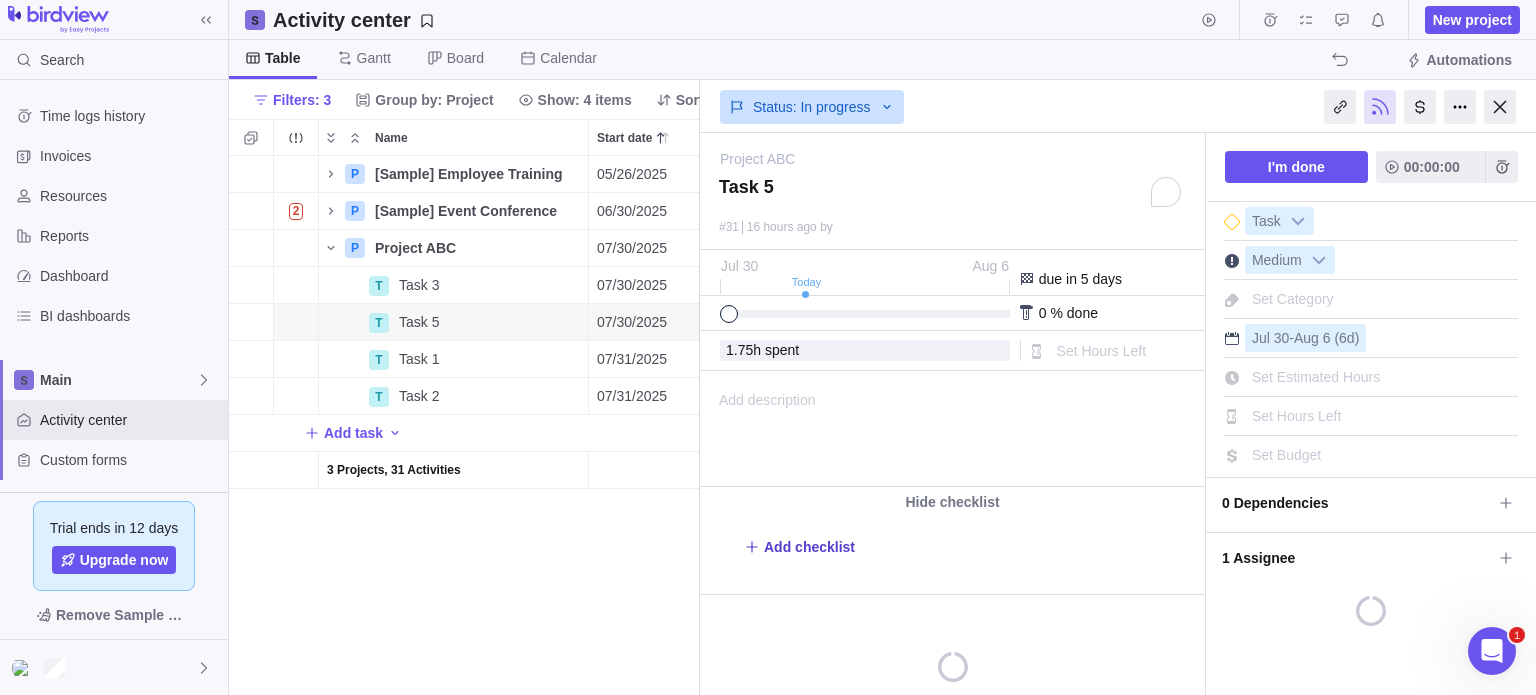 scroll, scrollTop: 524, scrollLeft: 456, axis: both 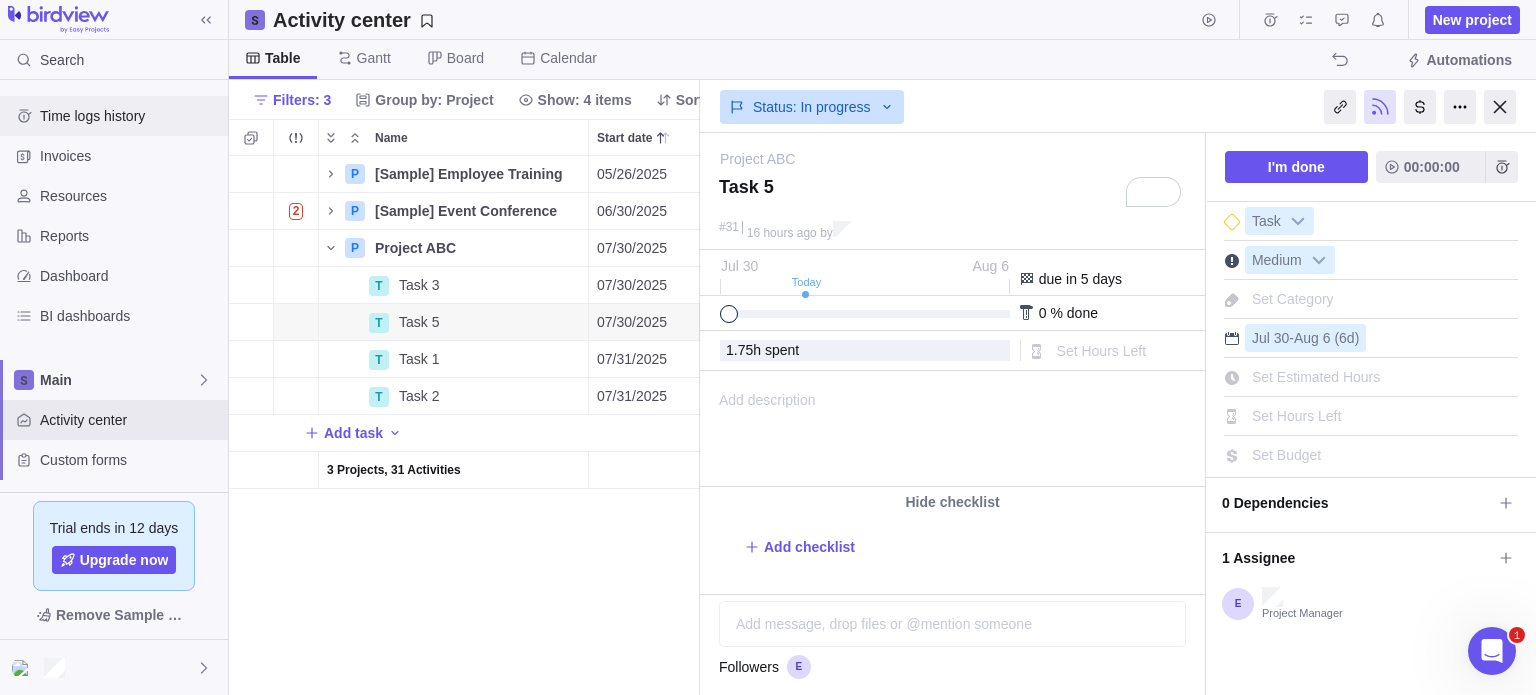 click on "Time logs history" at bounding box center (130, 116) 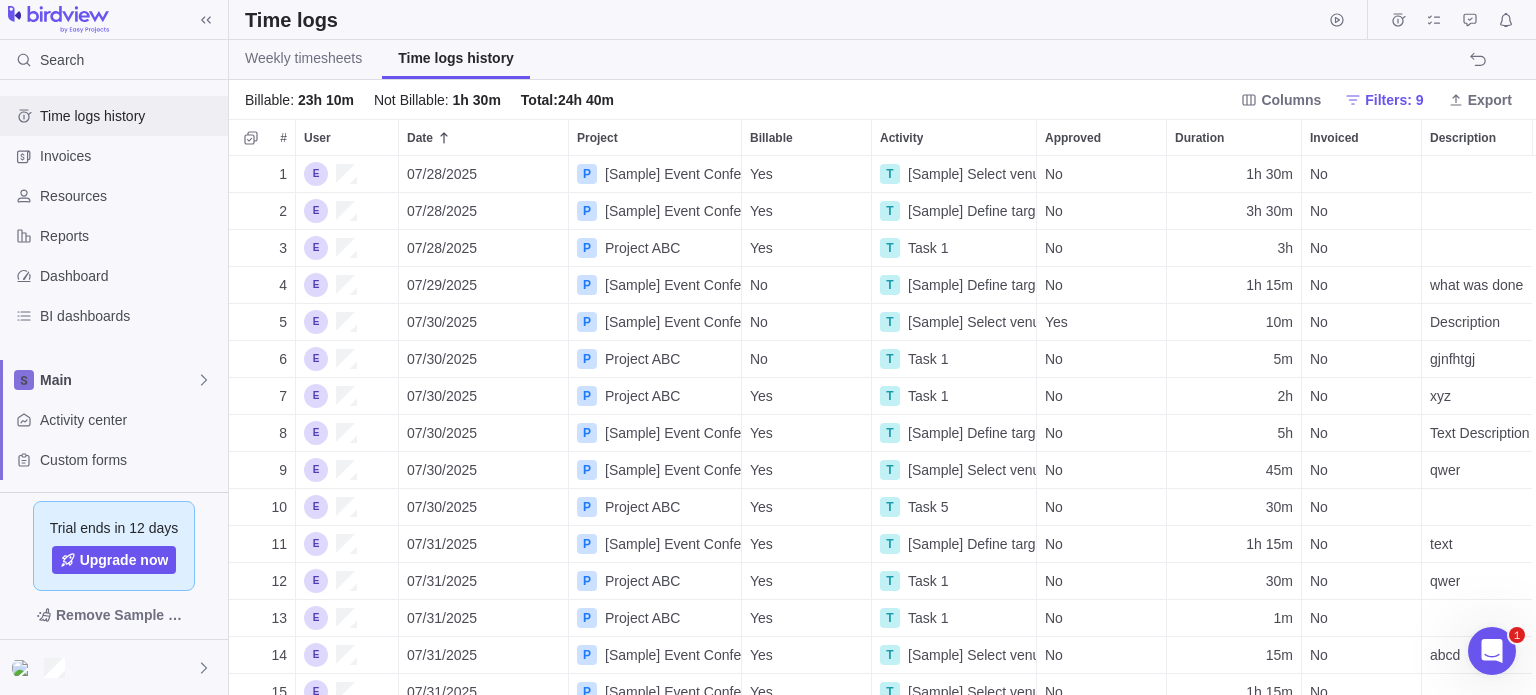 scroll, scrollTop: 16, scrollLeft: 16, axis: both 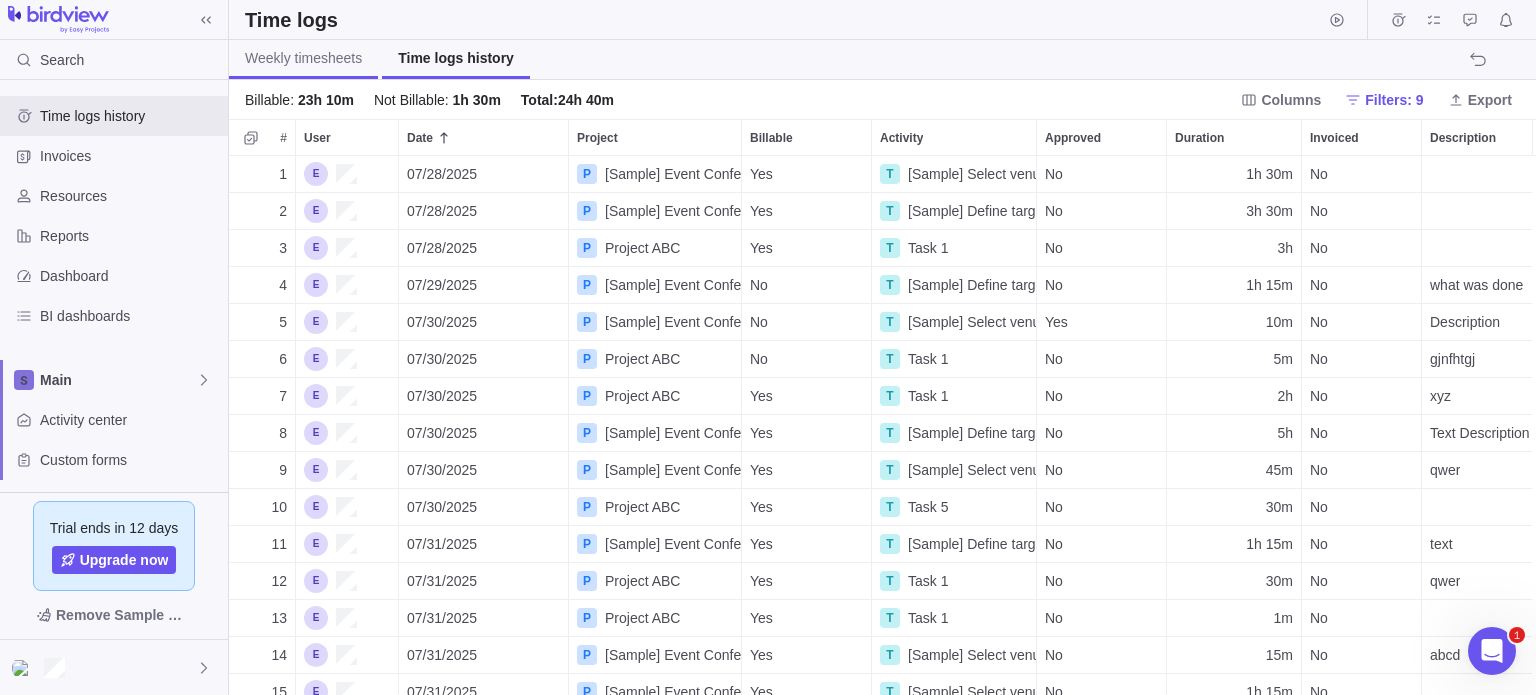 click on "Weekly timesheets" at bounding box center [303, 58] 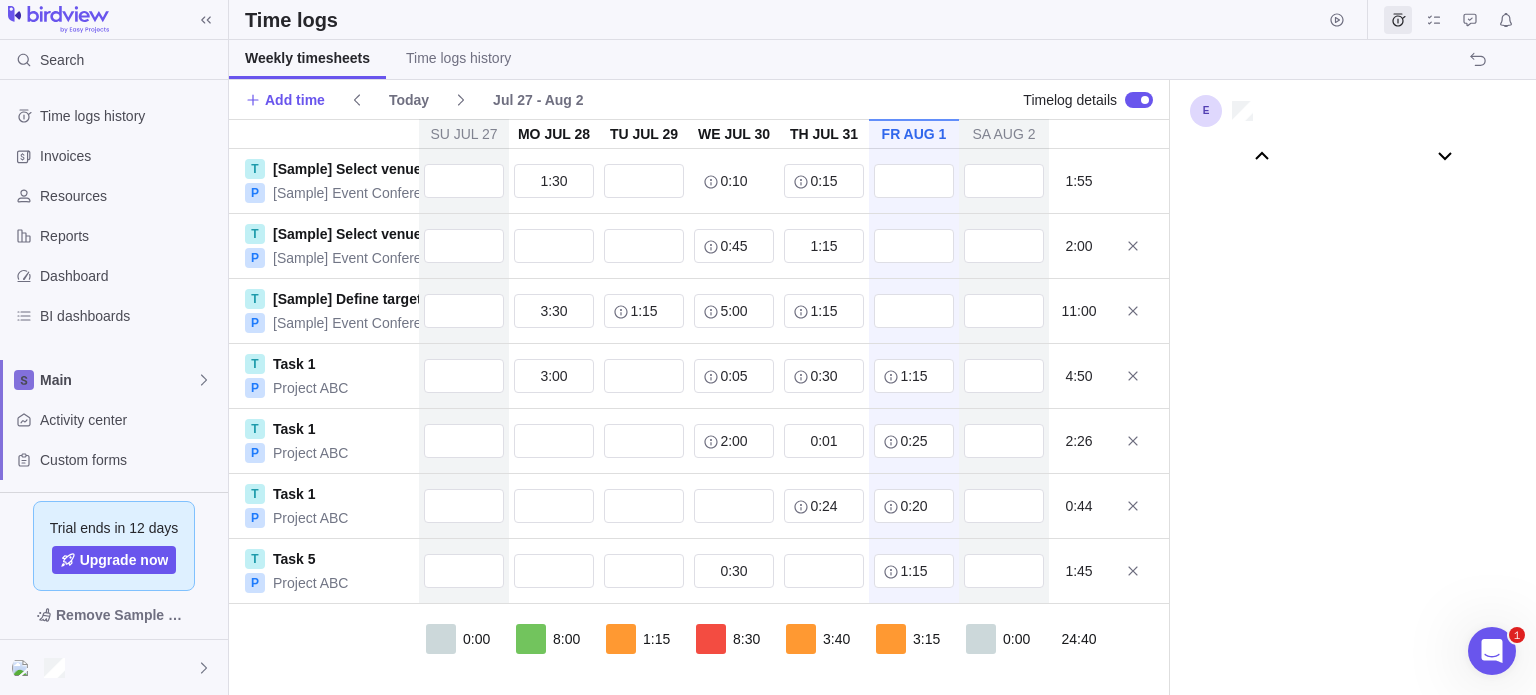 scroll, scrollTop: 111026, scrollLeft: 0, axis: vertical 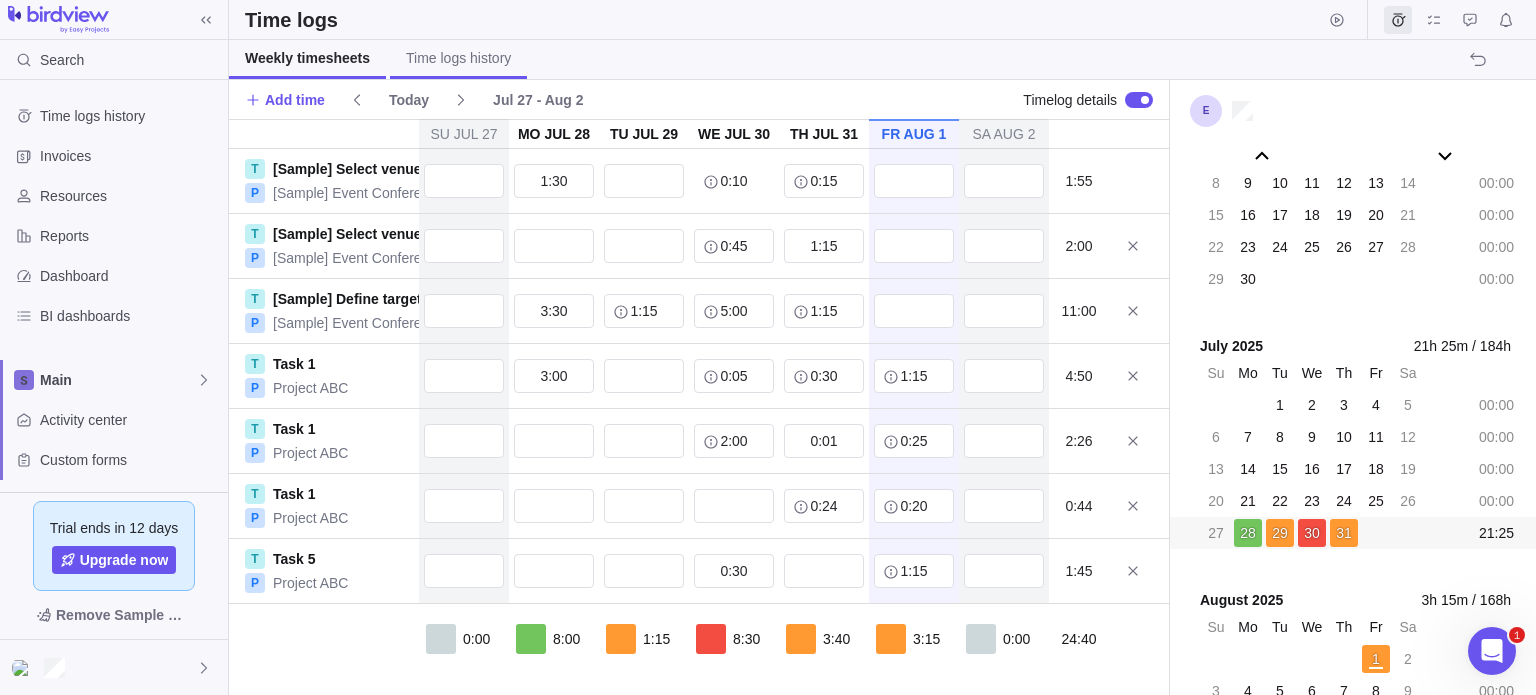 click on "Time logs history" at bounding box center [458, 58] 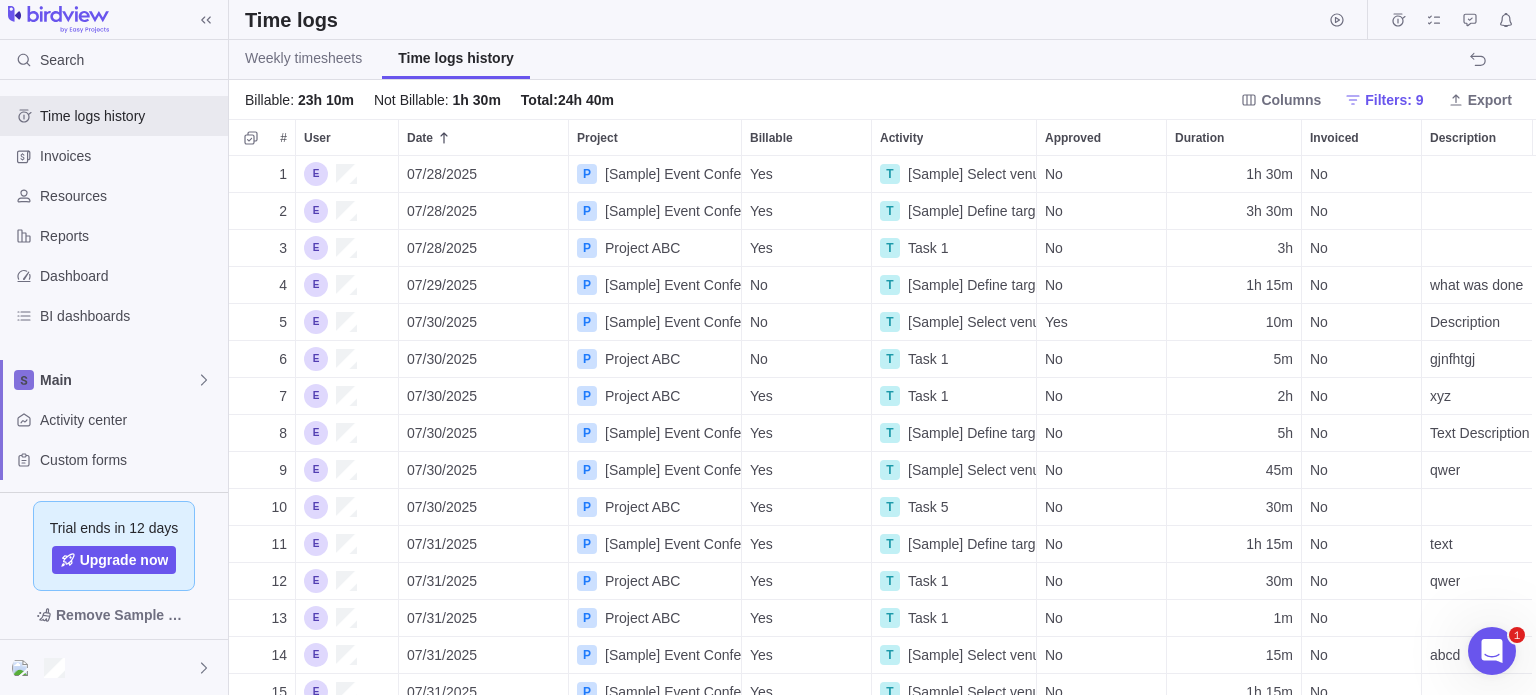 scroll, scrollTop: 16, scrollLeft: 16, axis: both 